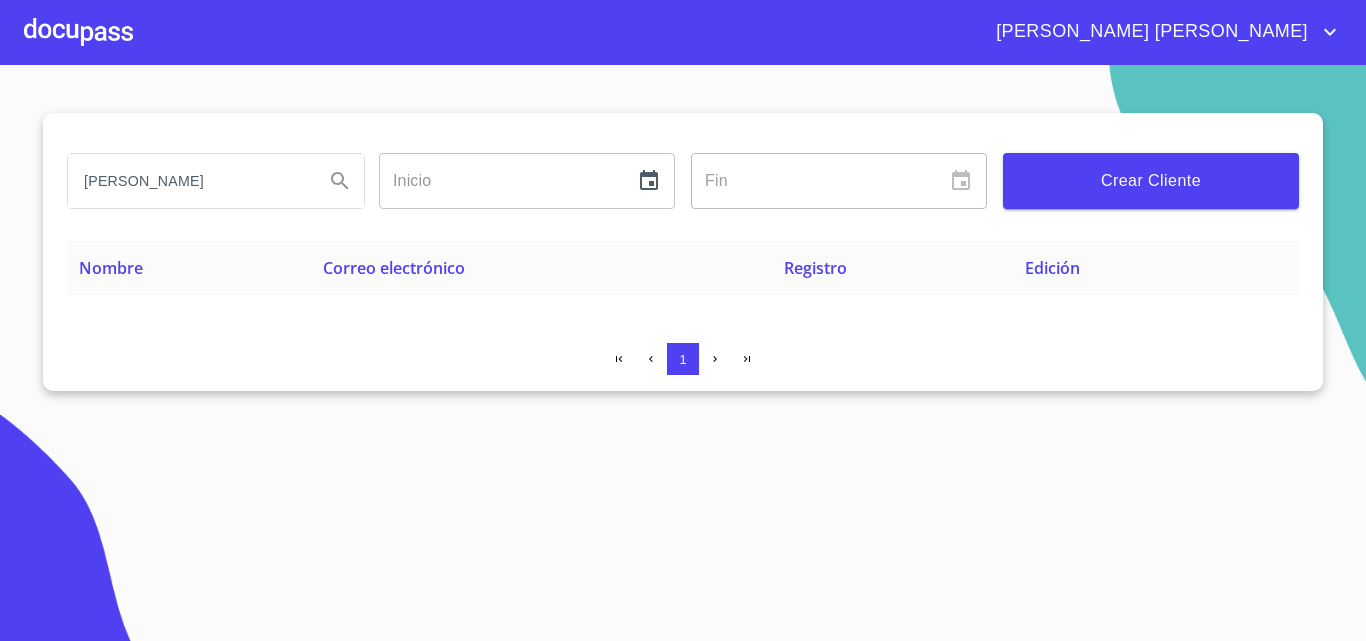 scroll, scrollTop: 0, scrollLeft: 0, axis: both 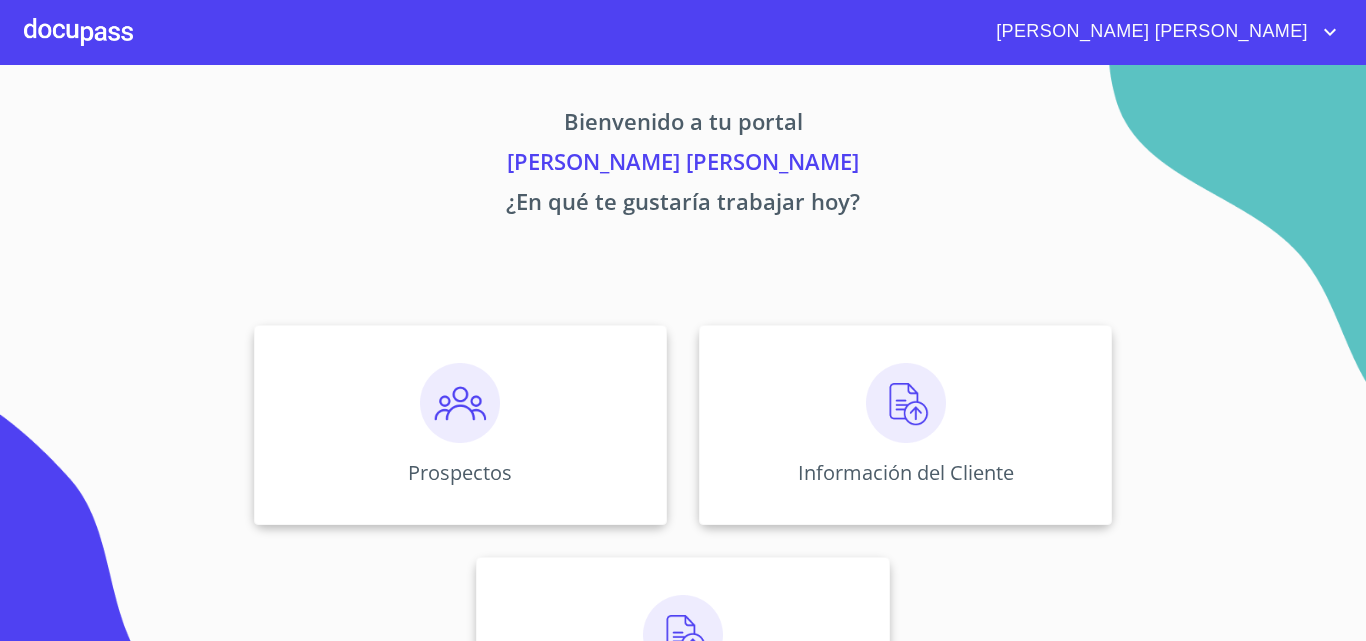 click at bounding box center [460, 403] 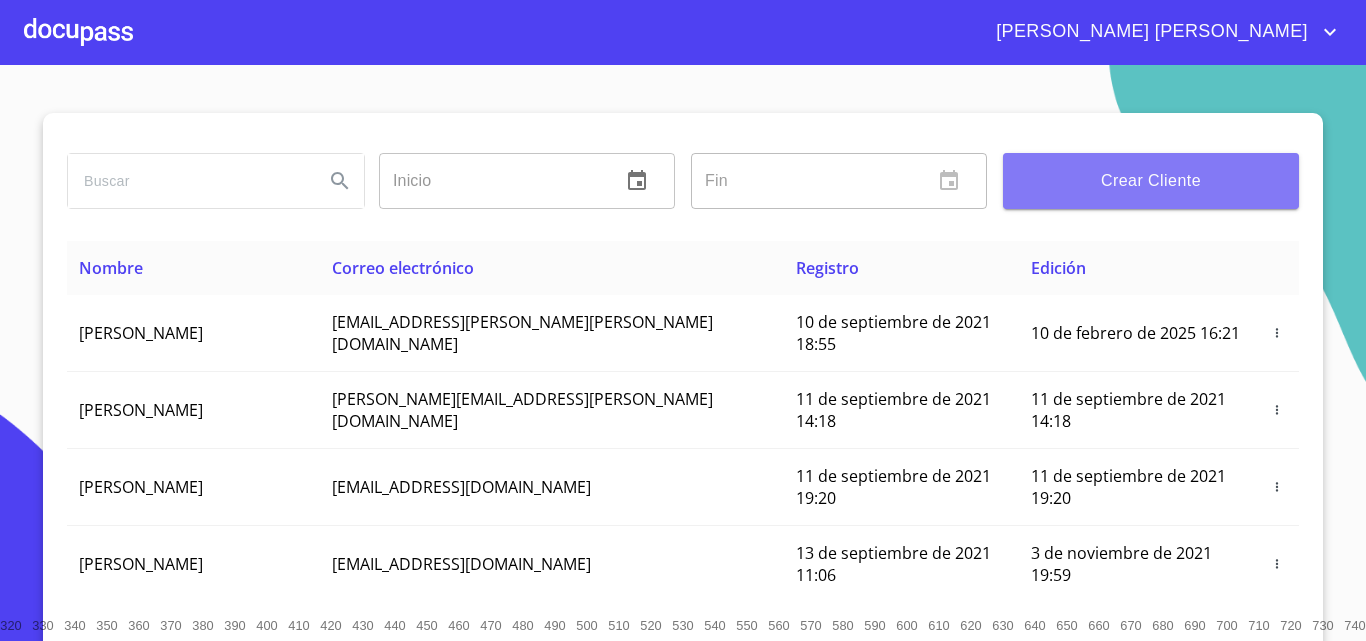 click on "Crear Cliente" at bounding box center (1151, 181) 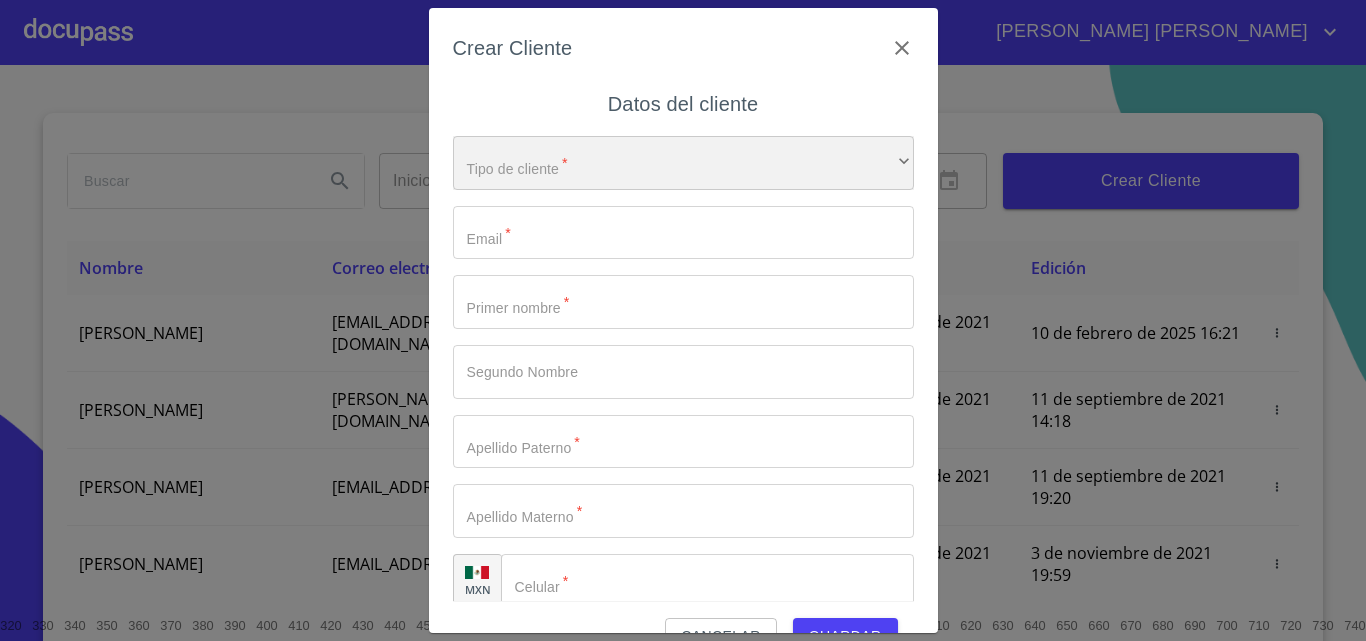 click on "​" at bounding box center [683, 163] 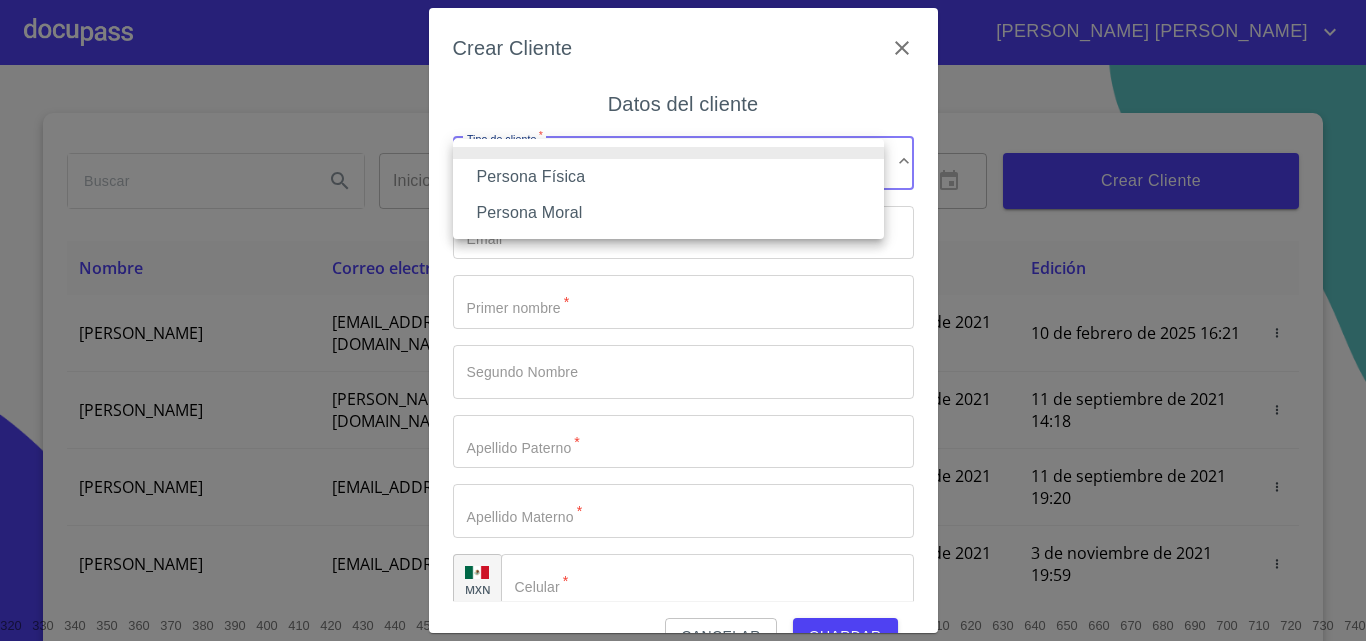click on "Persona Física" at bounding box center (668, 177) 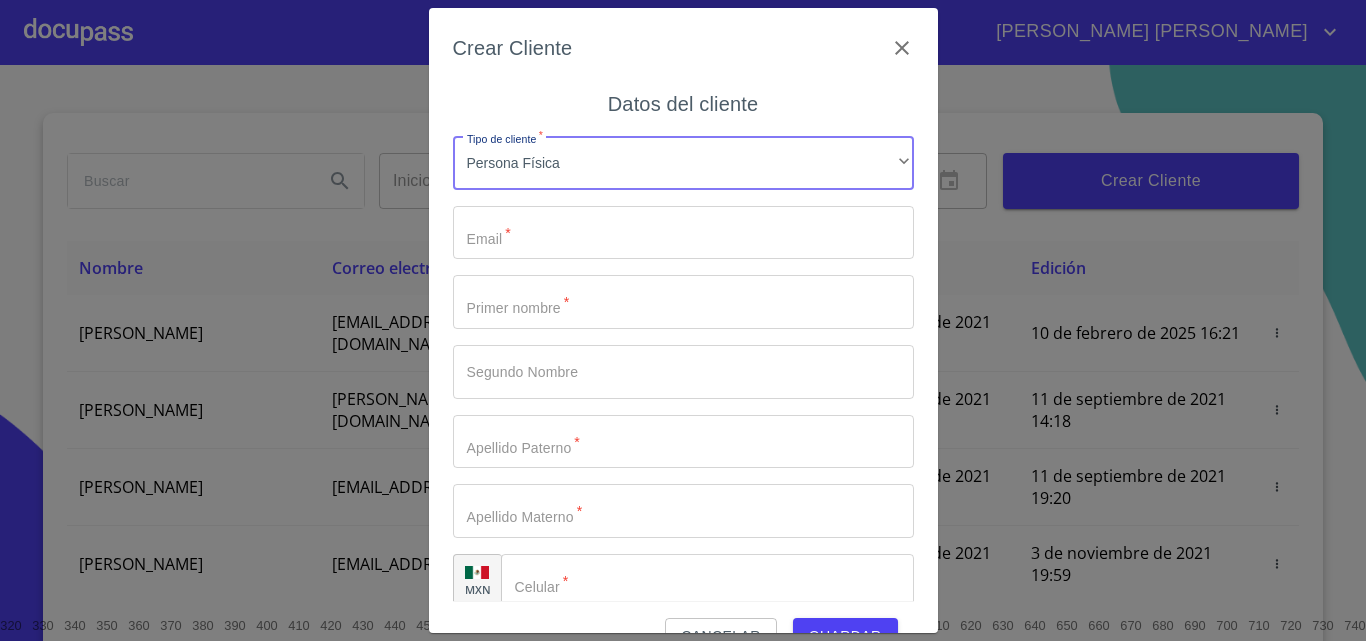 click on "Tipo de cliente   *" at bounding box center [683, 233] 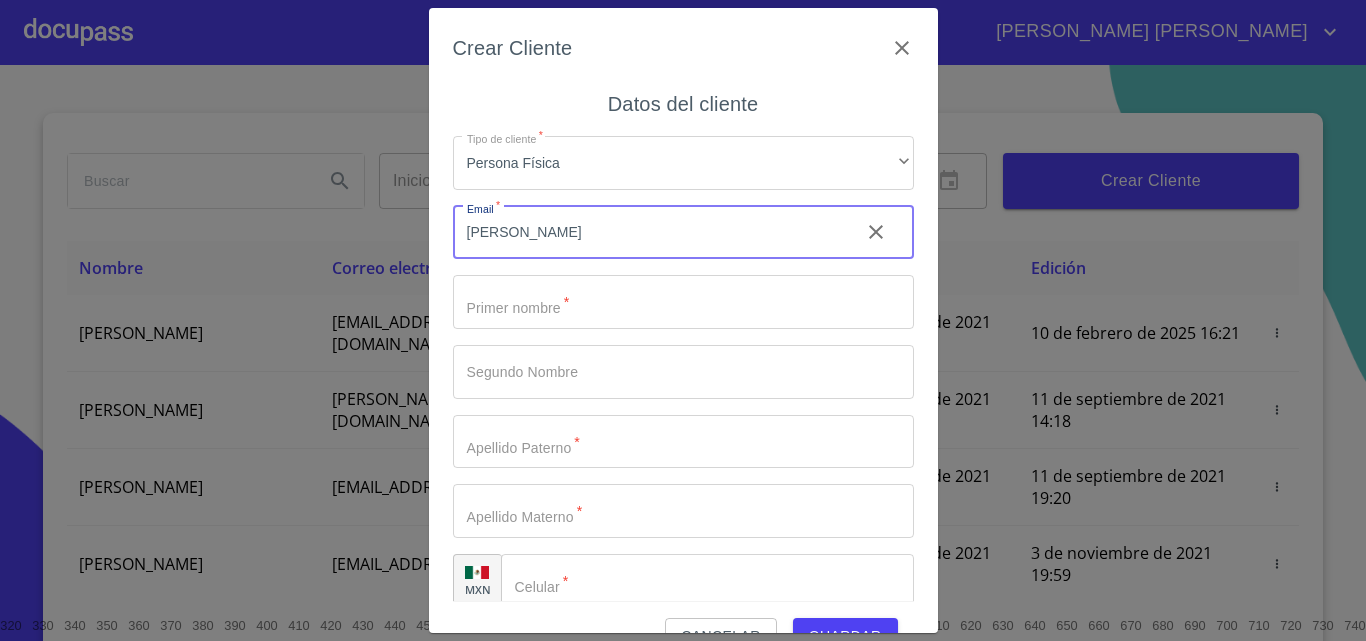 type on "[PERSON_NAME]" 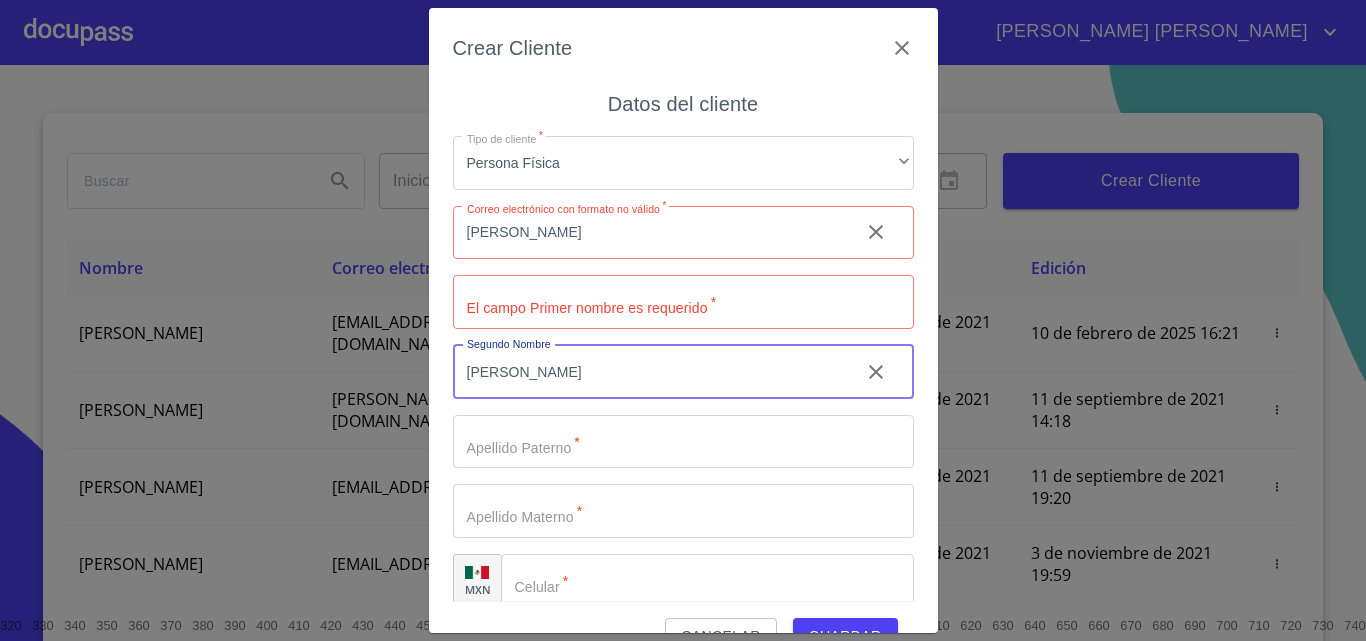 type on "[PERSON_NAME]" 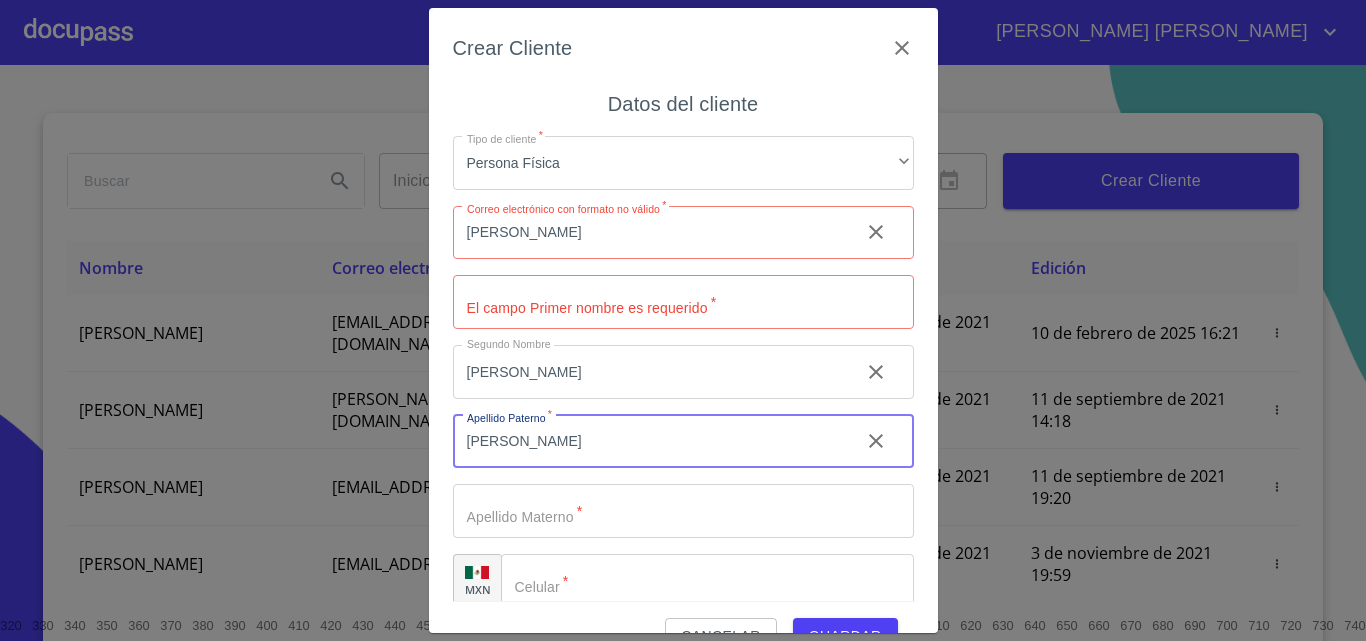 type on "[PERSON_NAME]" 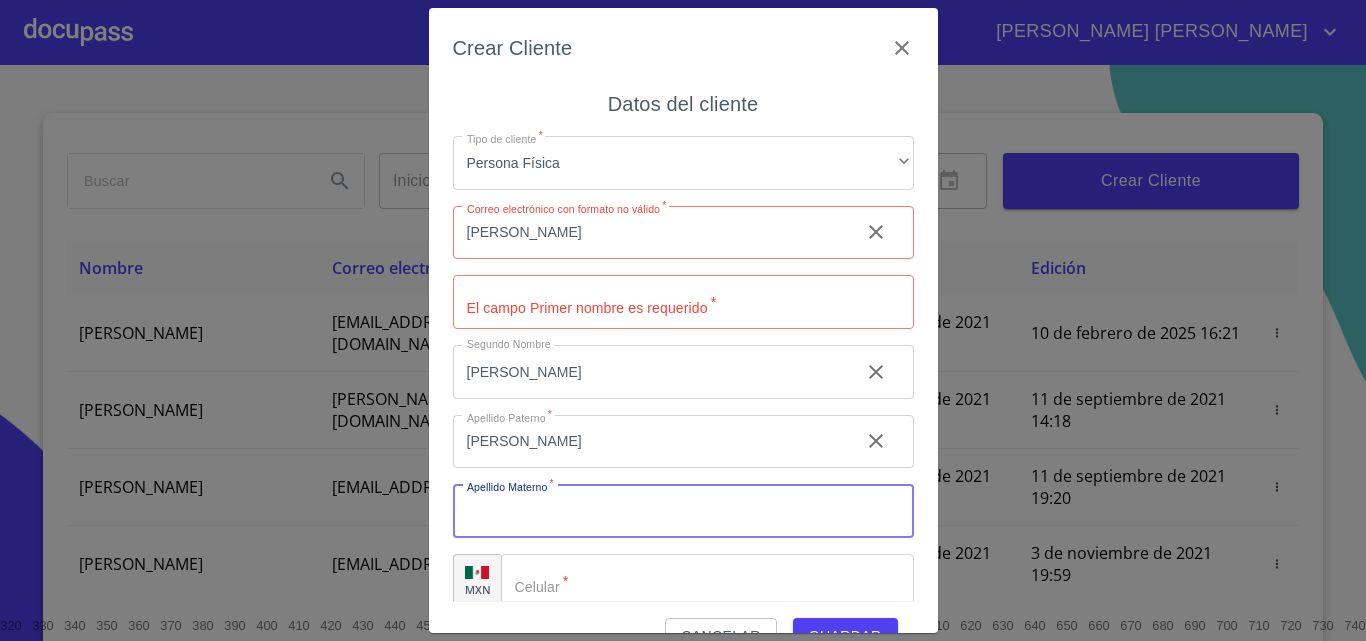 click on "[PERSON_NAME]" at bounding box center (648, 233) 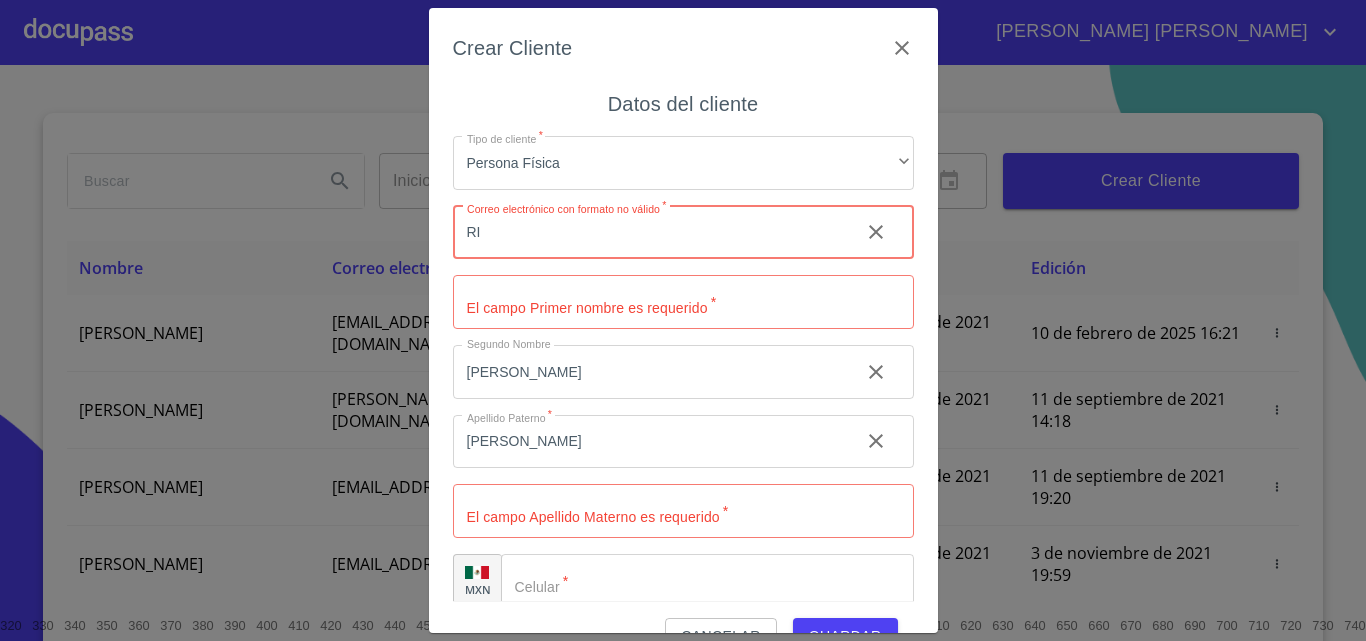 type on "R" 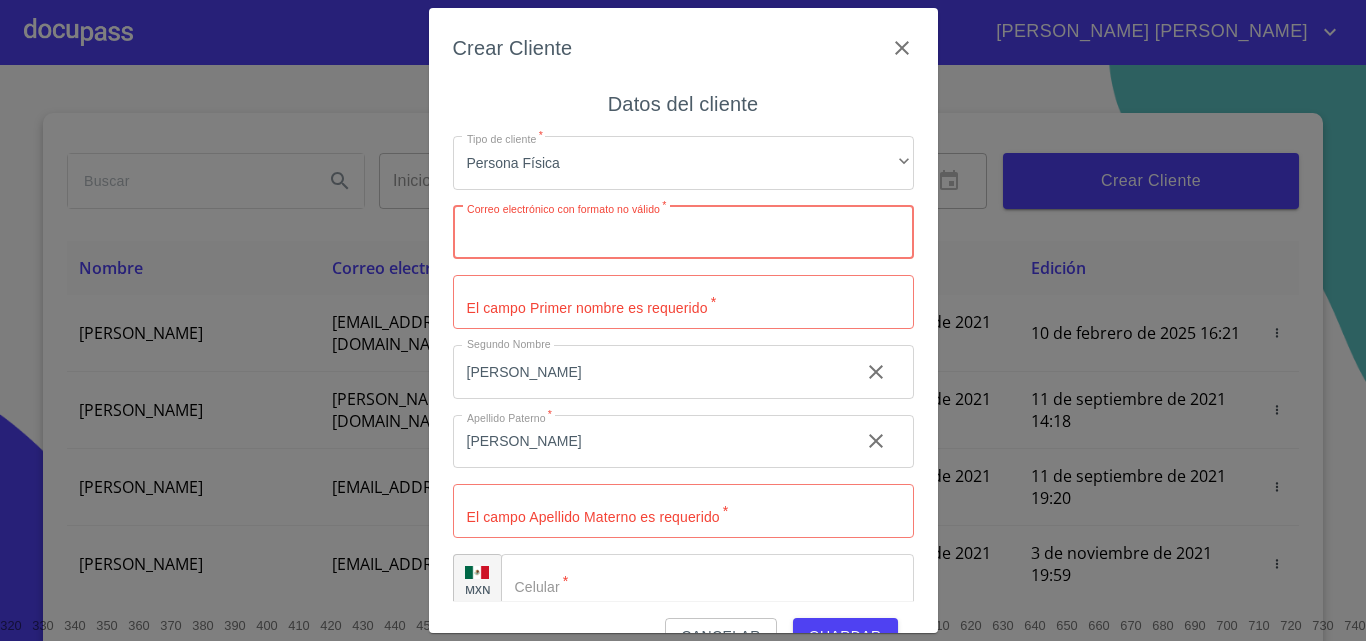 click on "Tipo de cliente   *" at bounding box center [683, 233] 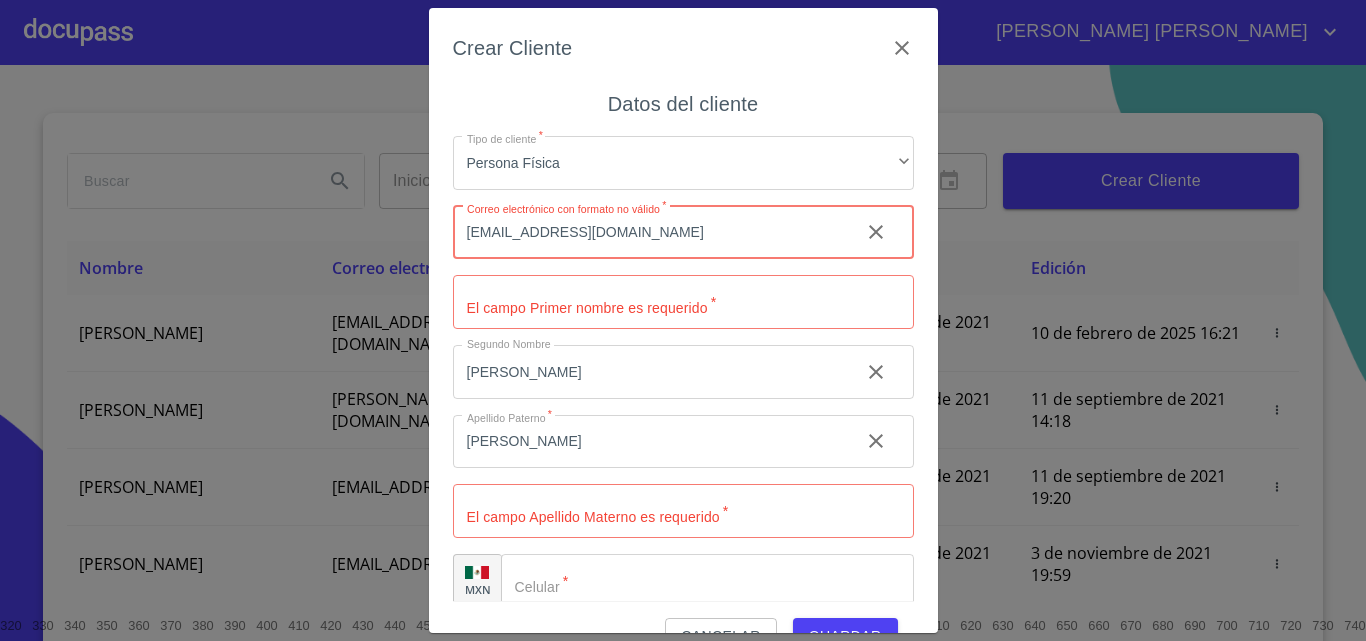 type on "[EMAIL_ADDRESS][DOMAIN_NAME]" 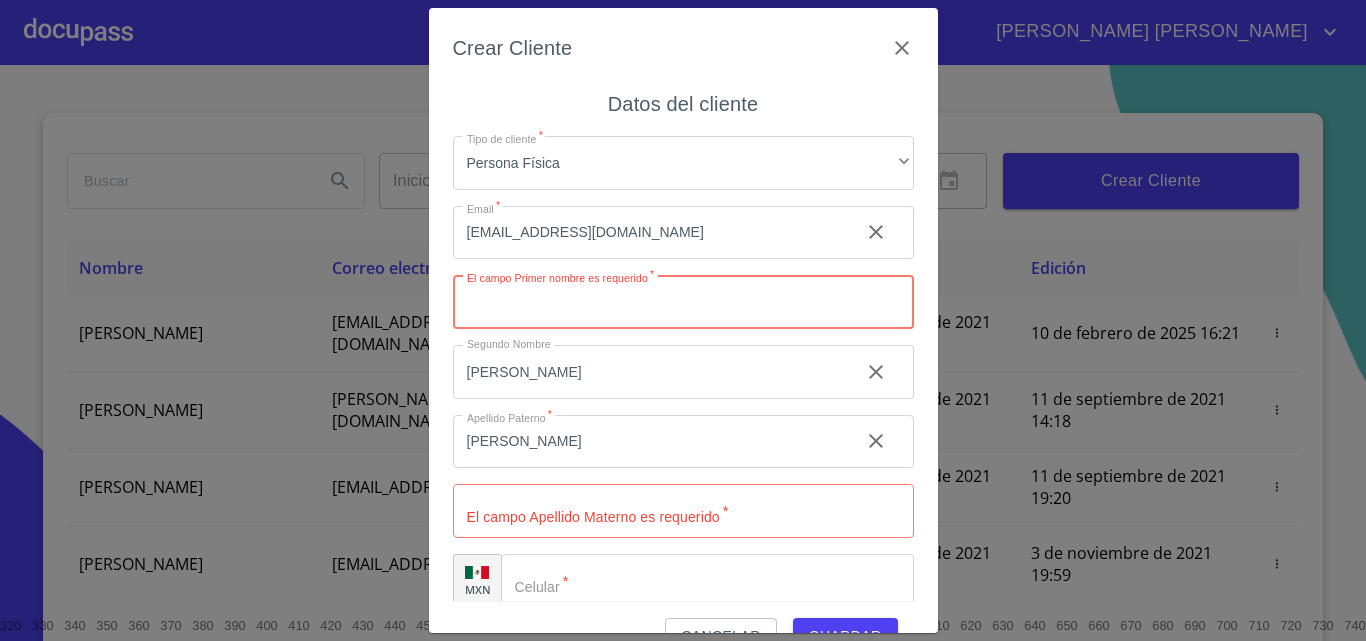 click on "Tipo de cliente   *" at bounding box center [683, 302] 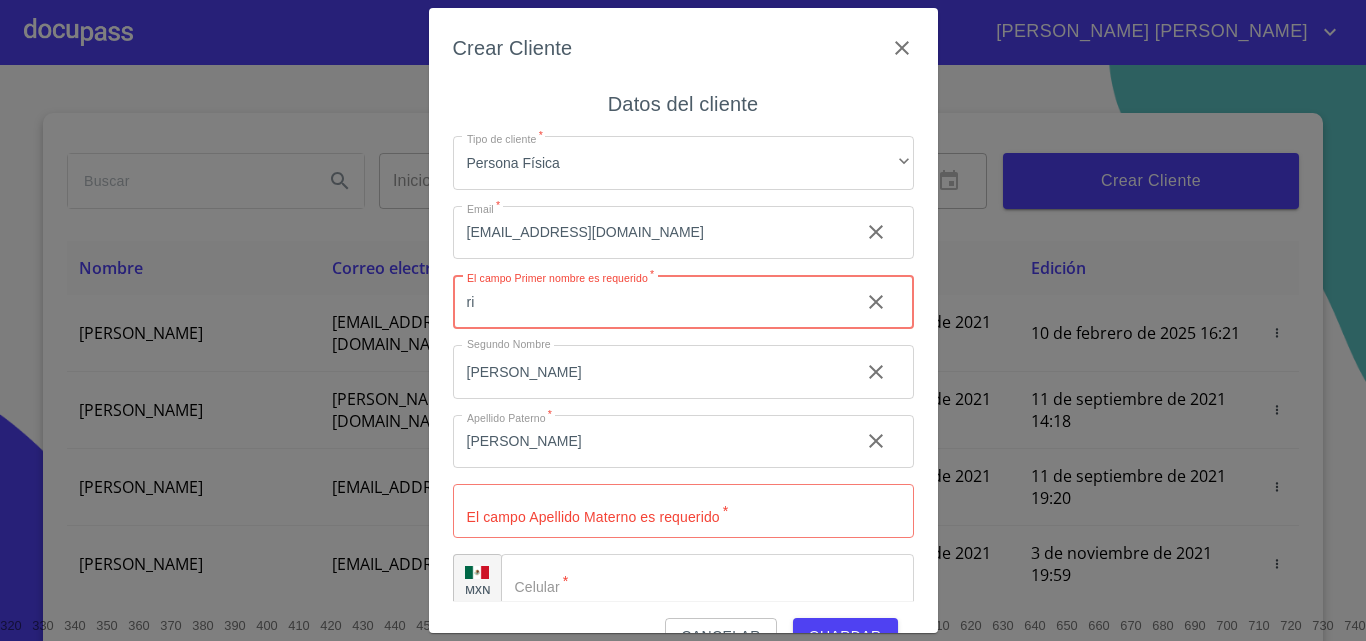 type on "r" 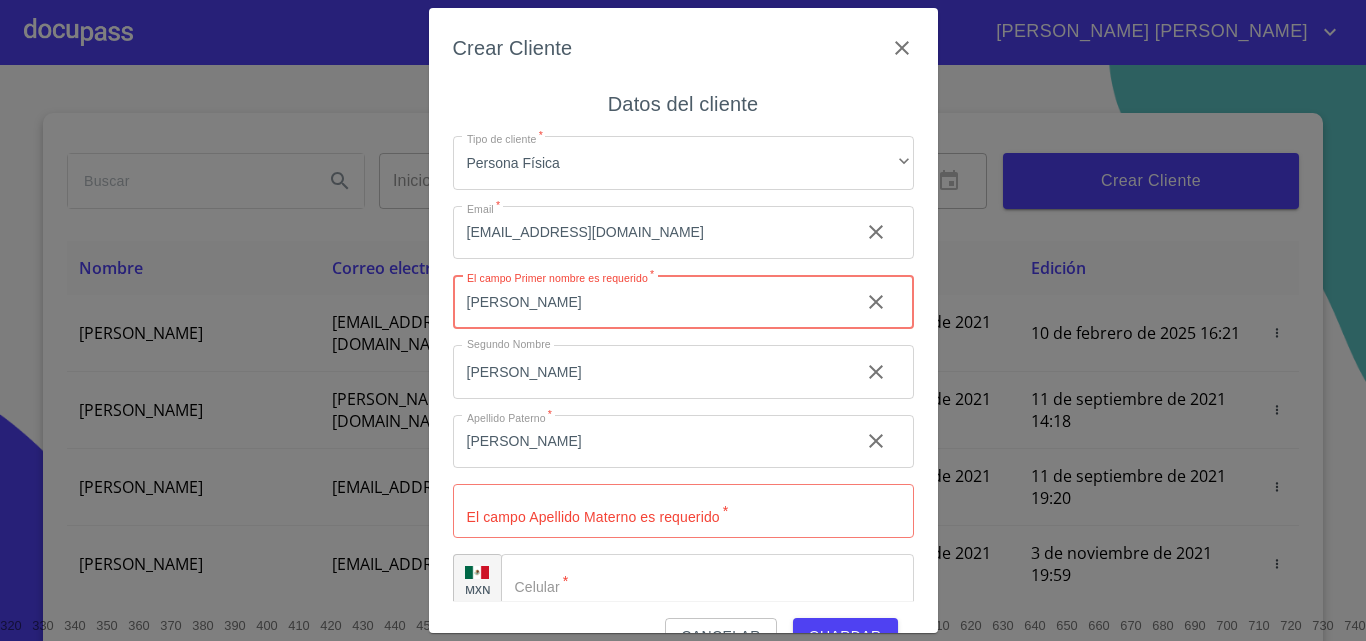 type on "[PERSON_NAME]" 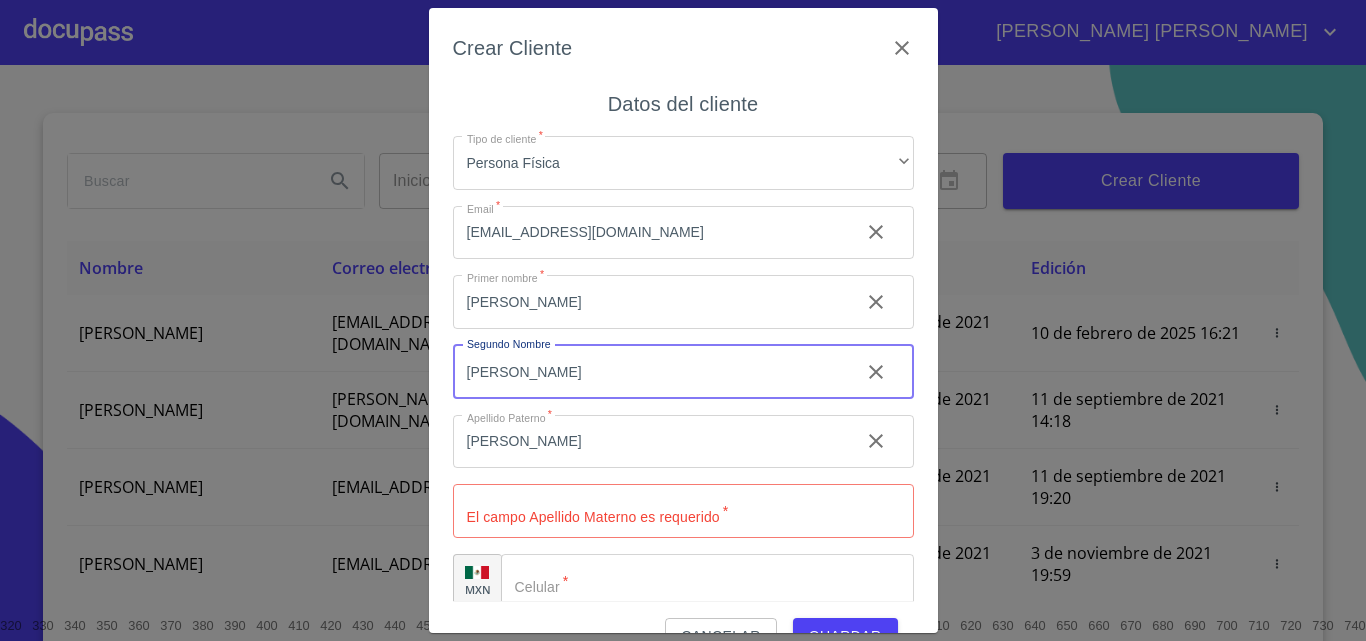 click on "[PERSON_NAME]" at bounding box center (648, 372) 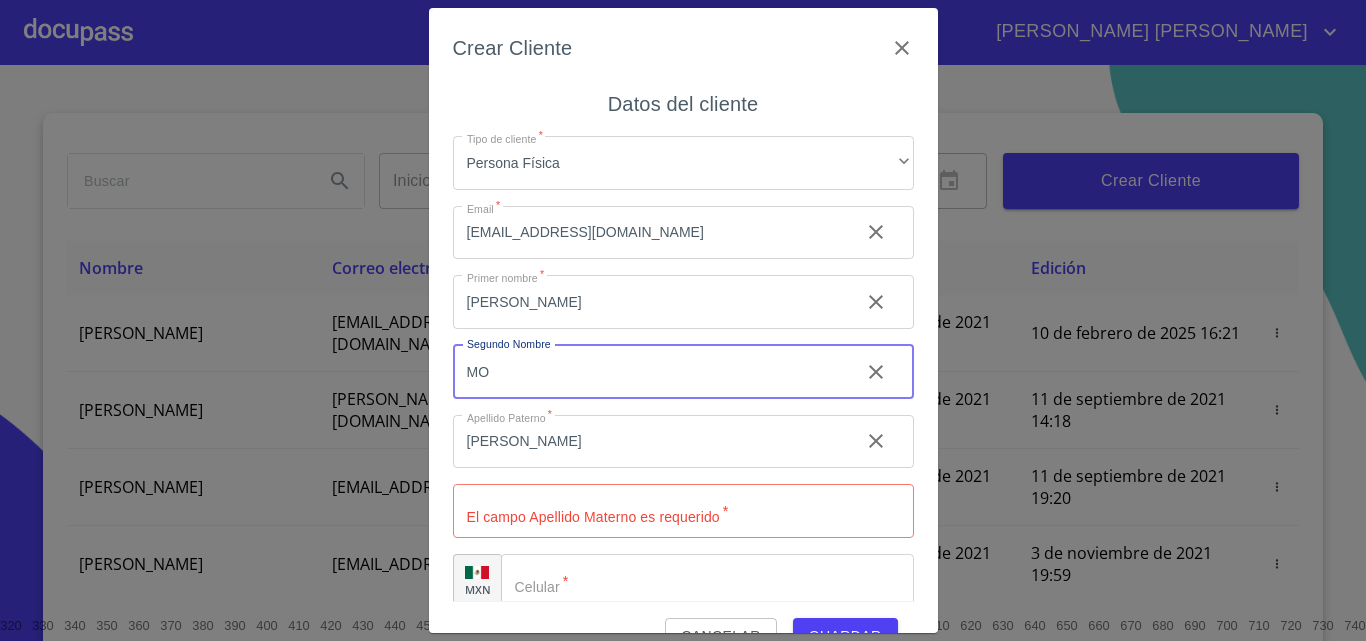 type on "M" 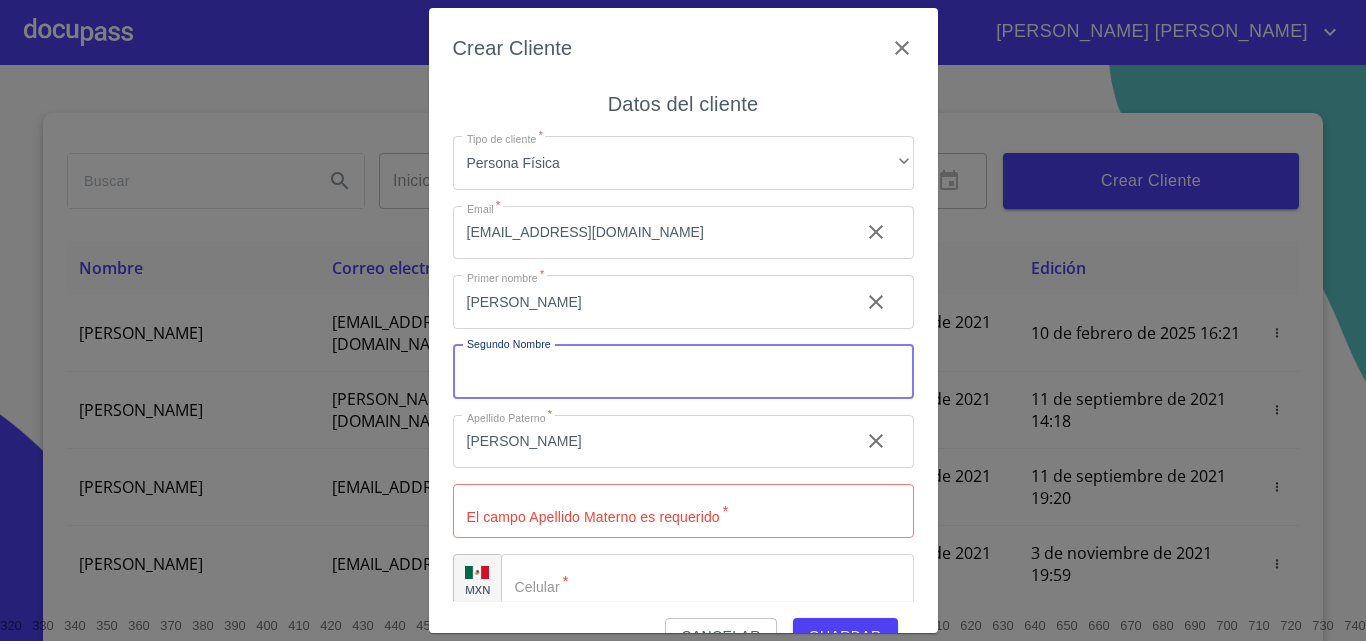 type 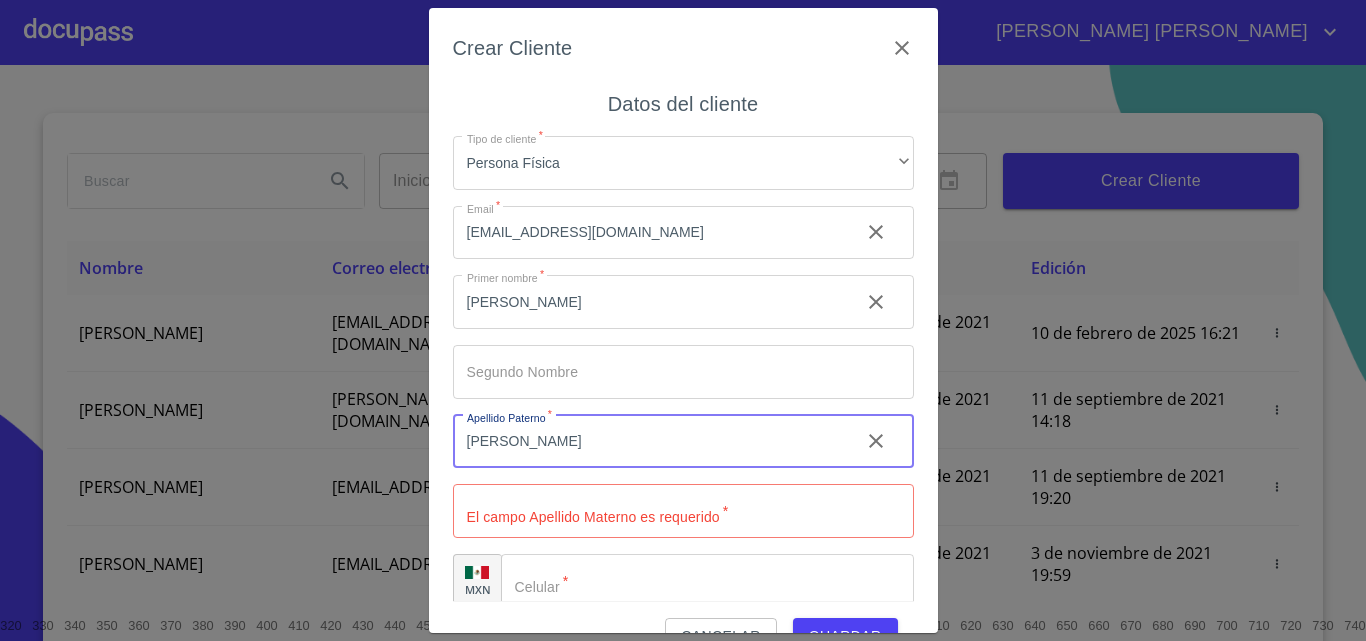 click on "[PERSON_NAME]" at bounding box center [648, 442] 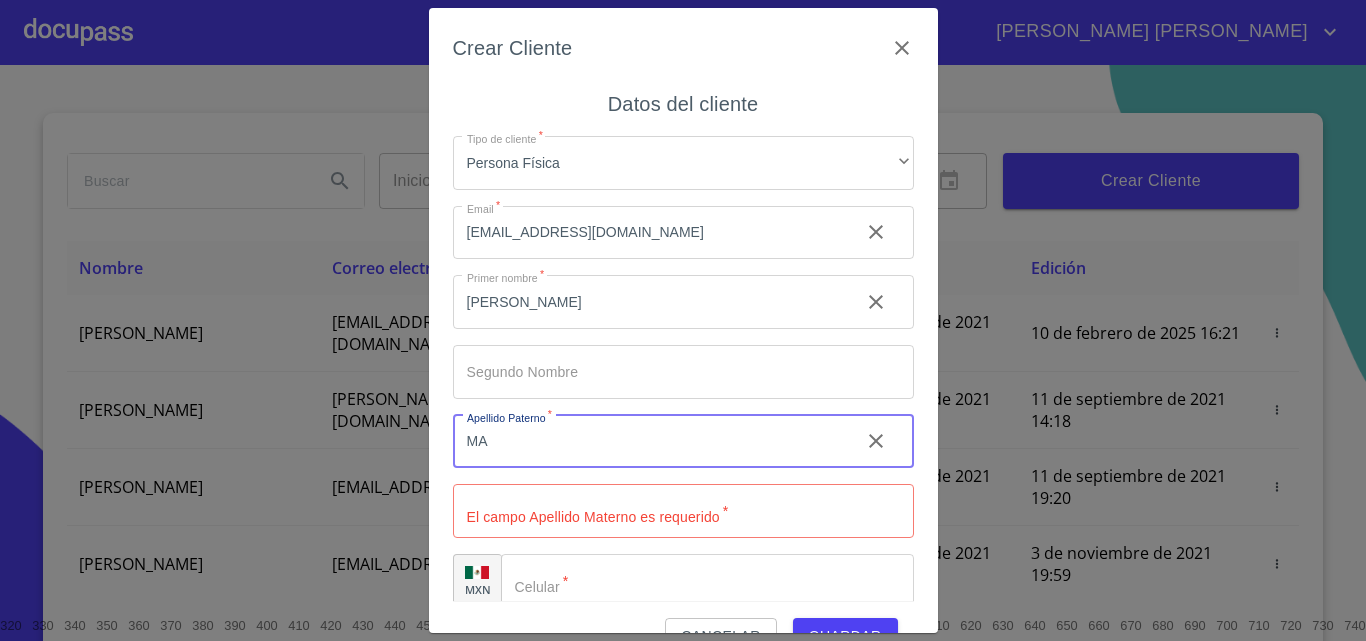 type on "M" 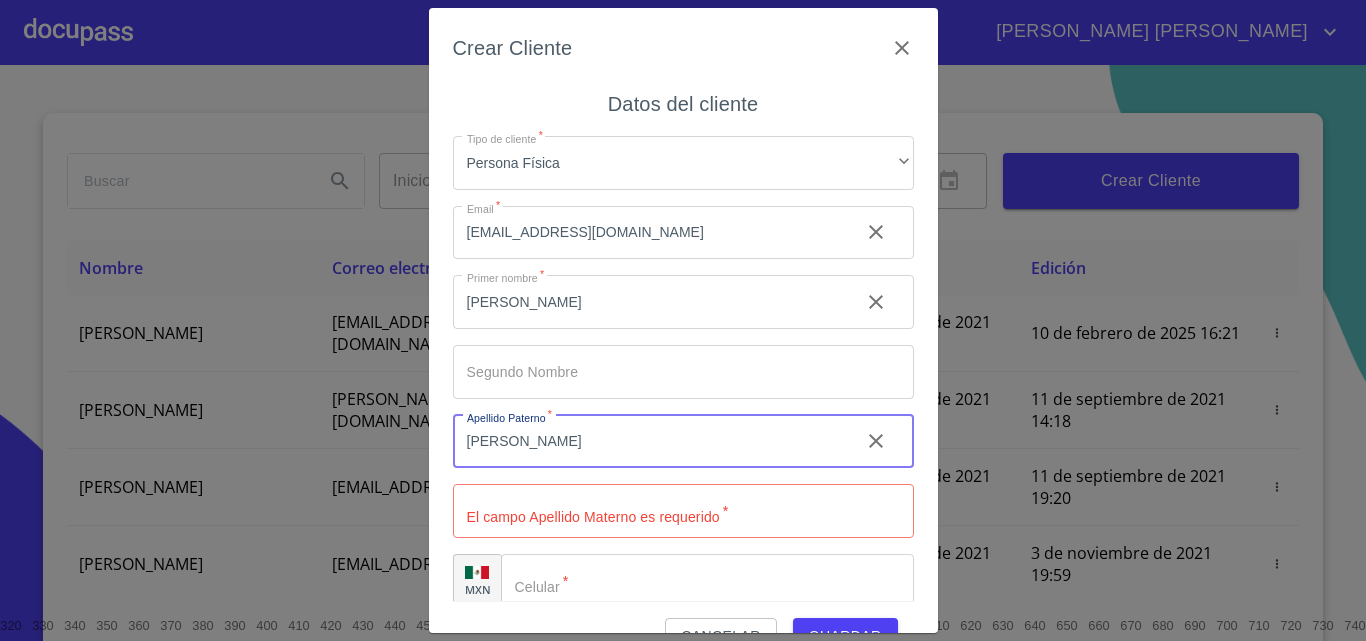 type on "[PERSON_NAME]" 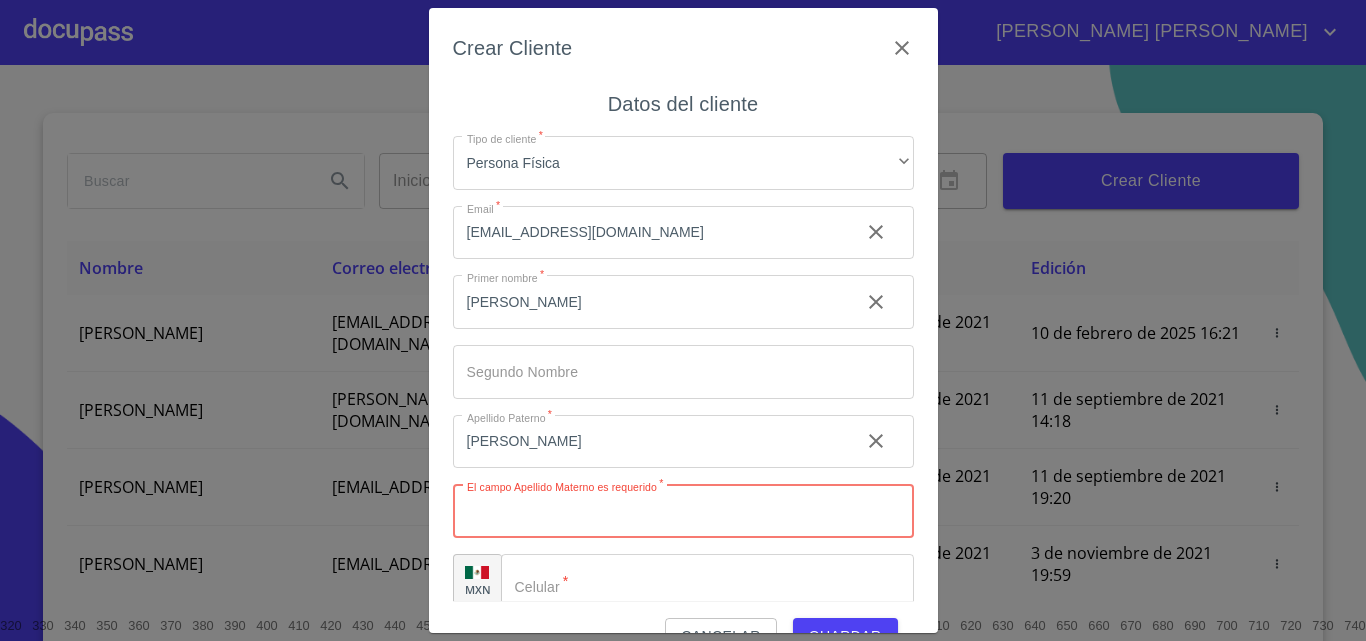 type on "," 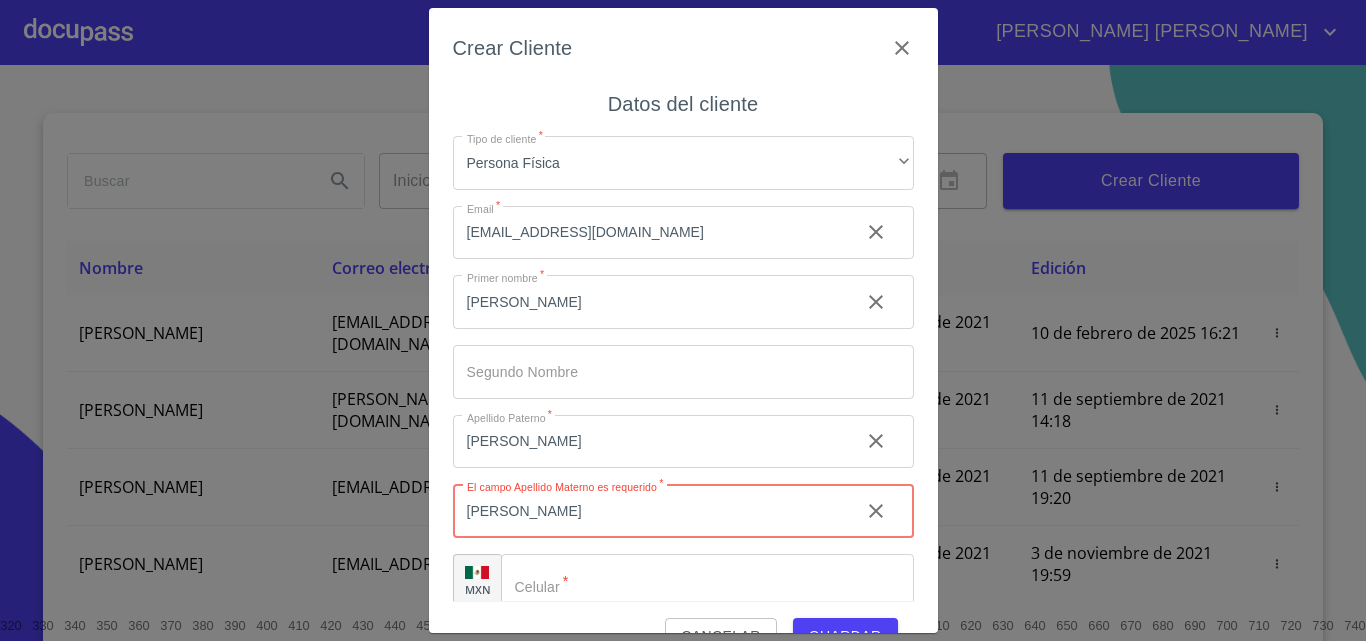 type on "[PERSON_NAME]" 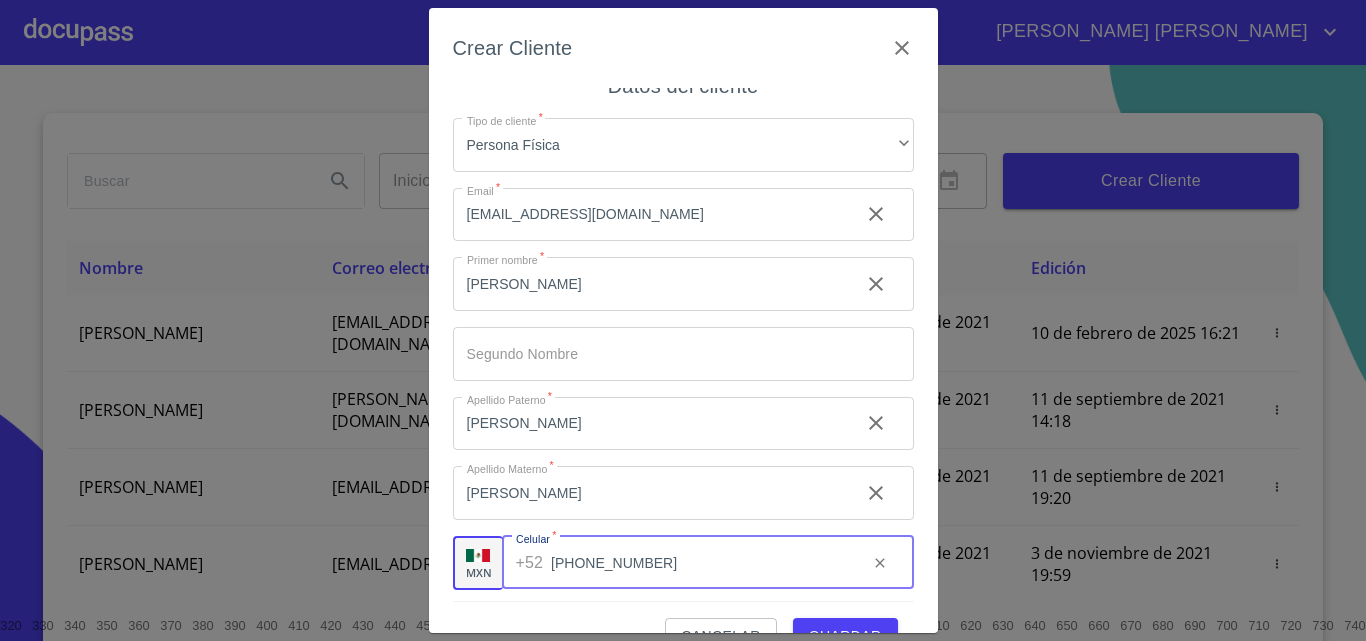 scroll, scrollTop: 23, scrollLeft: 0, axis: vertical 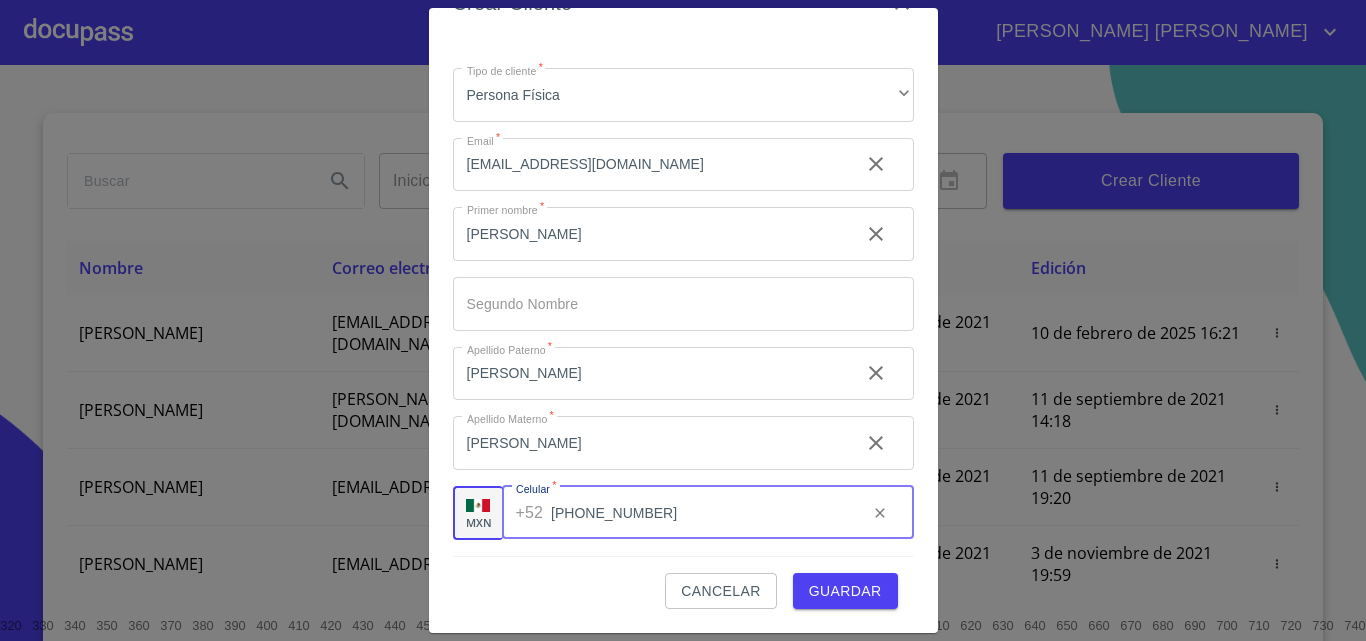 type on "[PHONE_NUMBER]" 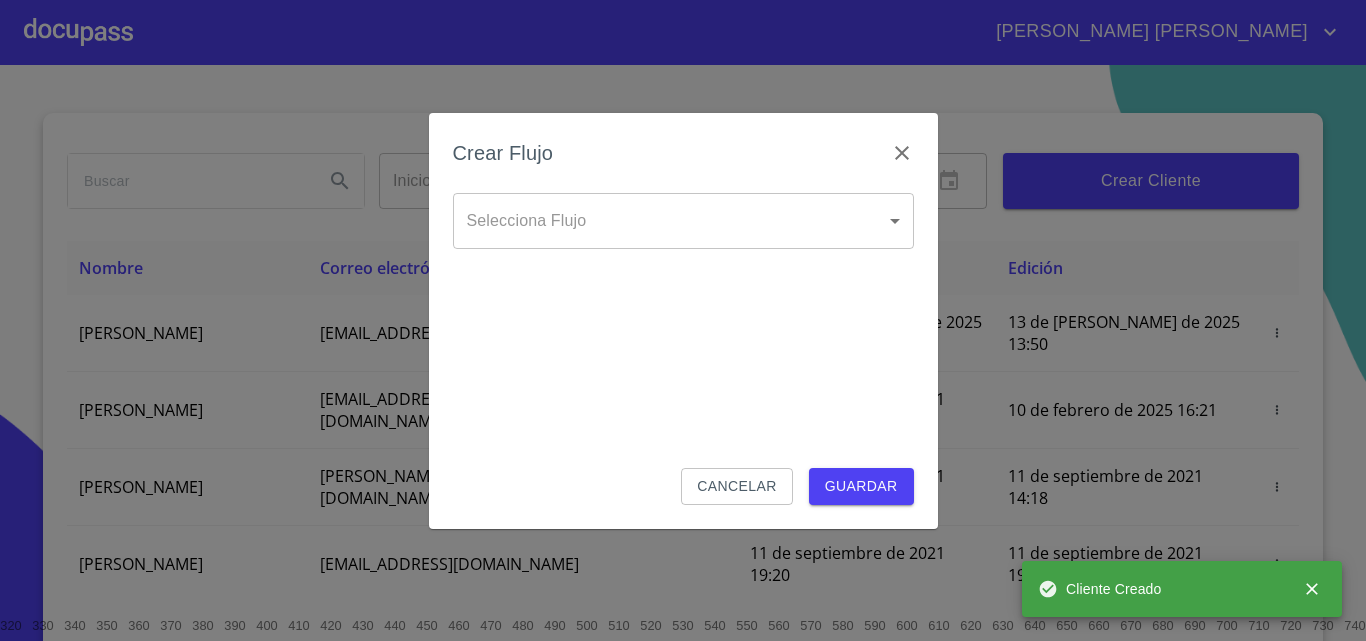 click on "[PERSON_NAME] [PERSON_NAME]  Inicio ​ Fin ​ Crear Cliente Nombre   Correo electrónico   Registro   Edición     [PERSON_NAME] [EMAIL_ADDRESS][DOMAIN_NAME] 13 de [PERSON_NAME] de 2025 13:50 13 de [PERSON_NAME] de 2025 13:50 [PERSON_NAME] GROVER [EMAIL_ADDRESS][PERSON_NAME][PERSON_NAME][DOMAIN_NAME] 10 de septiembre de 2021 18:55 10 de febrero de 2025 16:21 [PERSON_NAME] CELIS  [EMAIL_ADDRESS][PERSON_NAME][DOMAIN_NAME] 11 de septiembre de 2021 14:18 11 de septiembre de 2021 14:18 [PERSON_NAME] [PERSON_NAME][EMAIL_ADDRESS][DOMAIN_NAME] 11 de septiembre de 2021 19:20 11 de septiembre de 2021 19:20 [PERSON_NAME] [EMAIL_ADDRESS][DOMAIN_NAME] 13 de septiembre de 2021 11:06 3 de noviembre de 2021 19:59 [PERSON_NAME] [EMAIL_ADDRESS][DOMAIN_NAME] 14 de septiembre de 2021 12:26 14 de septiembre de 2021 12:26 [PERSON_NAME] [EMAIL_ADDRESS][DOMAIN_NAME] 14 de septiembre de 2021 16:35 14 de septiembre de 2021 16:35 [PERSON_NAME] [EMAIL_ADDRESS][DOMAIN_NAME] 14 de septiembre de 2021 18:24 14 de septiembre de 2021 18:24 [PERSON_NAME]  [EMAIL_ADDRESS][DOMAIN_NAME] 15 de septiembre de 2021 13:18 [PERSON_NAME] [PERSON_NAME] 1" at bounding box center (683, 320) 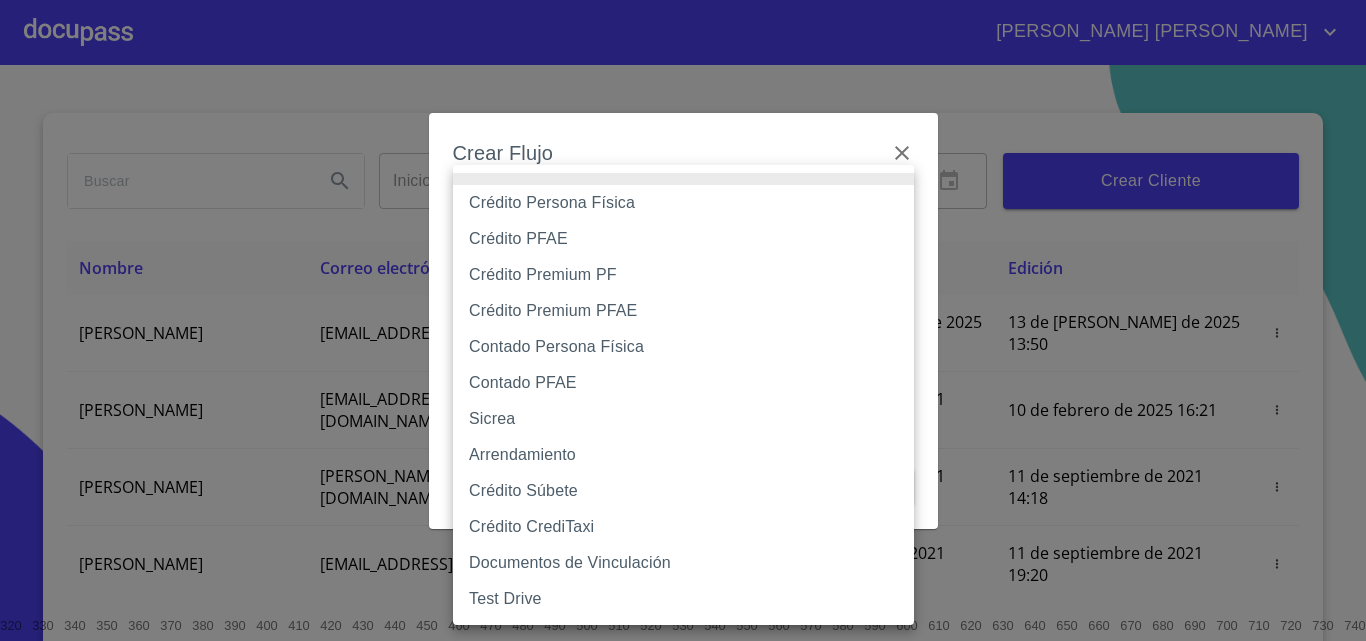 click on "Crédito Persona Física" at bounding box center [683, 203] 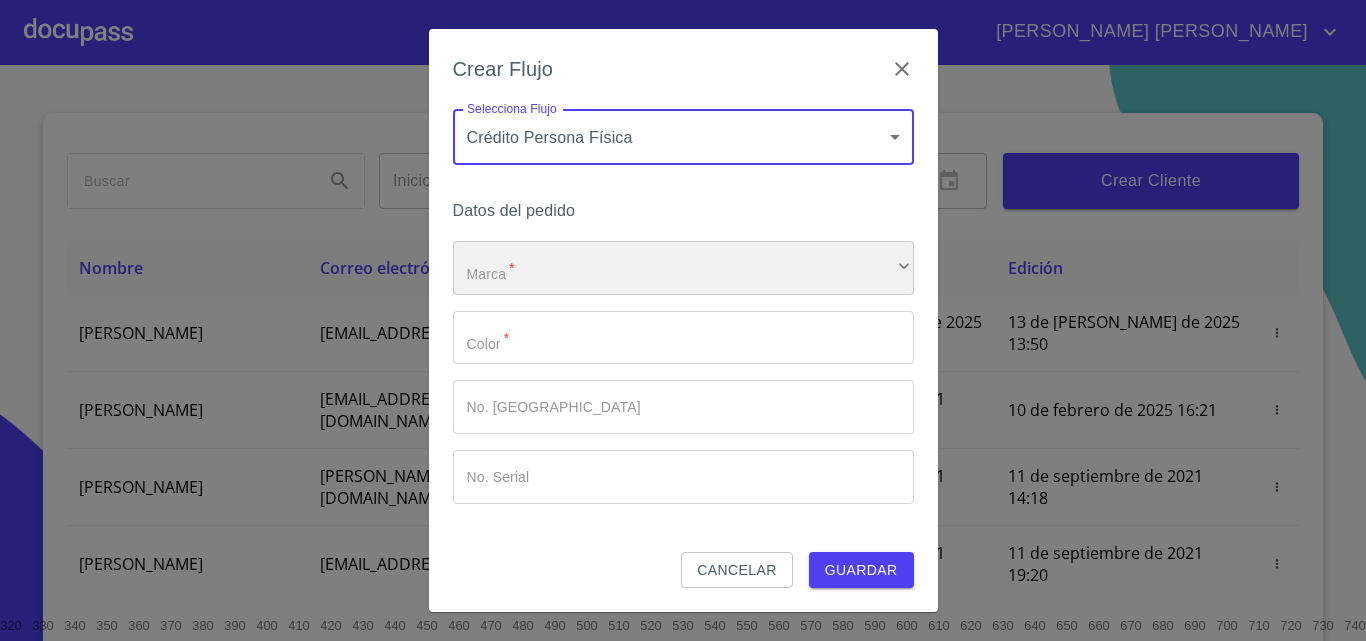 click on "​" at bounding box center [683, 268] 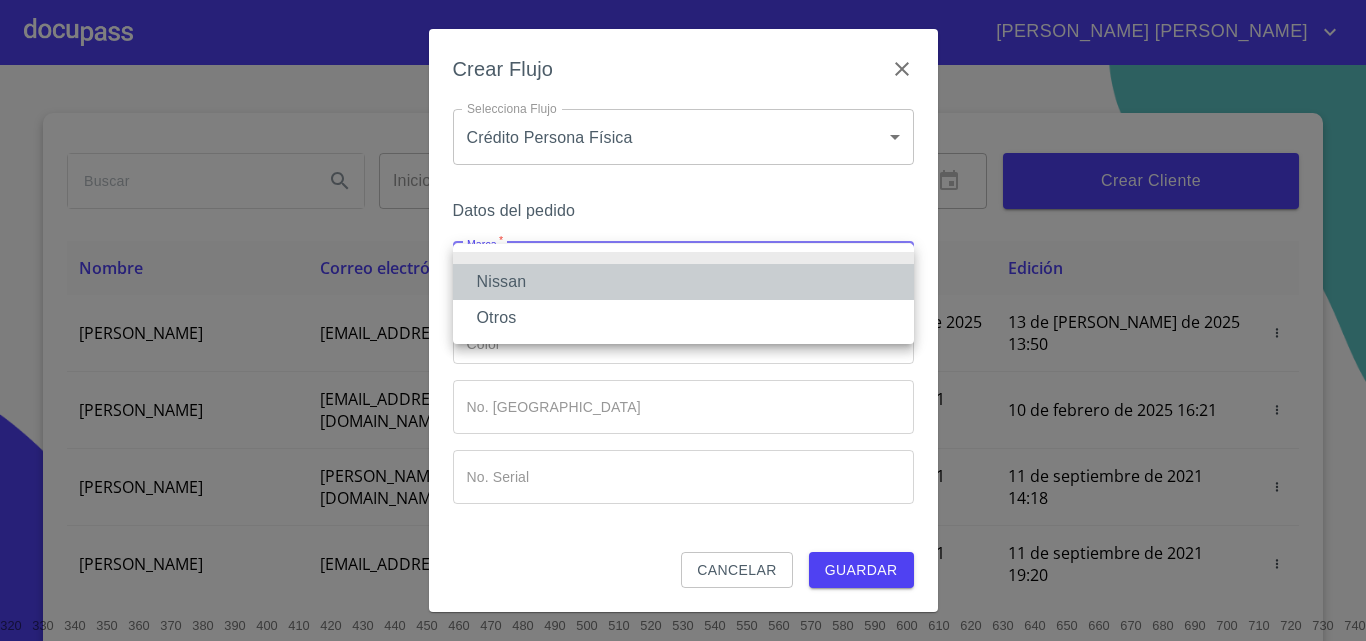 click on "Nissan" at bounding box center [683, 282] 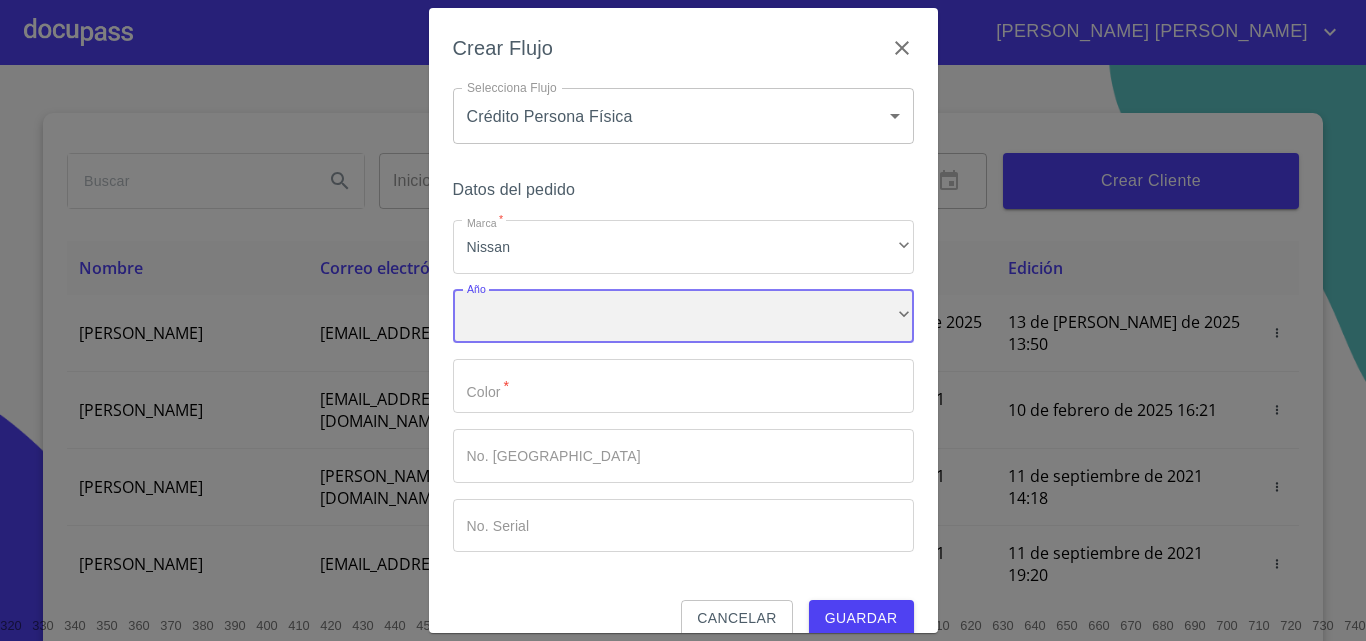 click on "​" at bounding box center [683, 317] 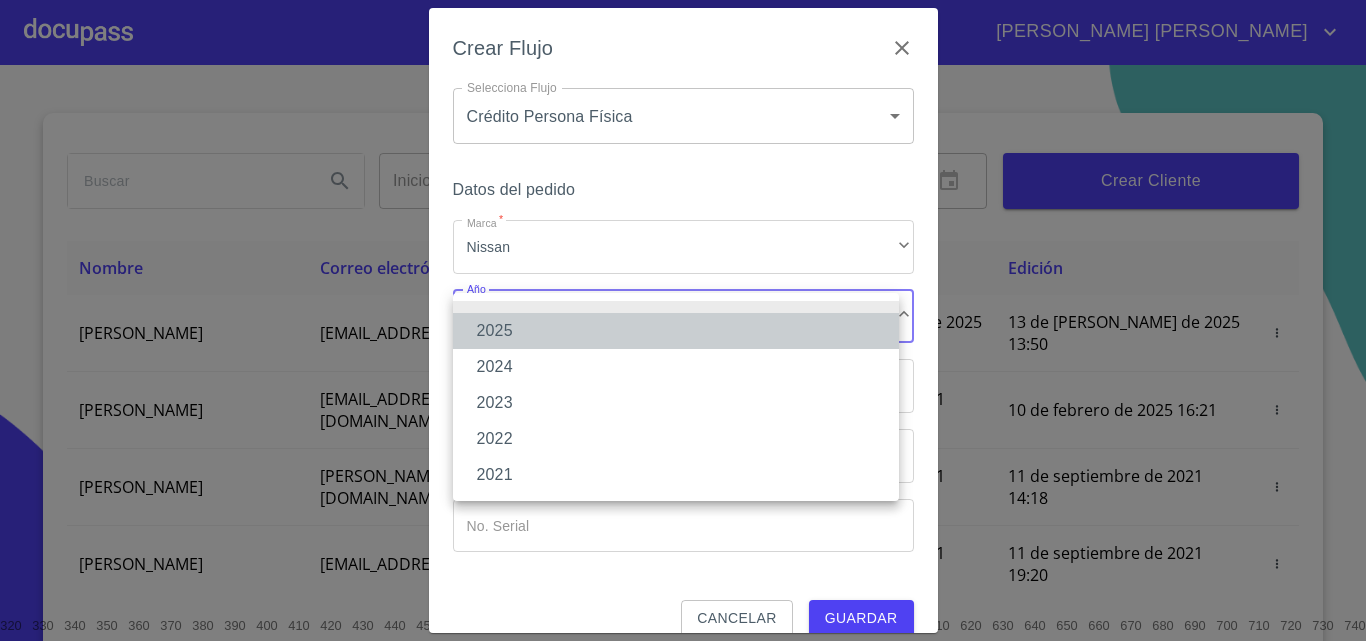 click on "2025" at bounding box center [676, 331] 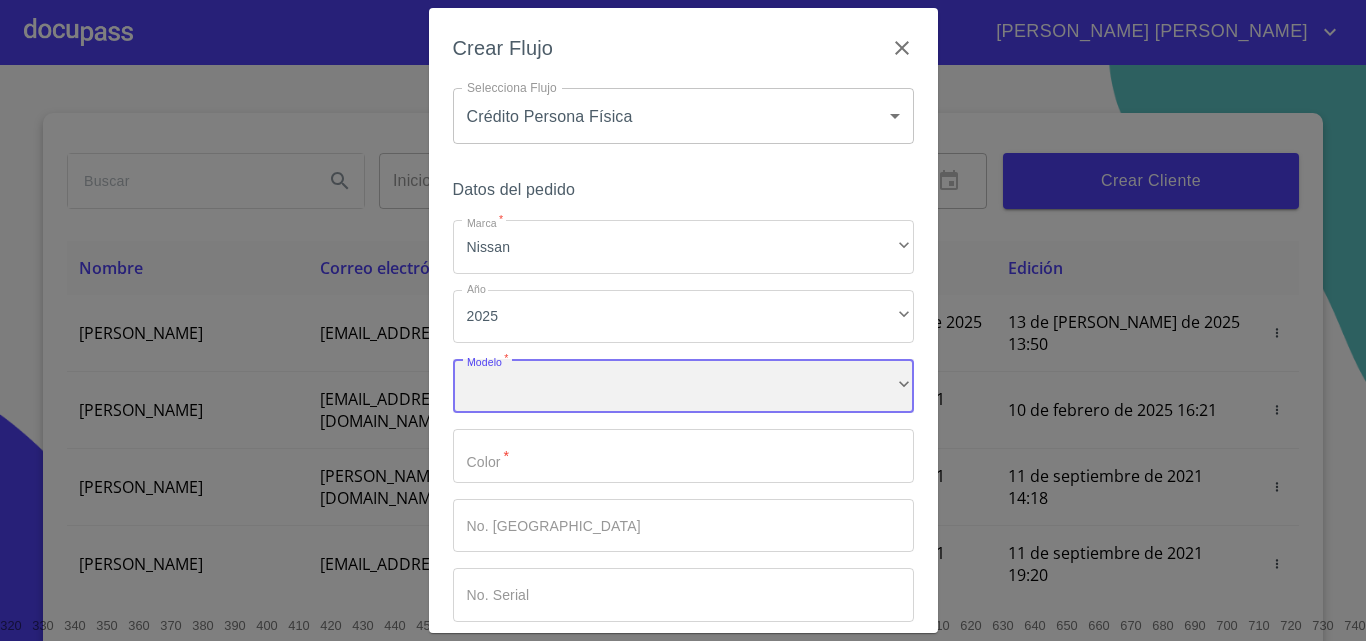click on "​" at bounding box center [683, 386] 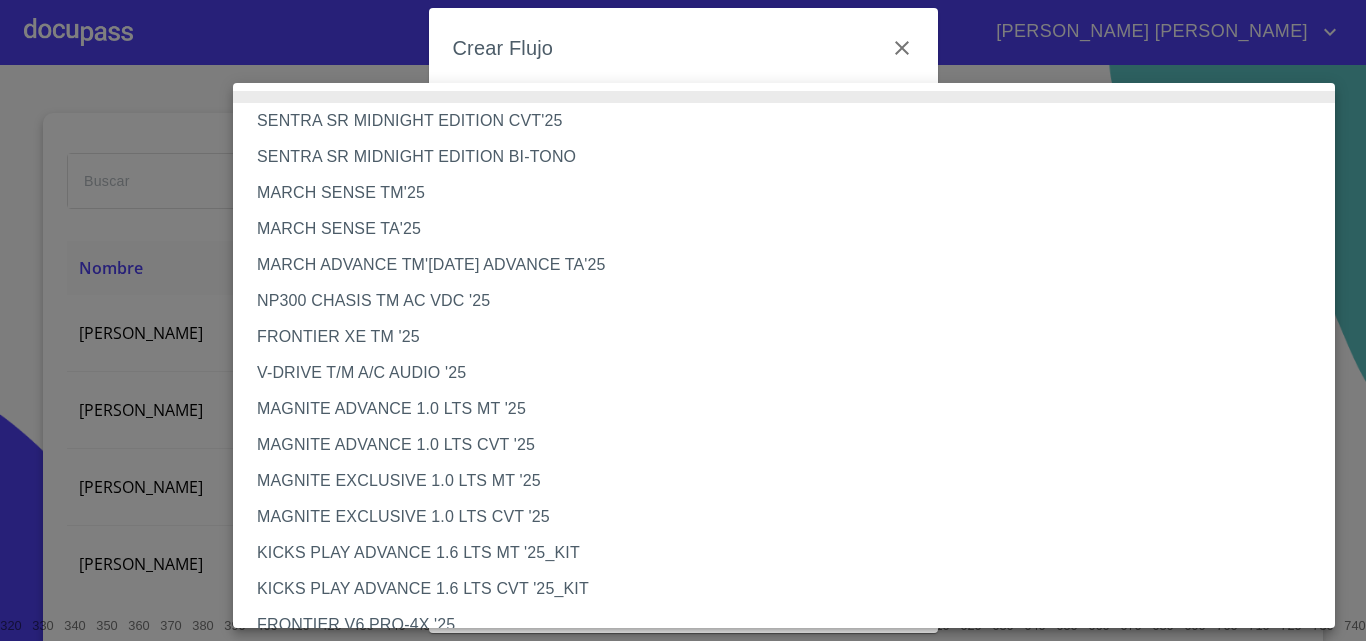 click on "MAGNITE EXCLUSIVE 1.0 LTS CVT '25" at bounding box center (791, 517) 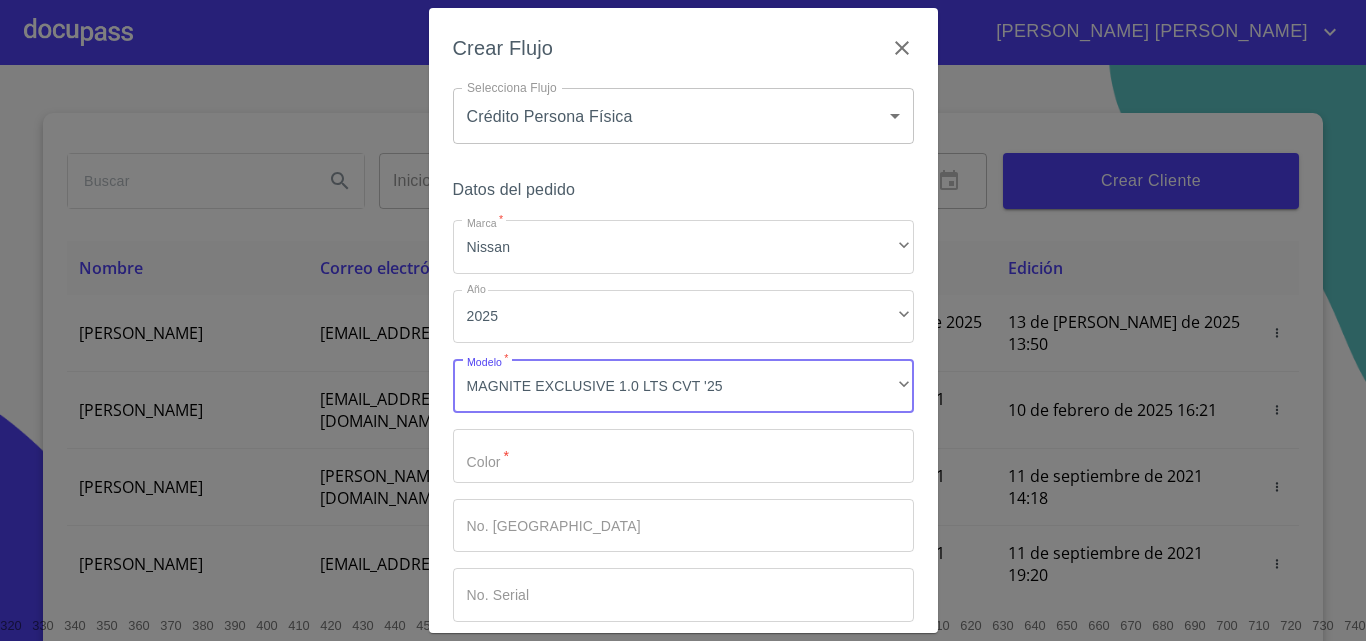 click on "Marca   *" at bounding box center (683, 456) 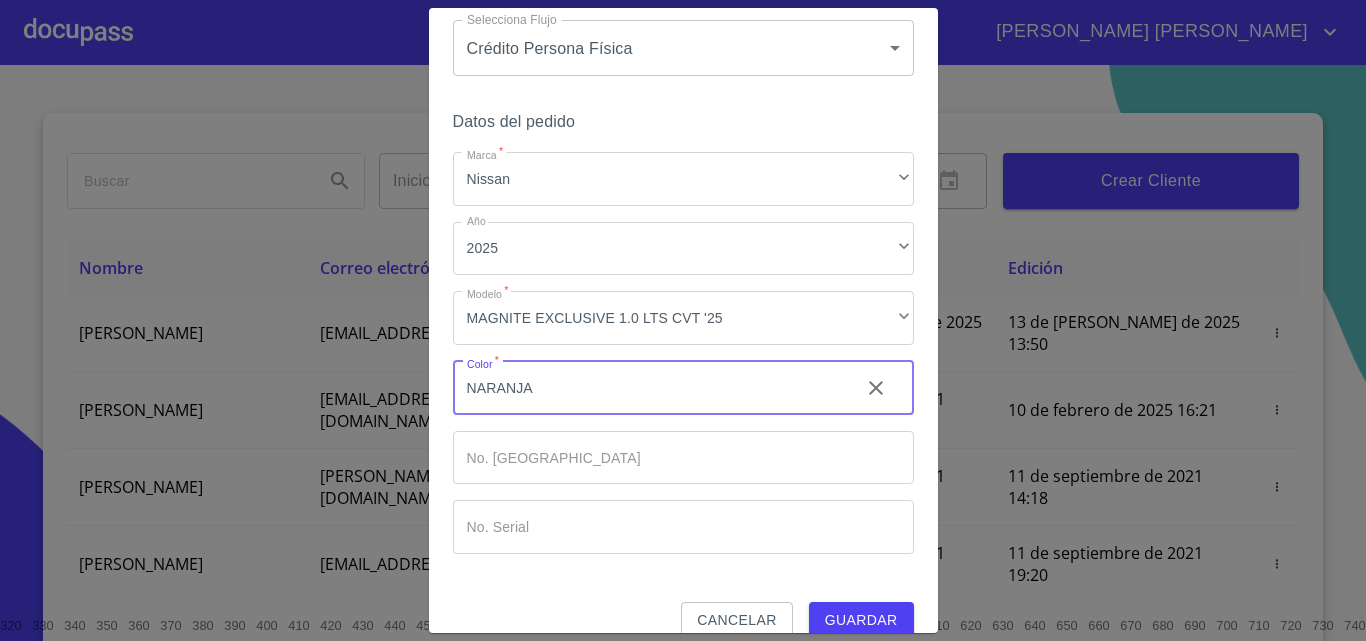 scroll, scrollTop: 97, scrollLeft: 0, axis: vertical 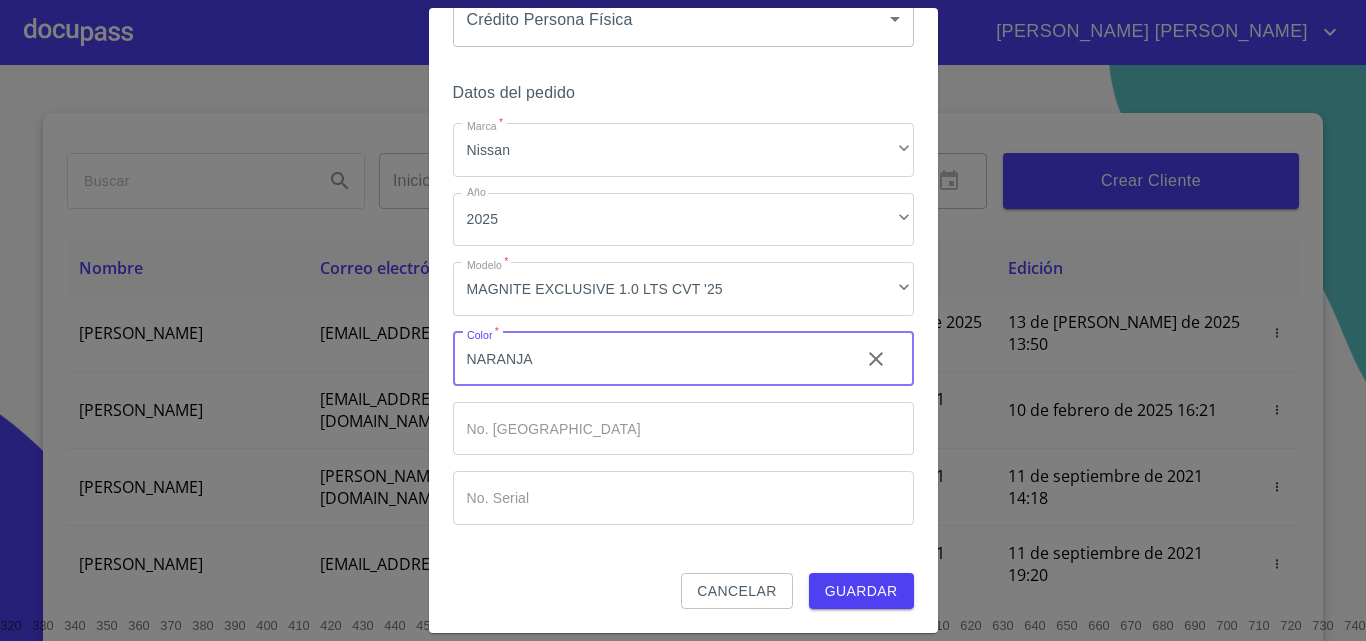 type on "NARANJA" 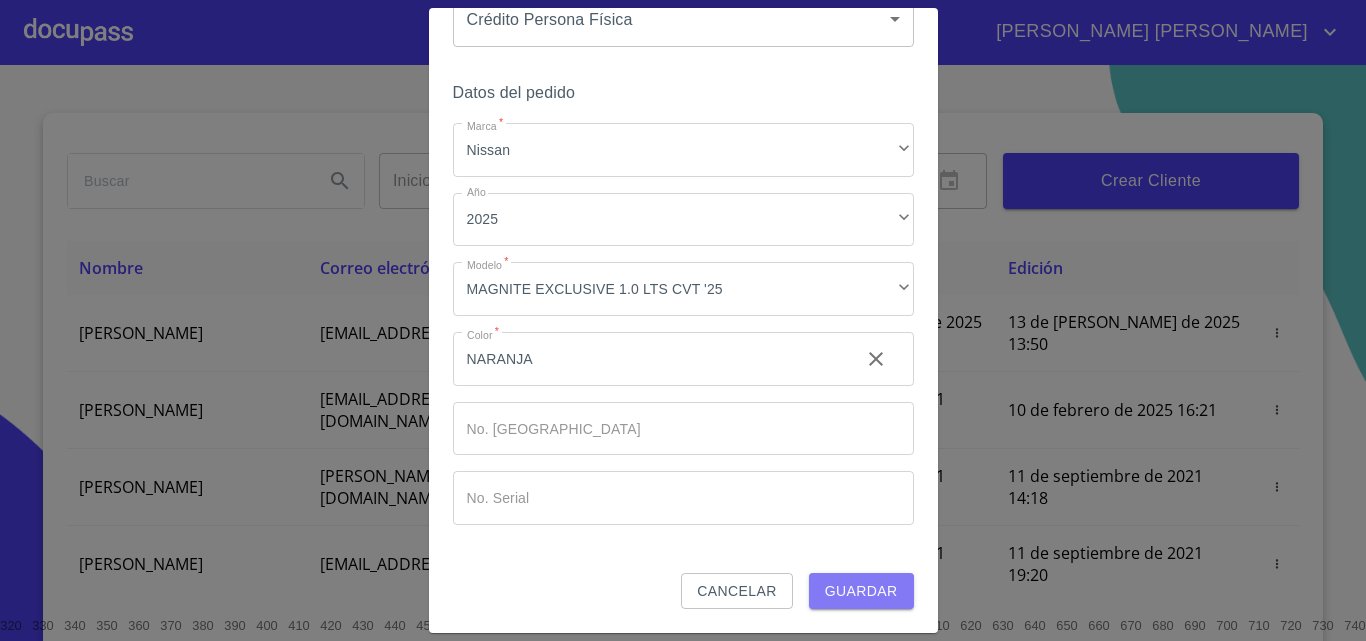 click on "Guardar" at bounding box center [861, 591] 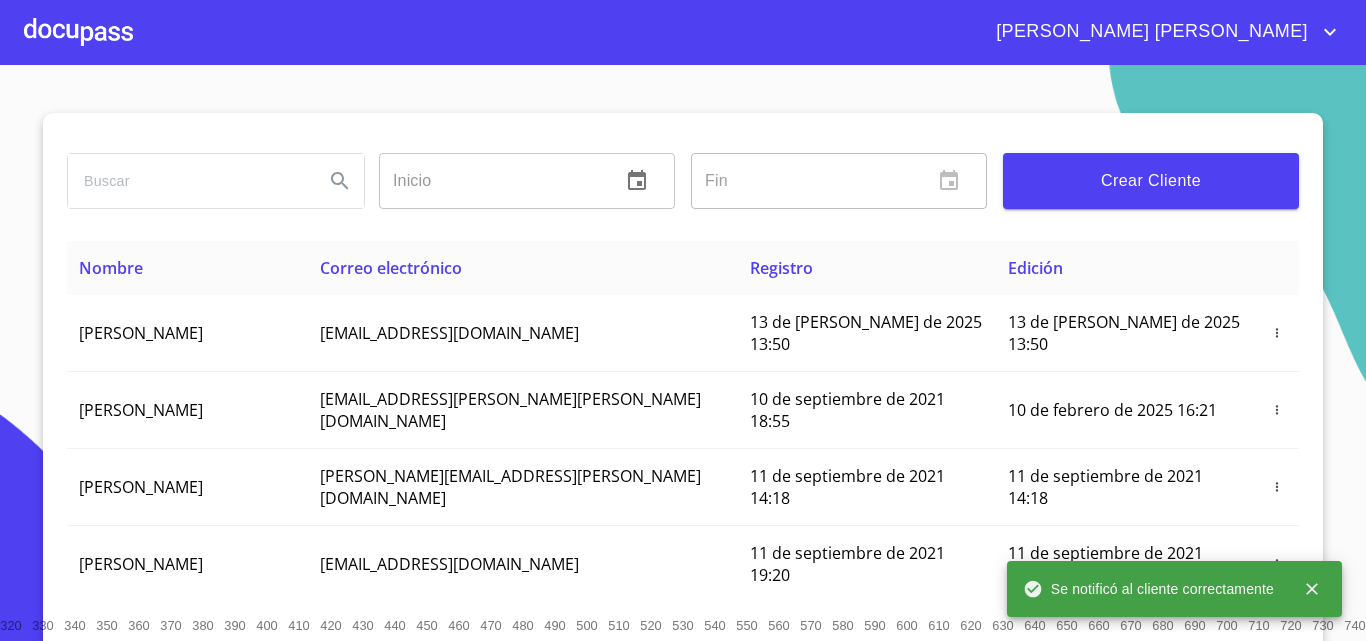 click at bounding box center [78, 32] 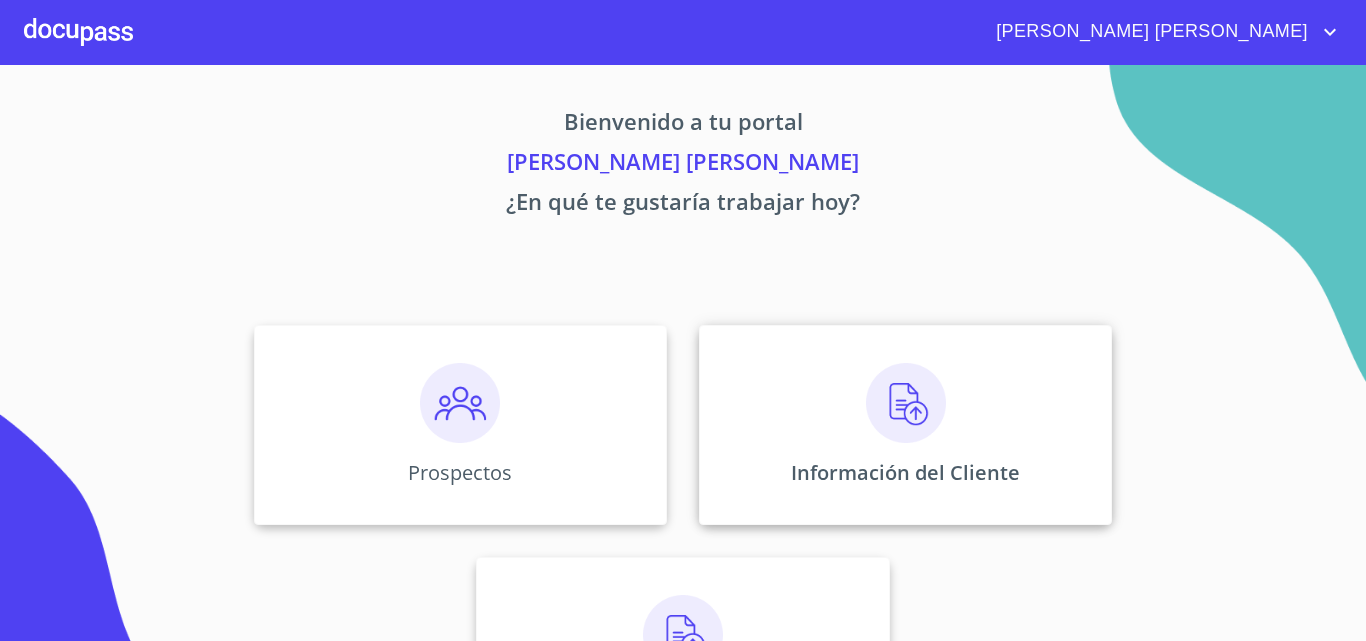 click on "Información del Cliente" at bounding box center [905, 425] 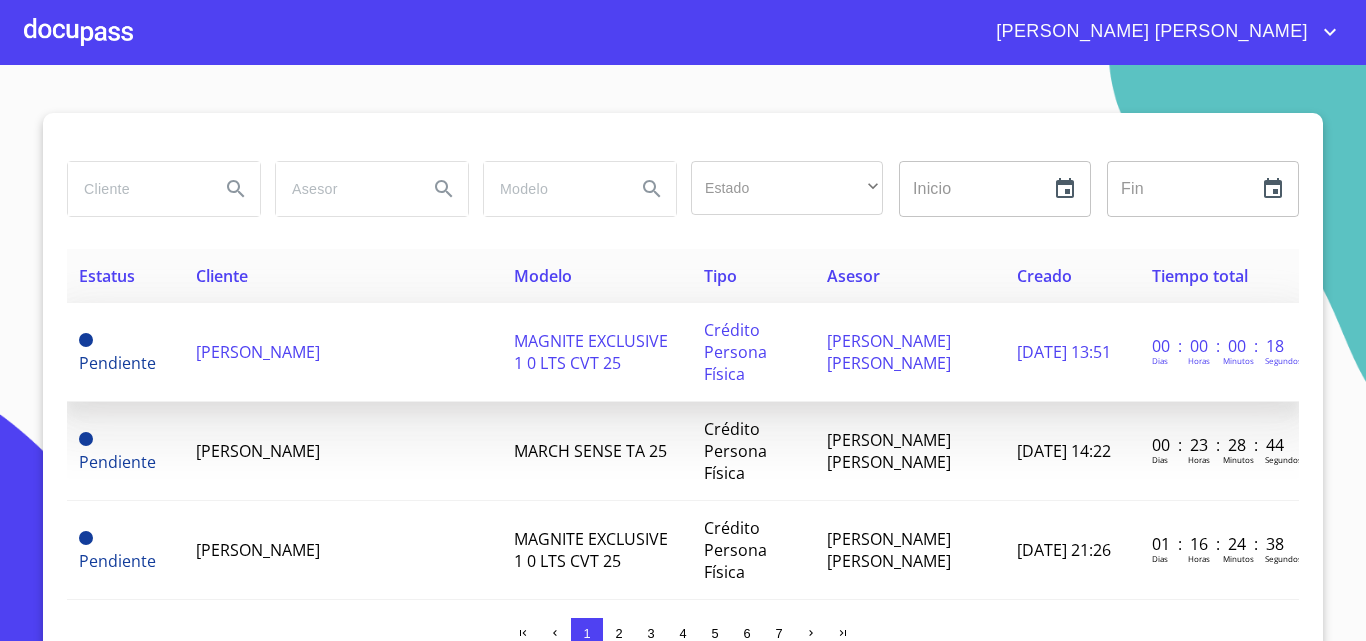 click on "[PERSON_NAME]" at bounding box center [258, 352] 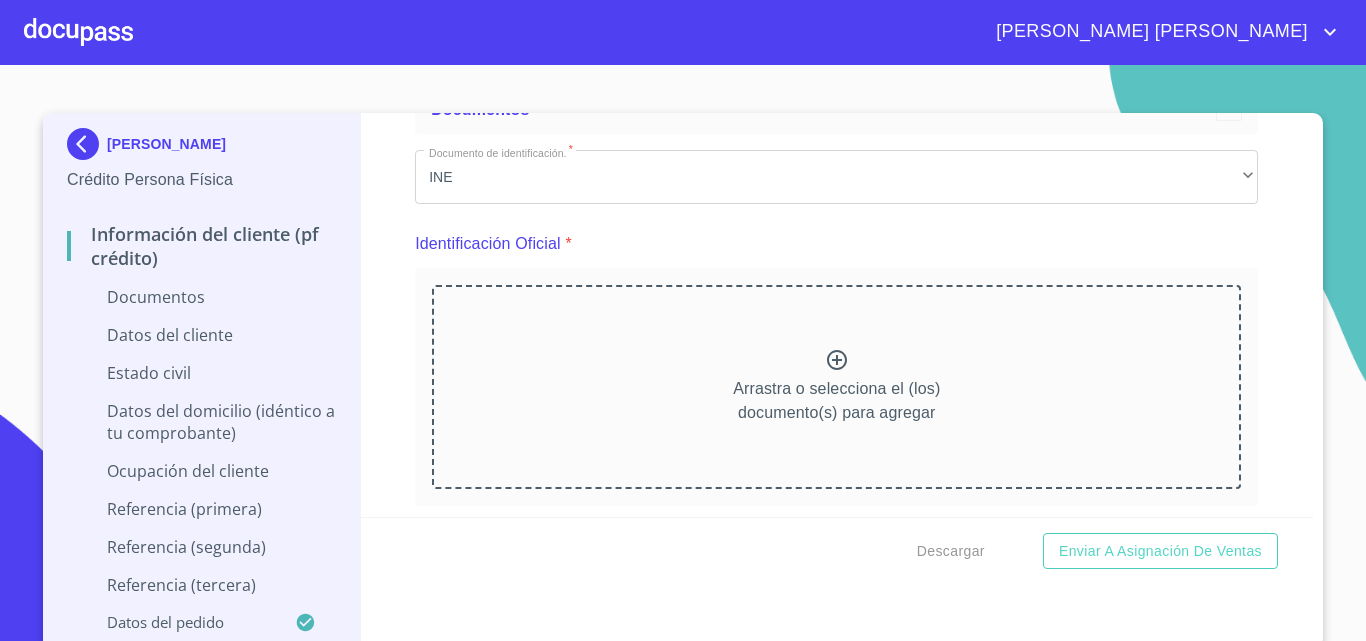scroll, scrollTop: 300, scrollLeft: 0, axis: vertical 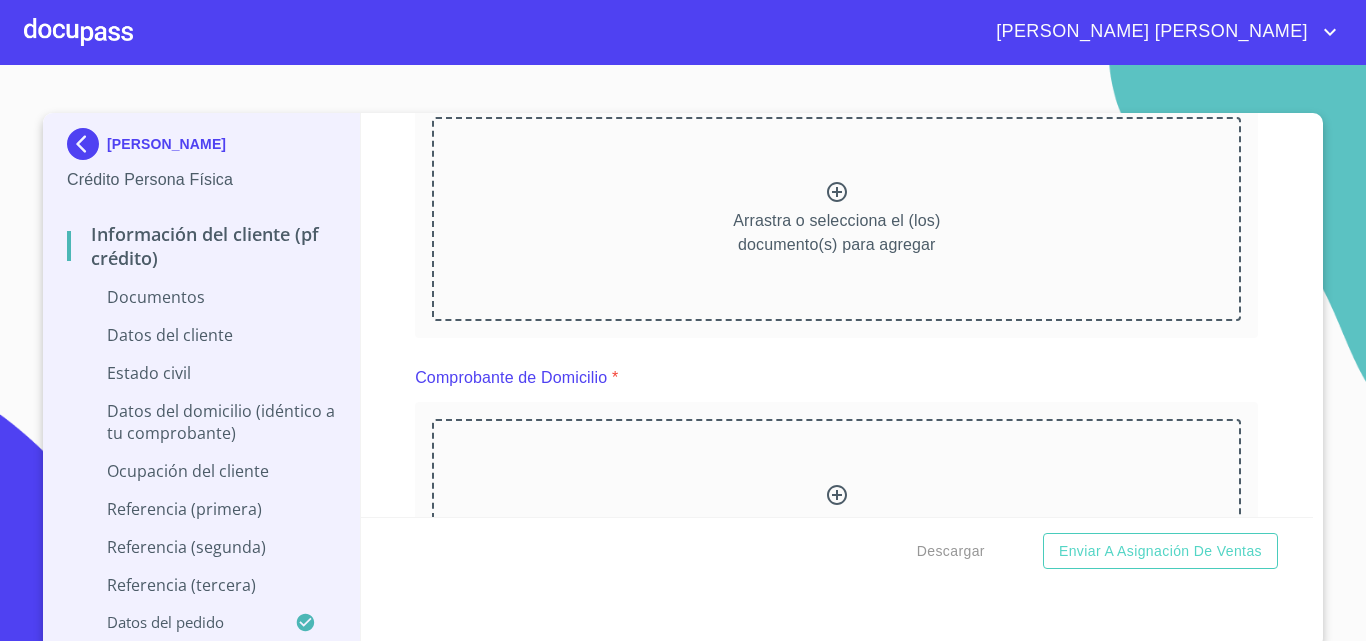 click 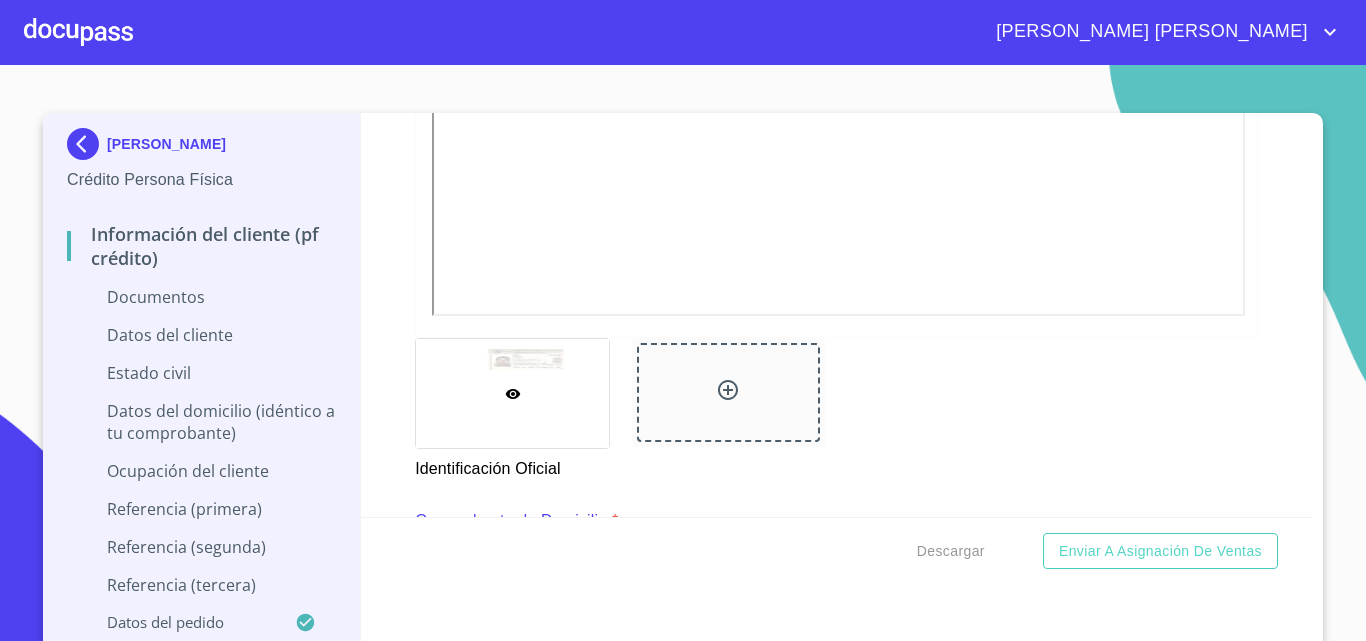 scroll, scrollTop: 808, scrollLeft: 0, axis: vertical 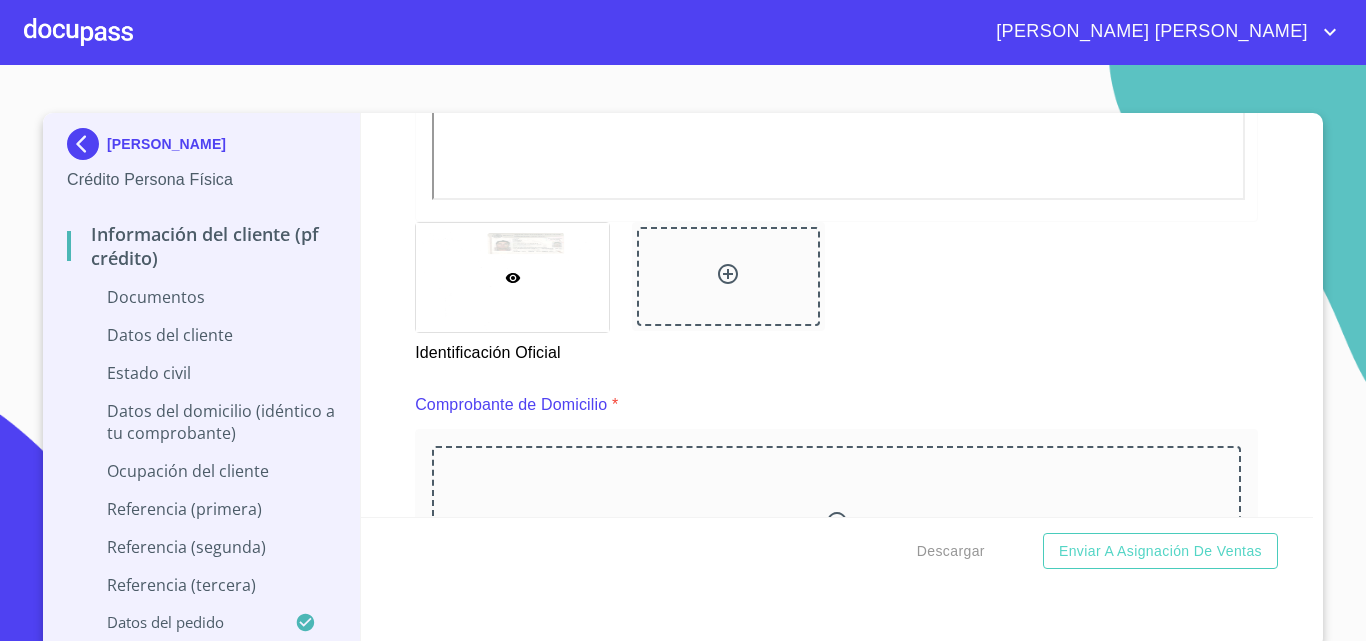 click at bounding box center (728, 276) 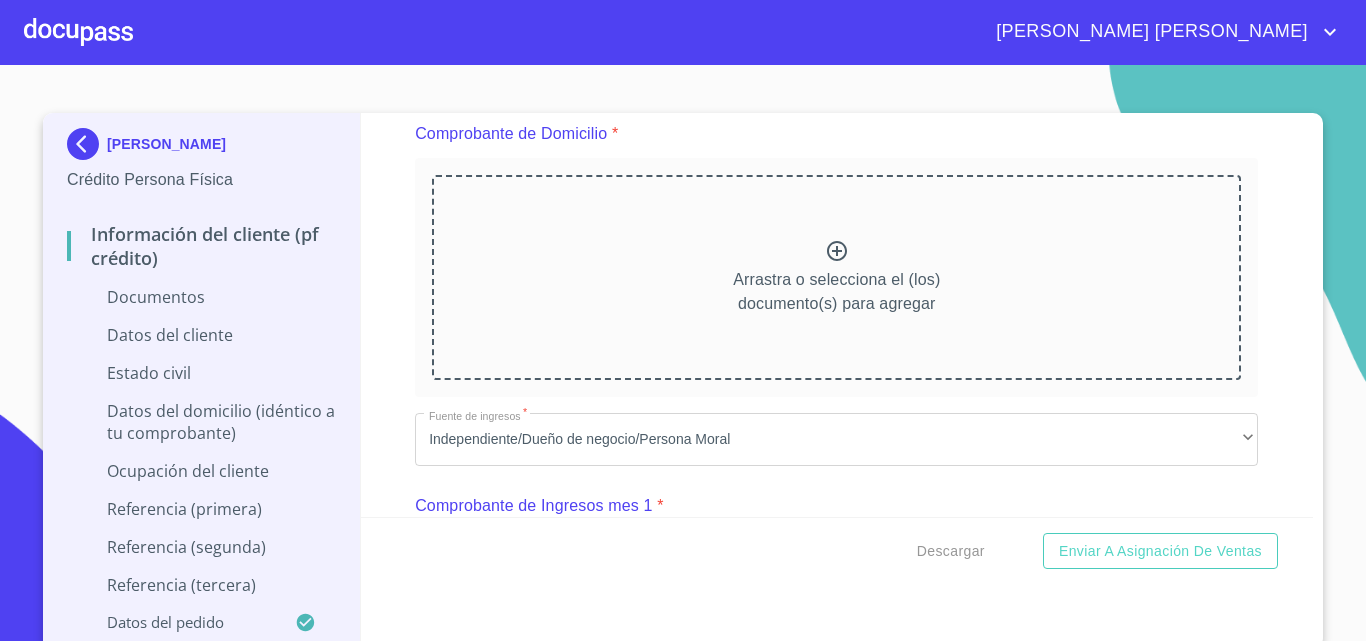 scroll, scrollTop: 916, scrollLeft: 0, axis: vertical 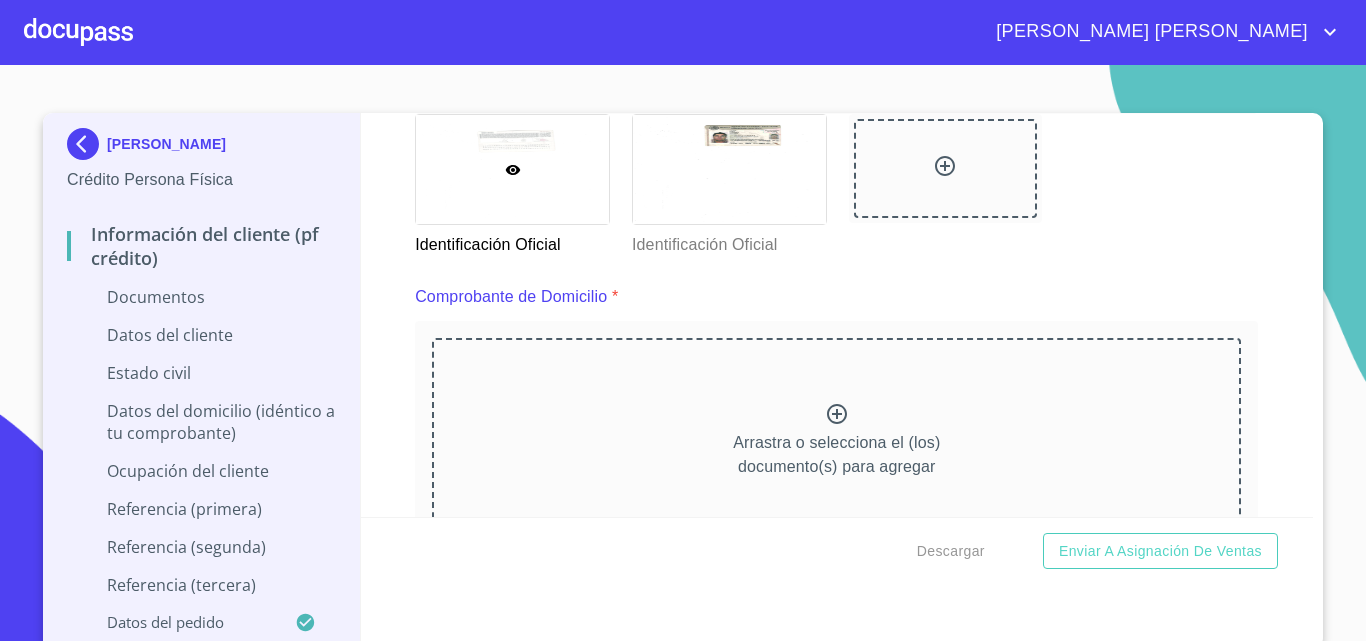 click 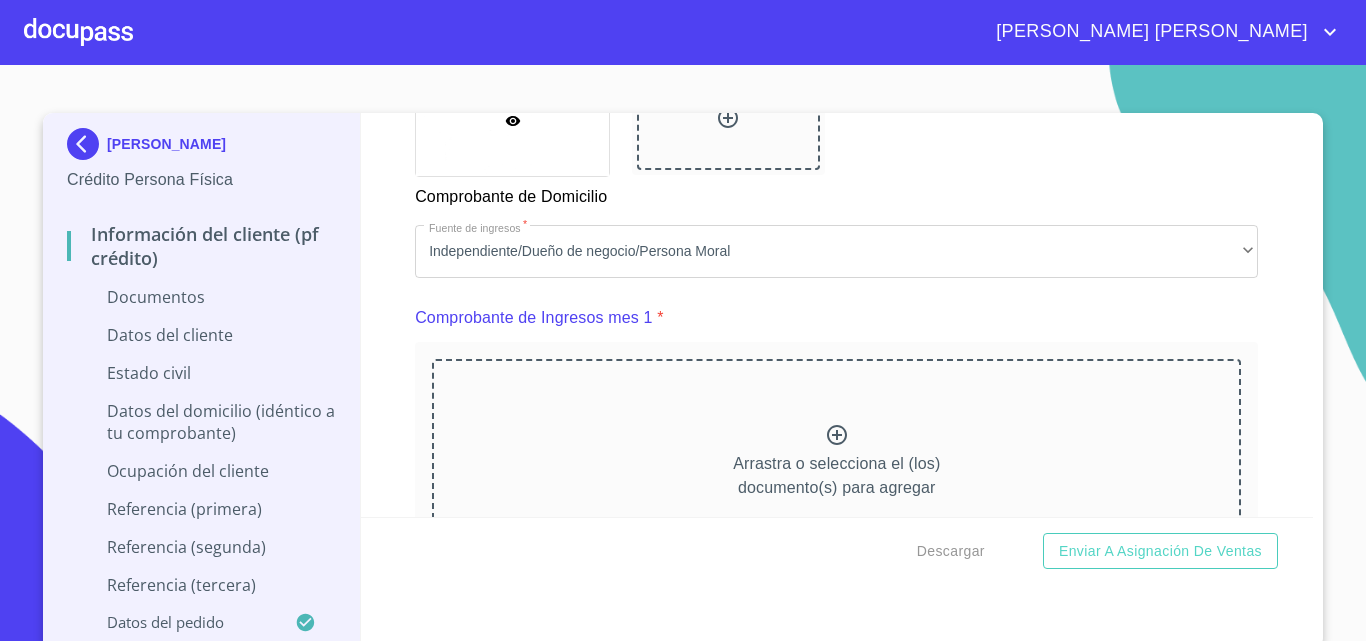 scroll, scrollTop: 1826, scrollLeft: 0, axis: vertical 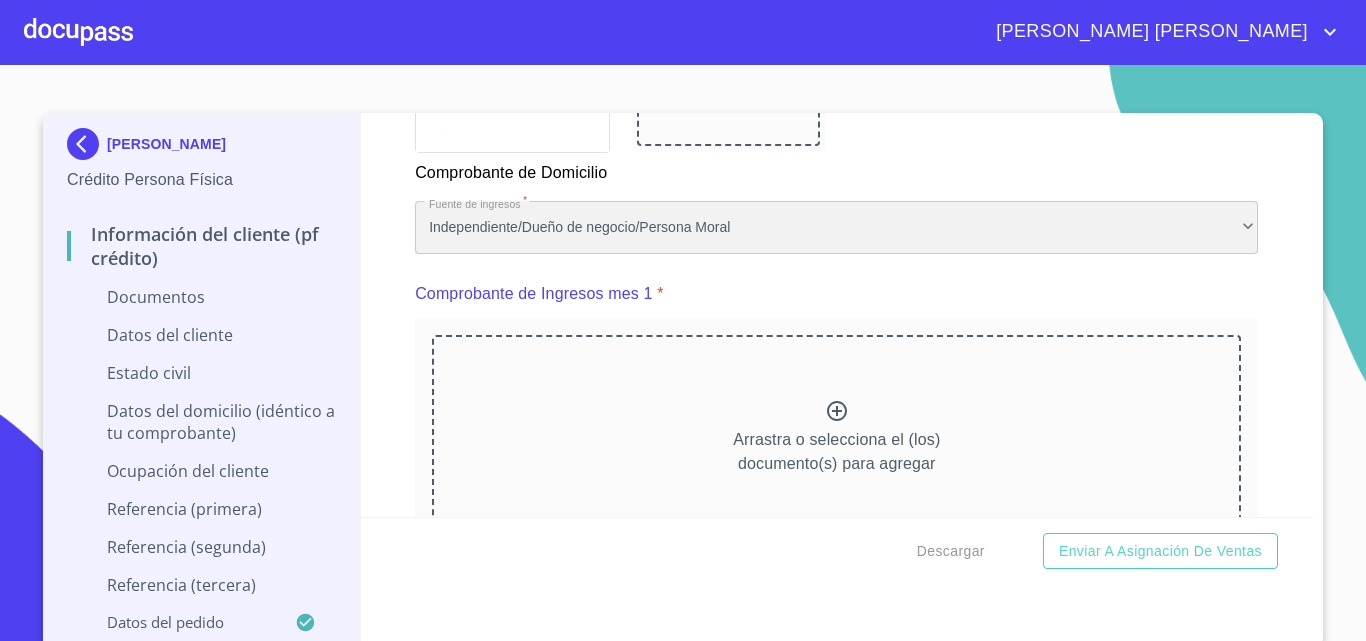 click on "Independiente/Dueño de negocio/Persona Moral" at bounding box center [836, 228] 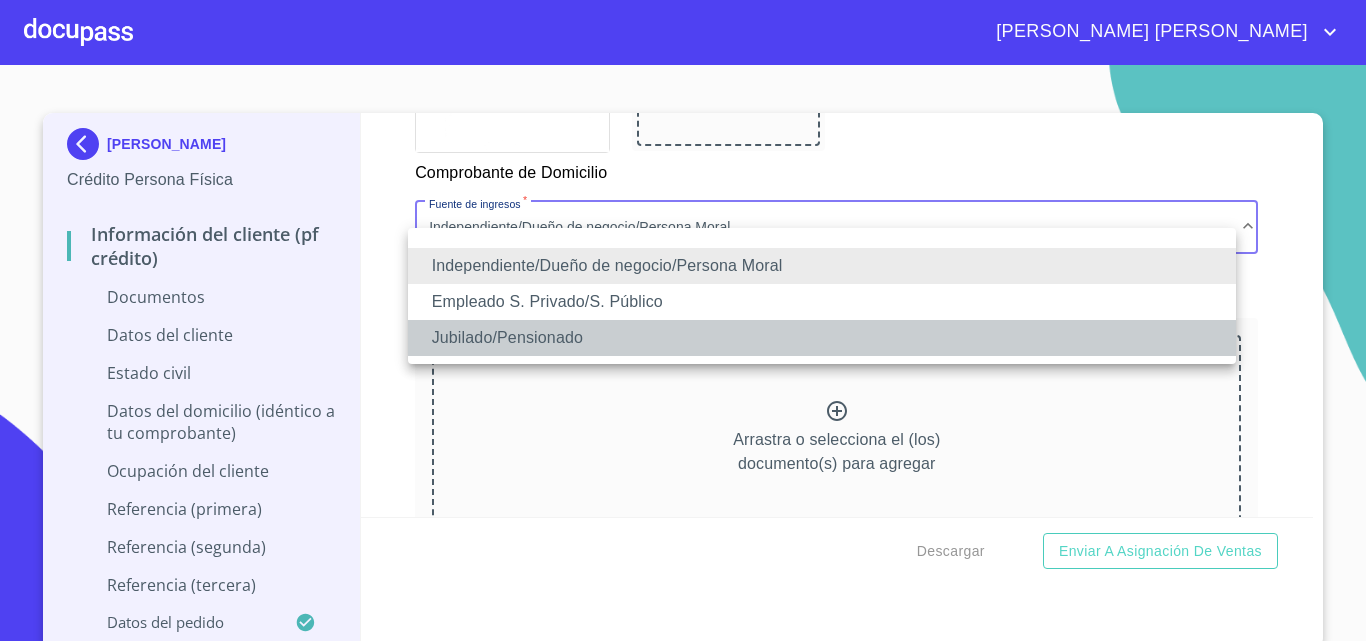 click on "Jubilado/Pensionado" at bounding box center (822, 338) 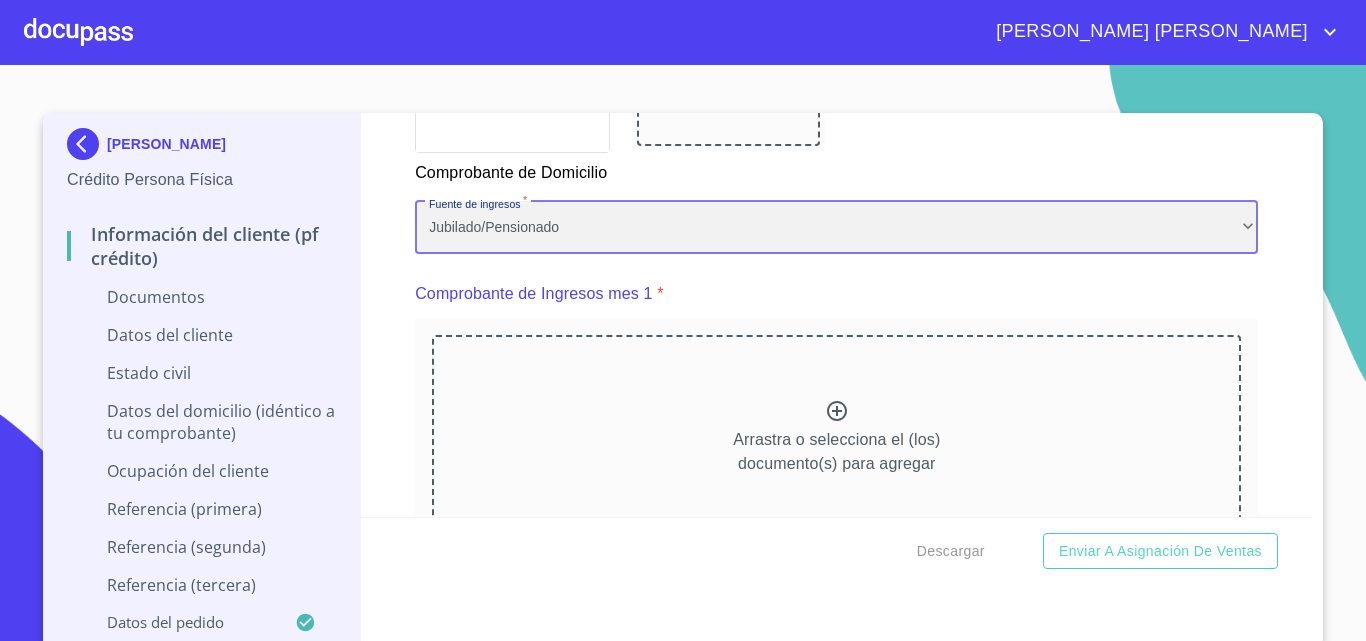 scroll, scrollTop: 1999, scrollLeft: 0, axis: vertical 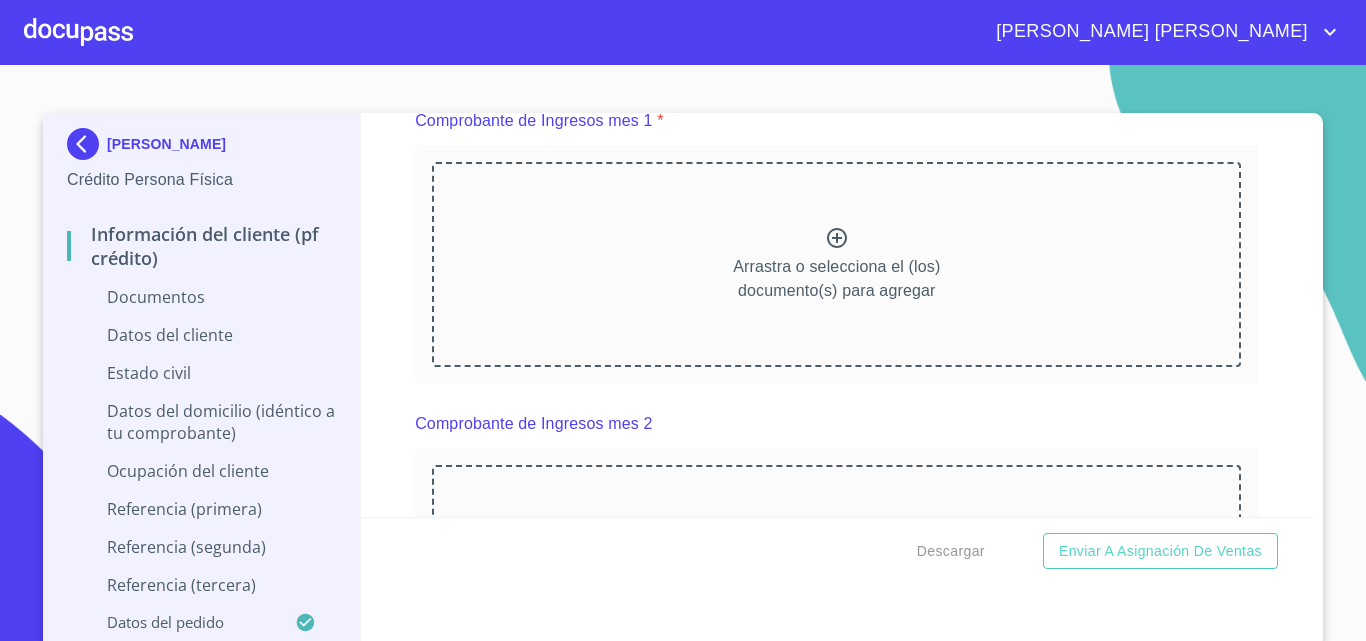 click 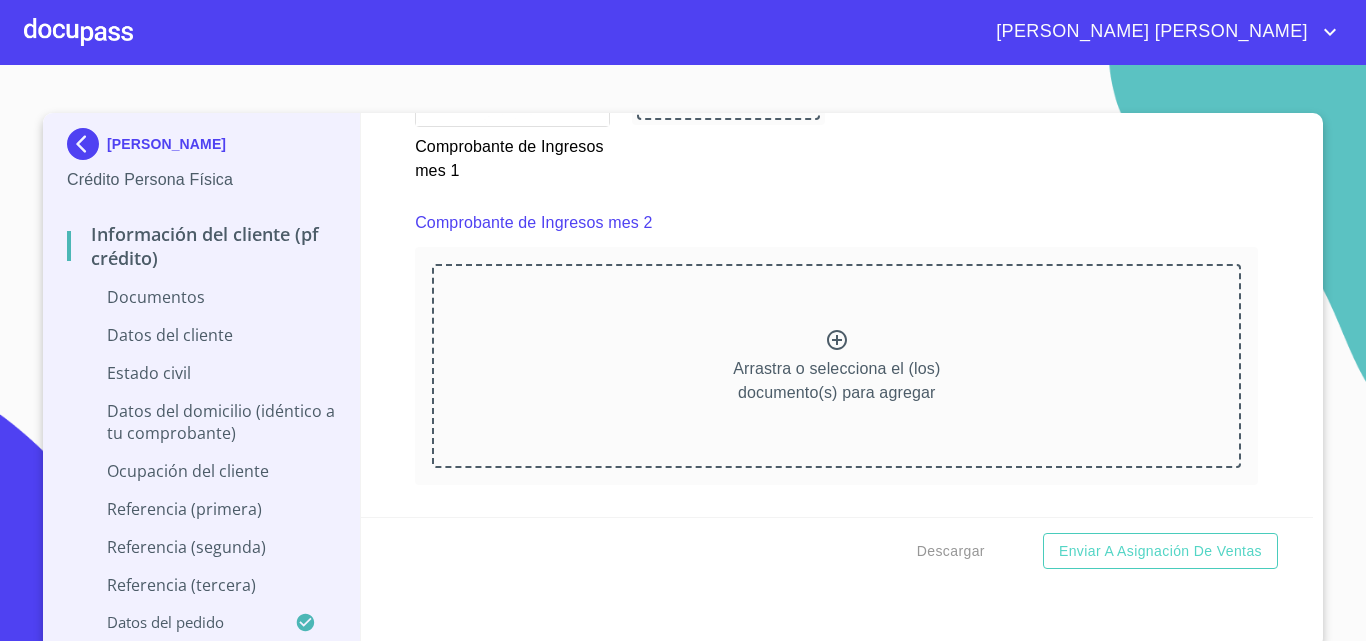 scroll, scrollTop: 2785, scrollLeft: 0, axis: vertical 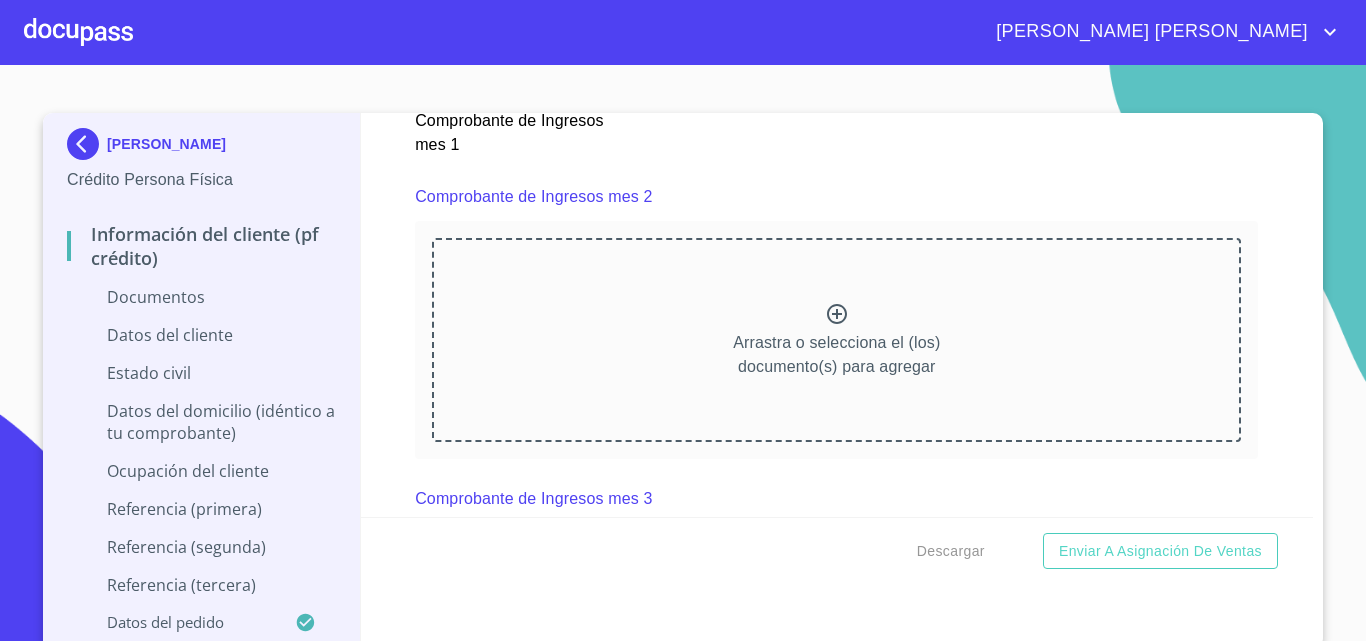 click 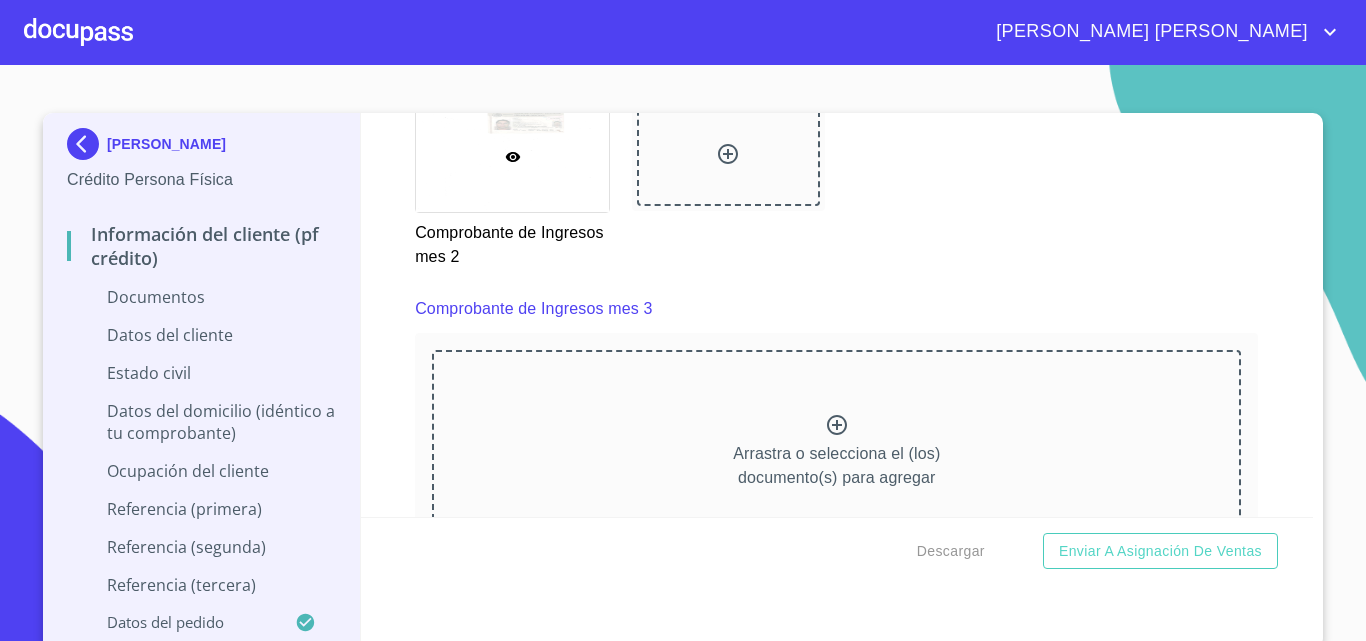 scroll, scrollTop: 3619, scrollLeft: 0, axis: vertical 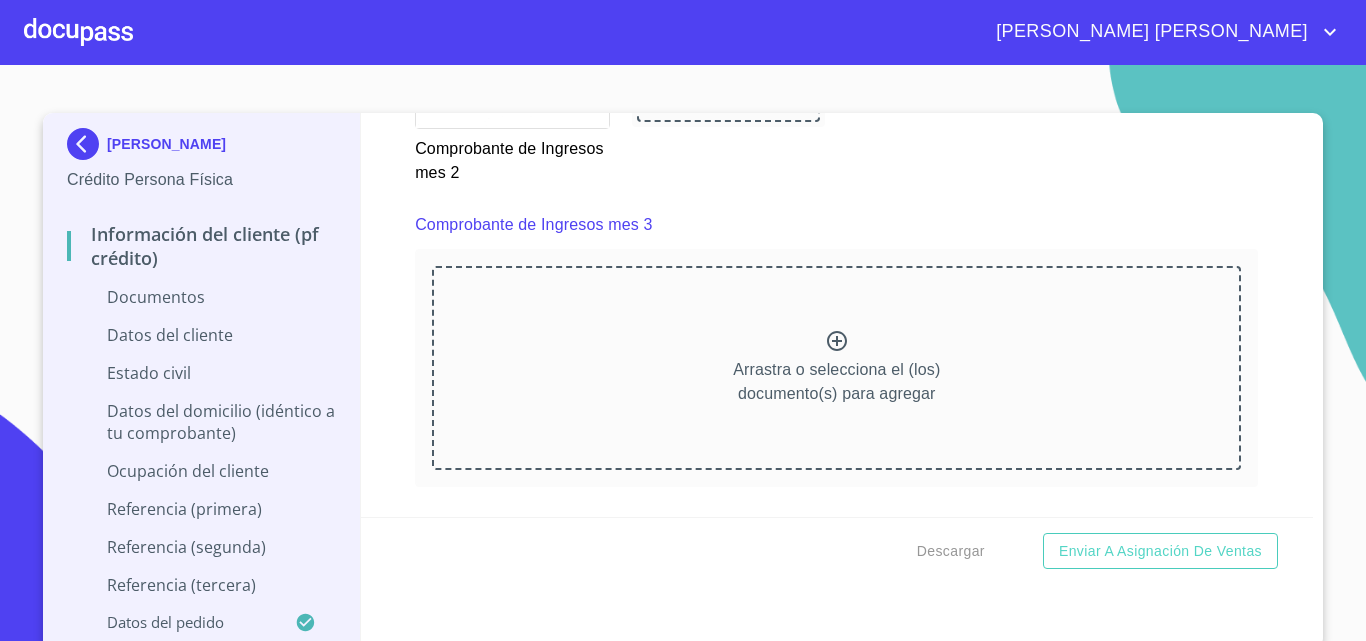 click 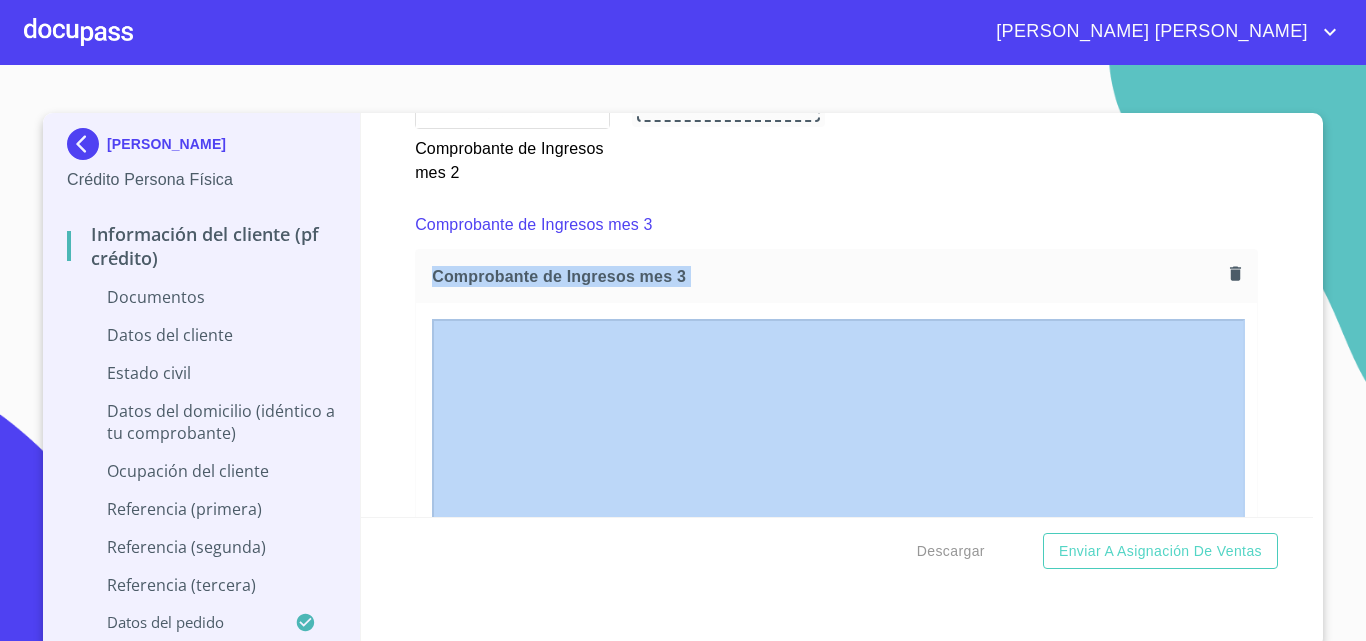 drag, startPoint x: 1299, startPoint y: 266, endPoint x: 1299, endPoint y: 285, distance: 19 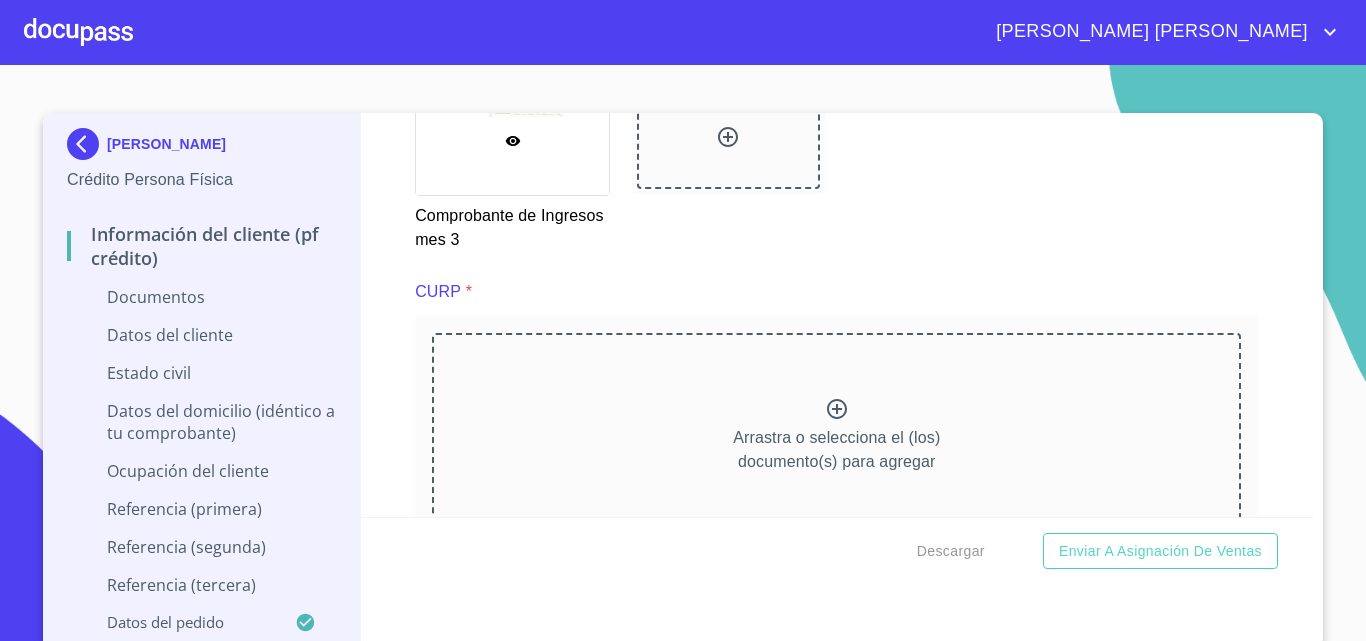 scroll, scrollTop: 4471, scrollLeft: 0, axis: vertical 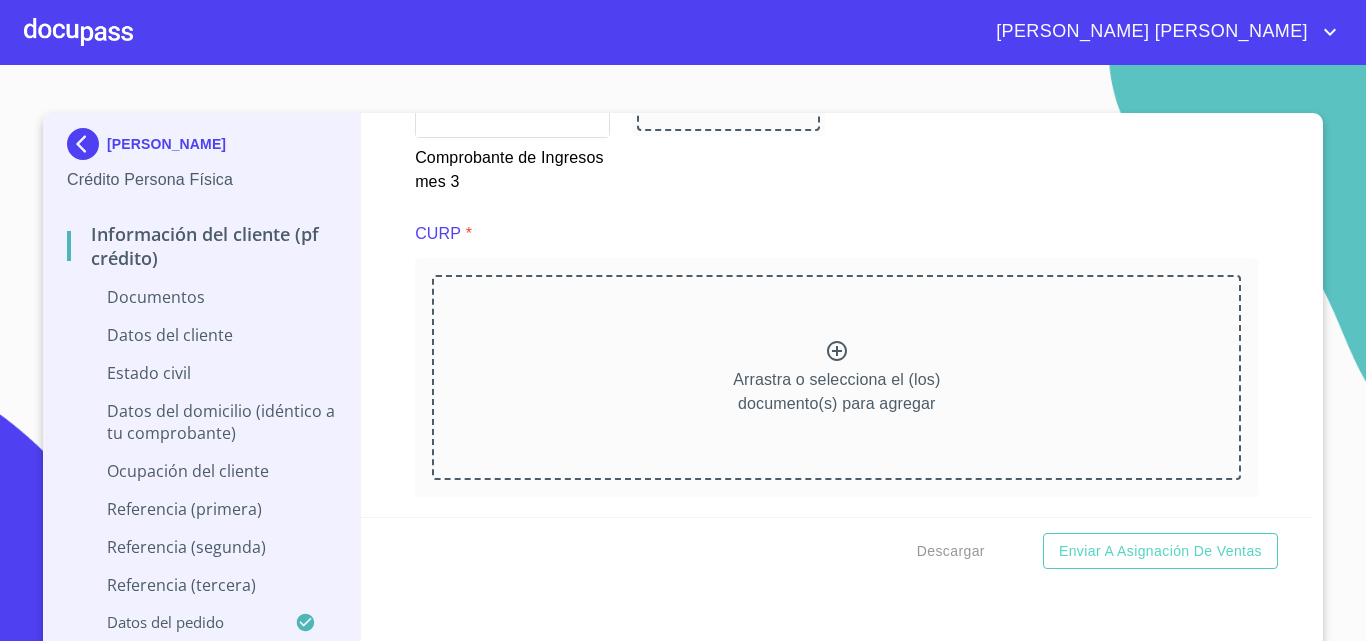 click 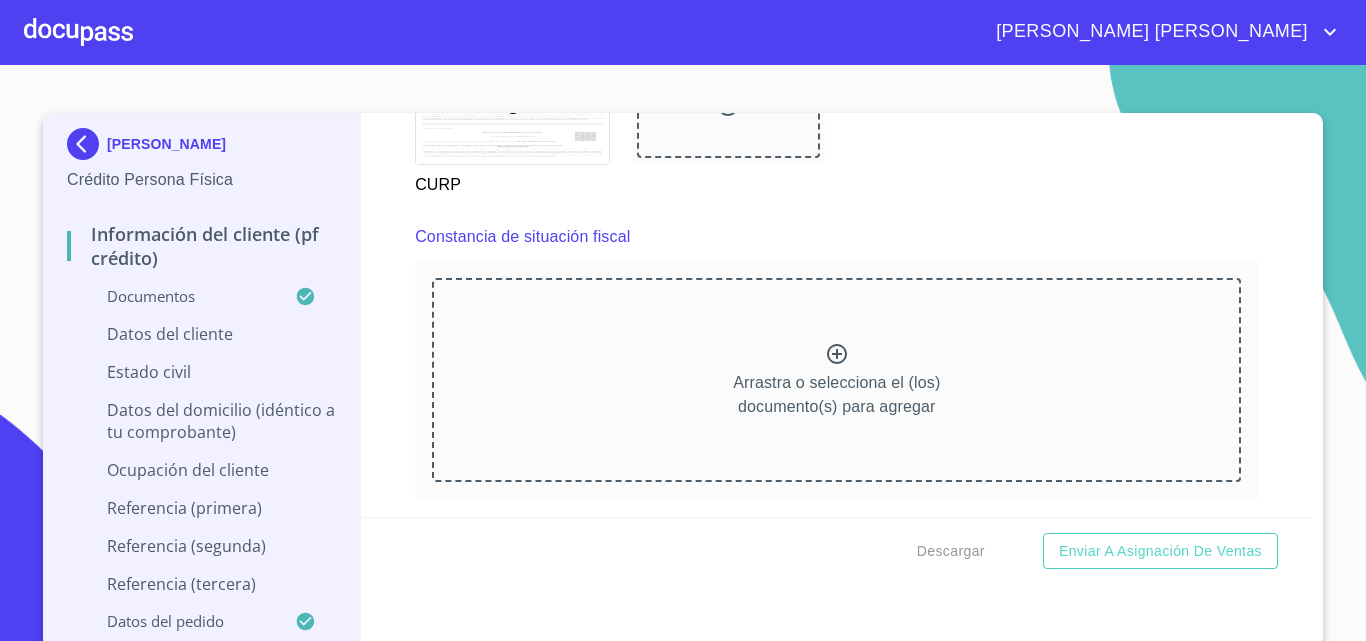 scroll, scrollTop: 5337, scrollLeft: 0, axis: vertical 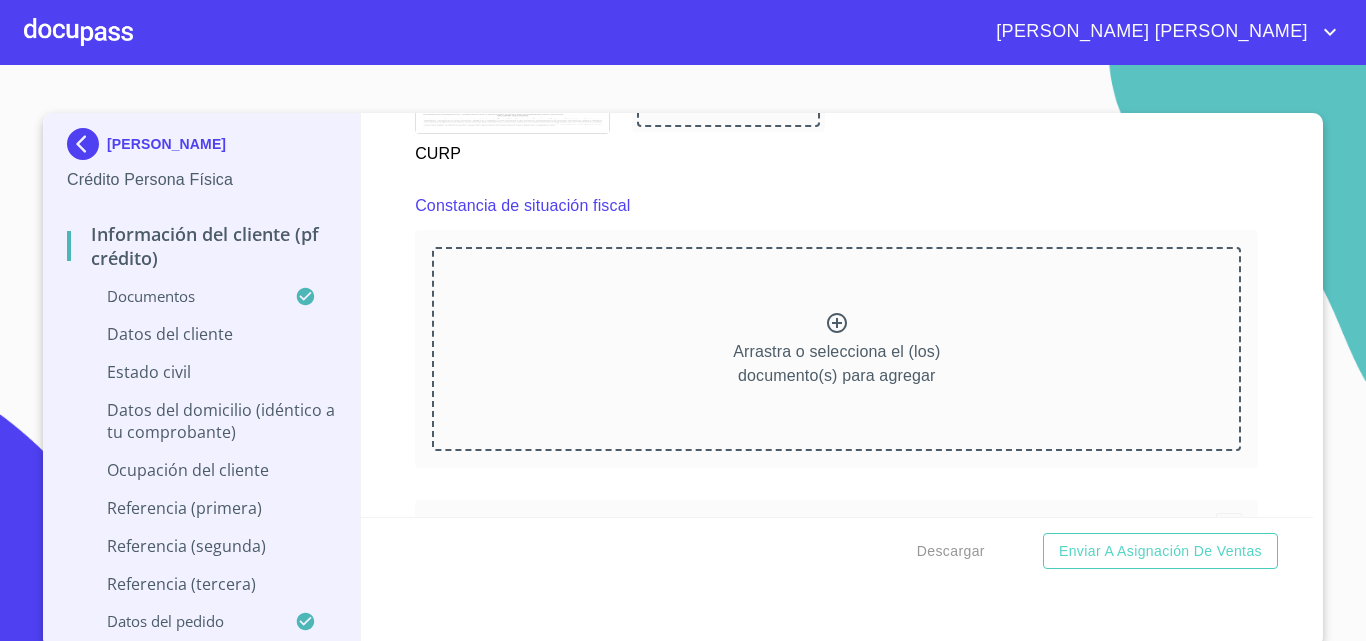 click 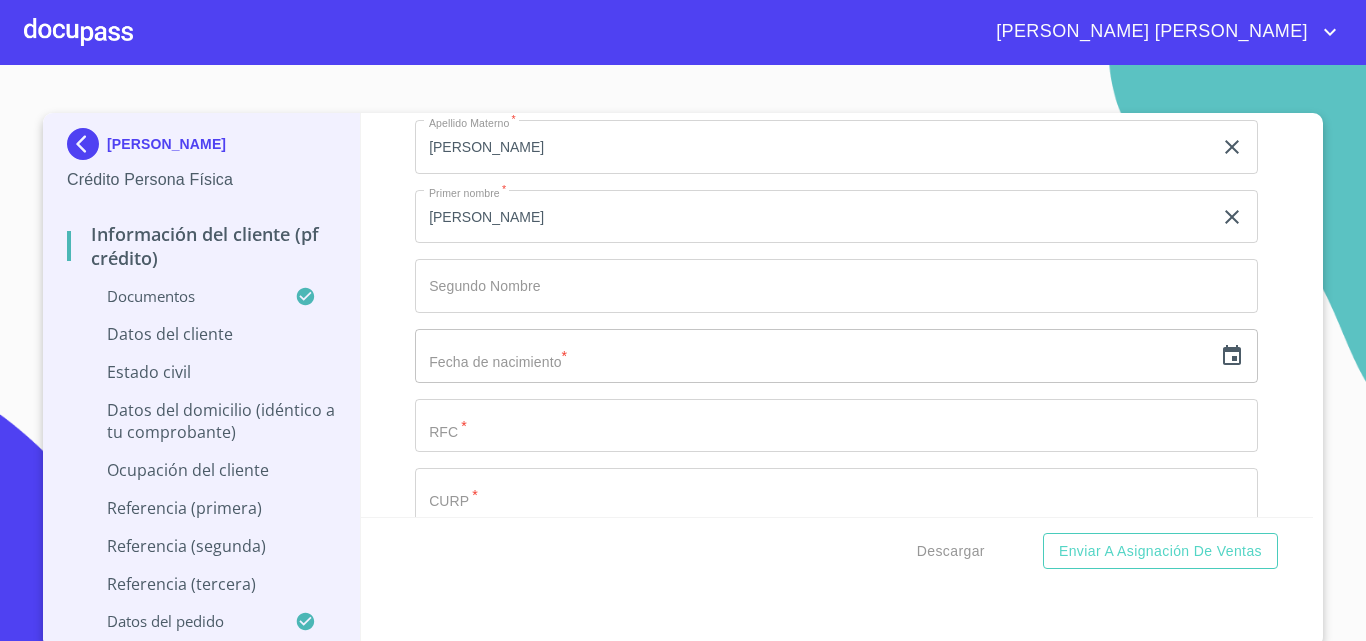 scroll, scrollTop: 6442, scrollLeft: 0, axis: vertical 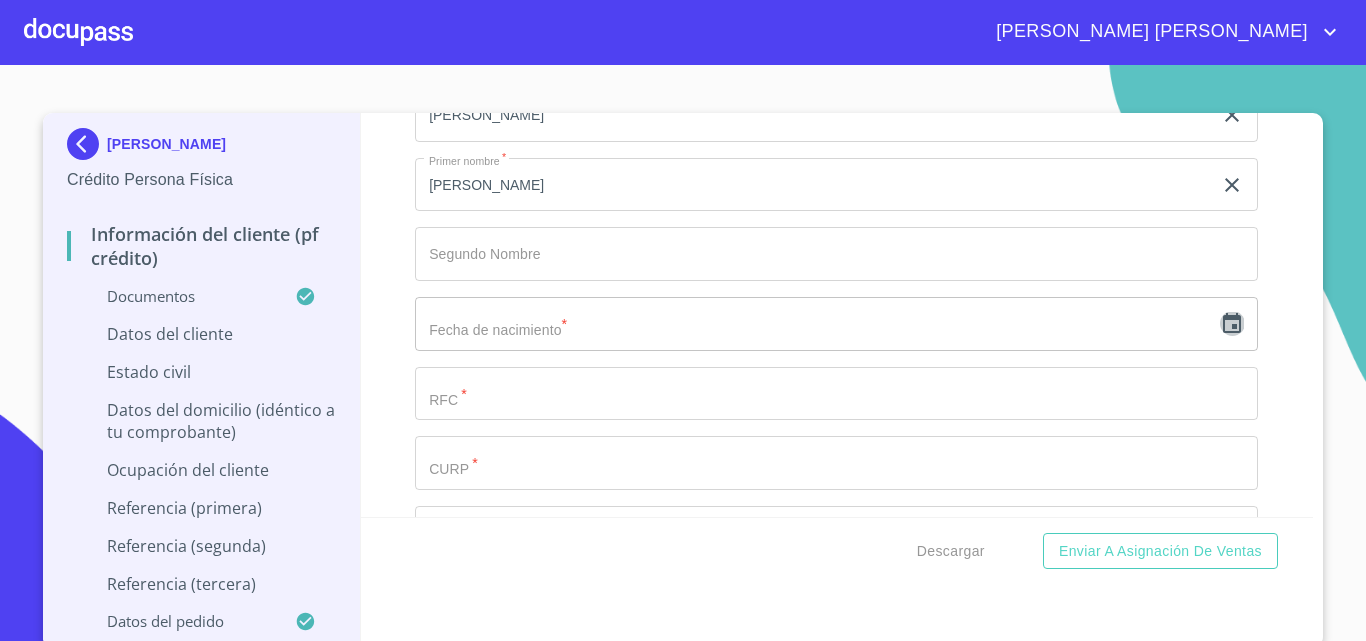 click 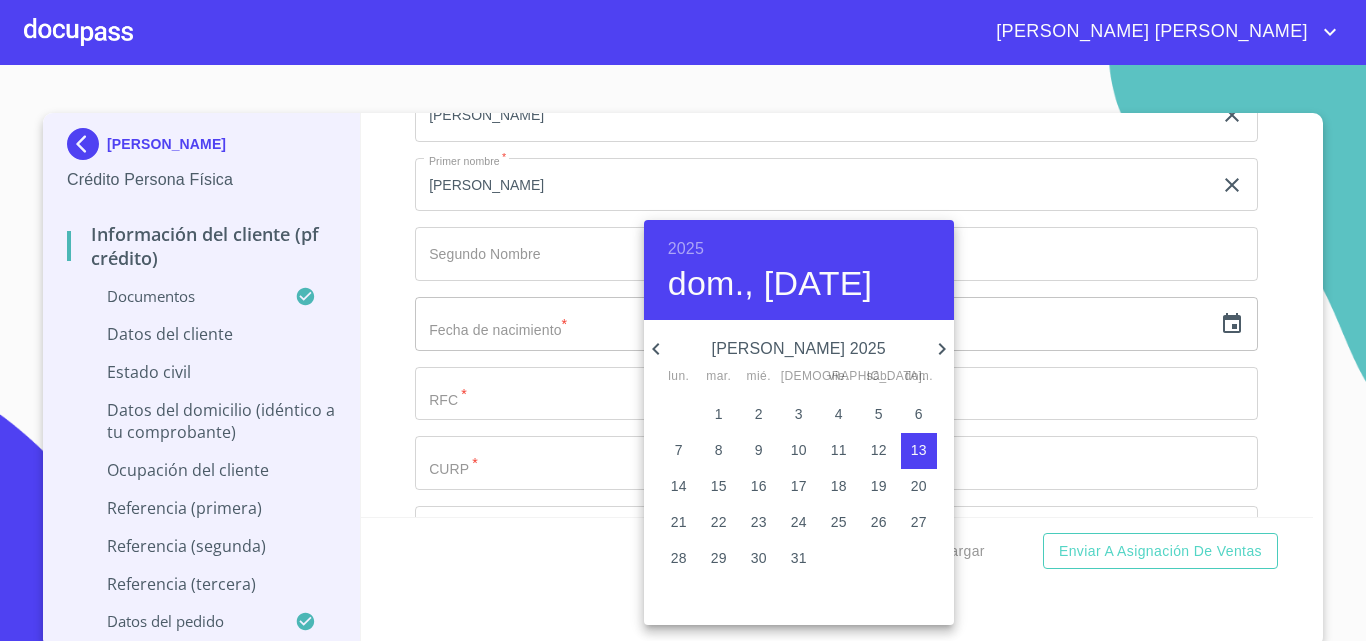 click on "2025" at bounding box center [686, 249] 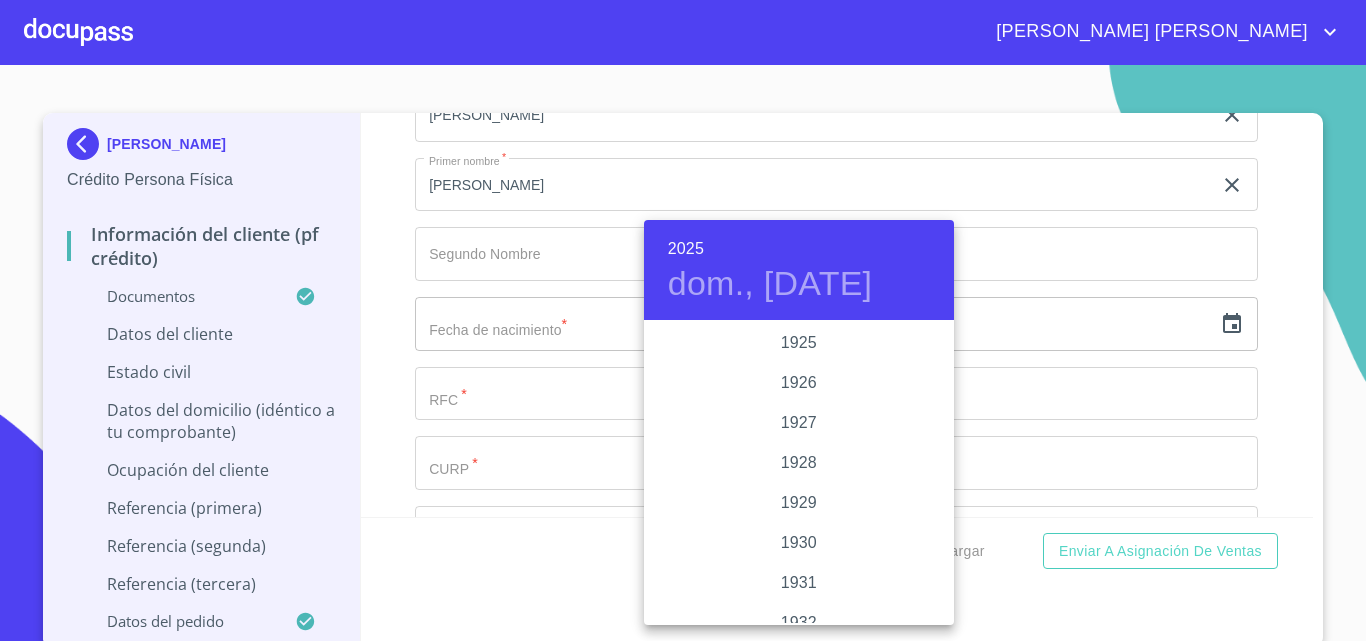 scroll, scrollTop: 3880, scrollLeft: 0, axis: vertical 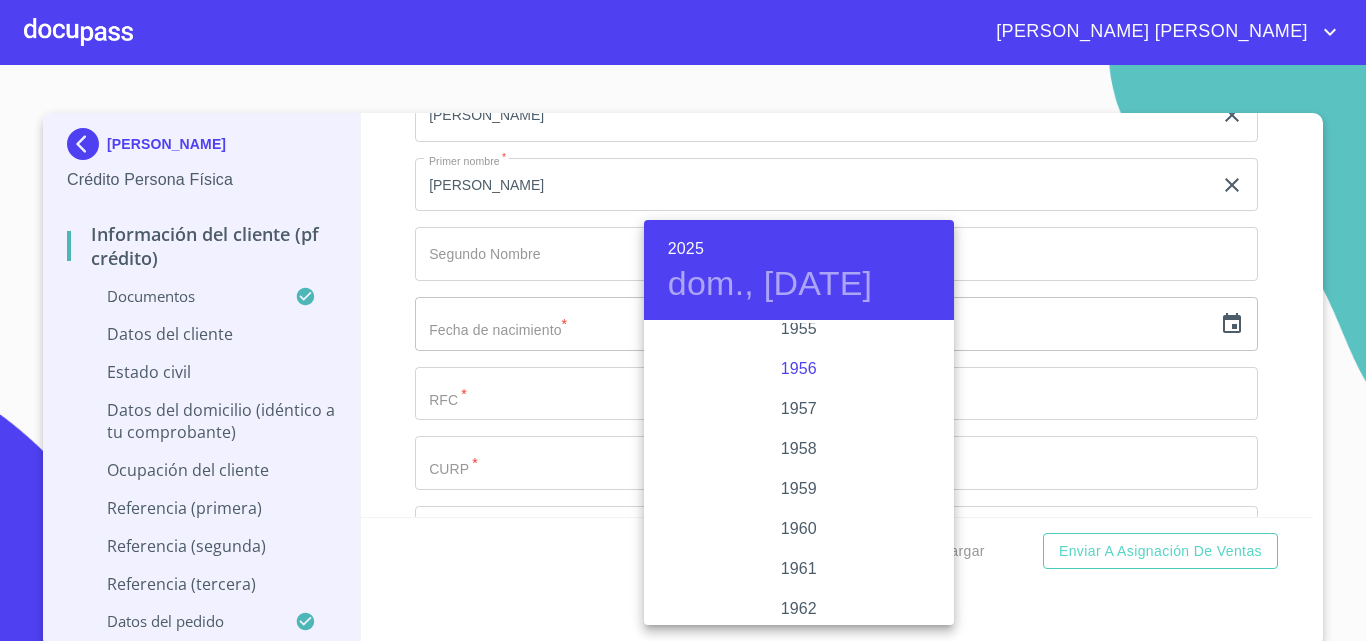 click on "1956" at bounding box center (799, 369) 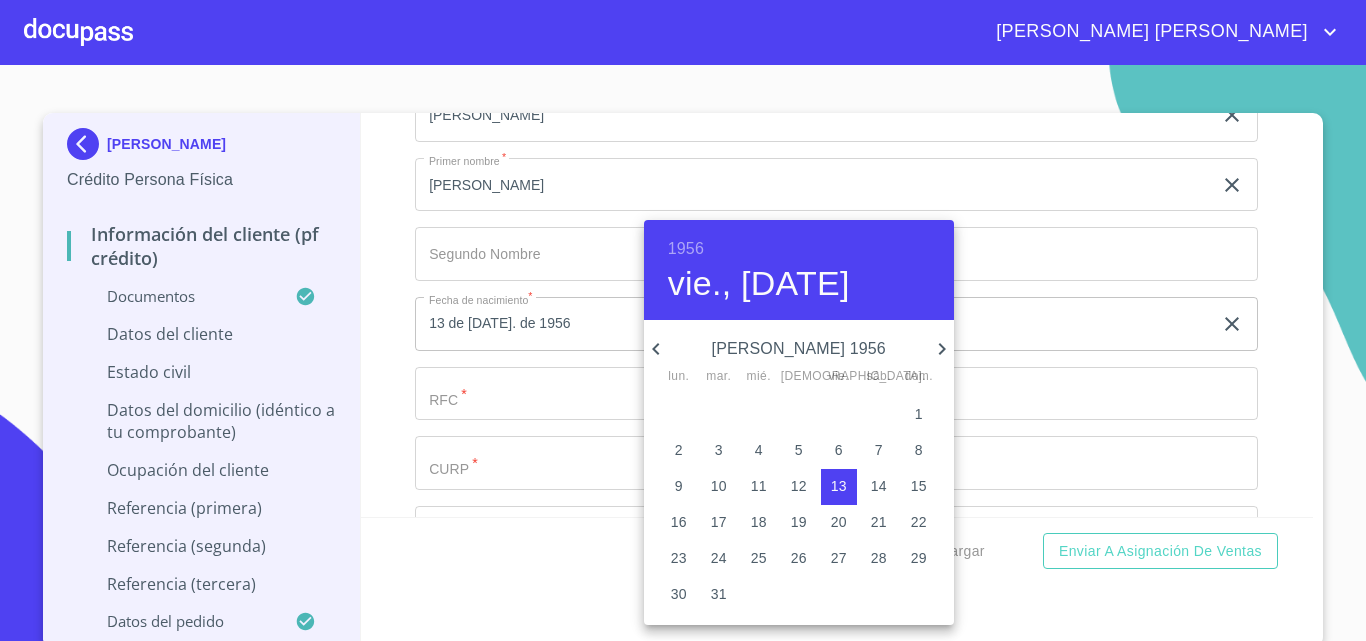 click 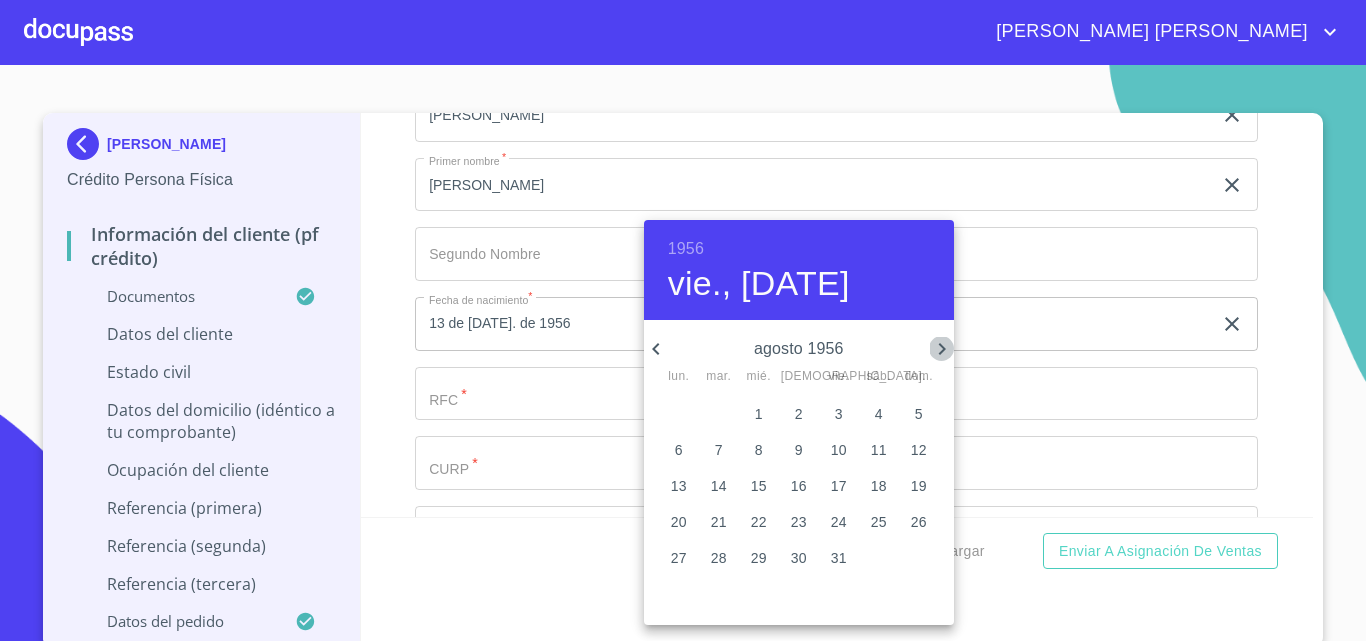 click 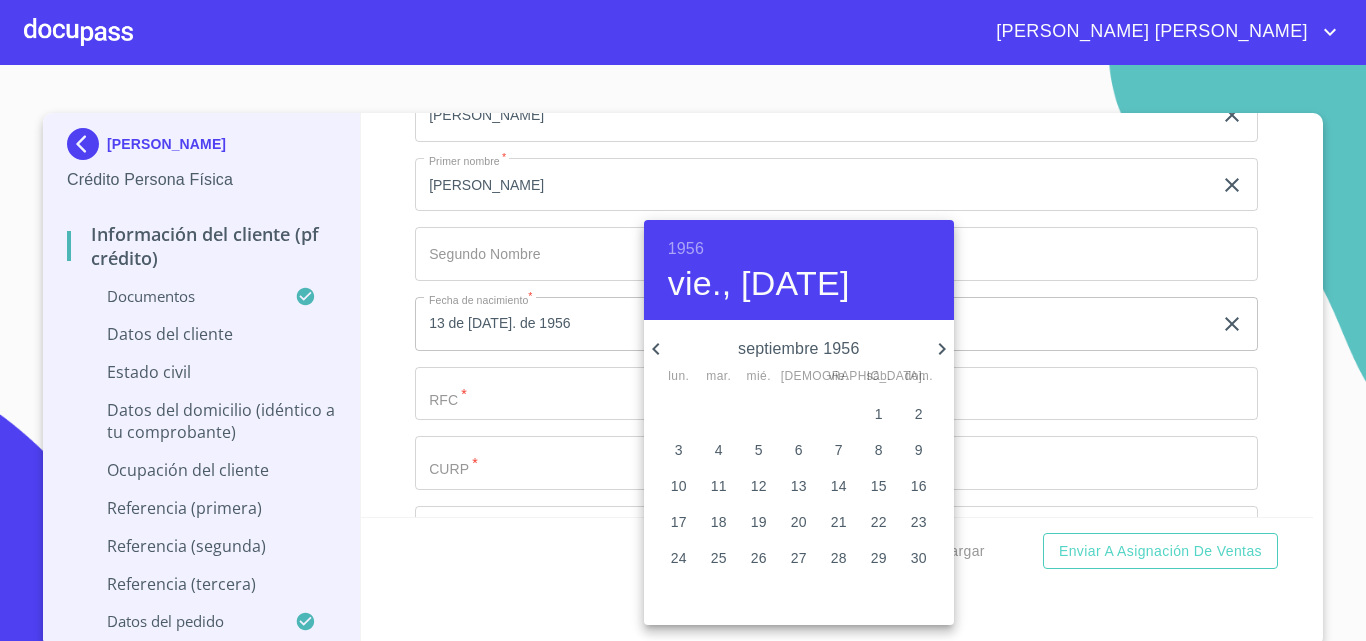 click 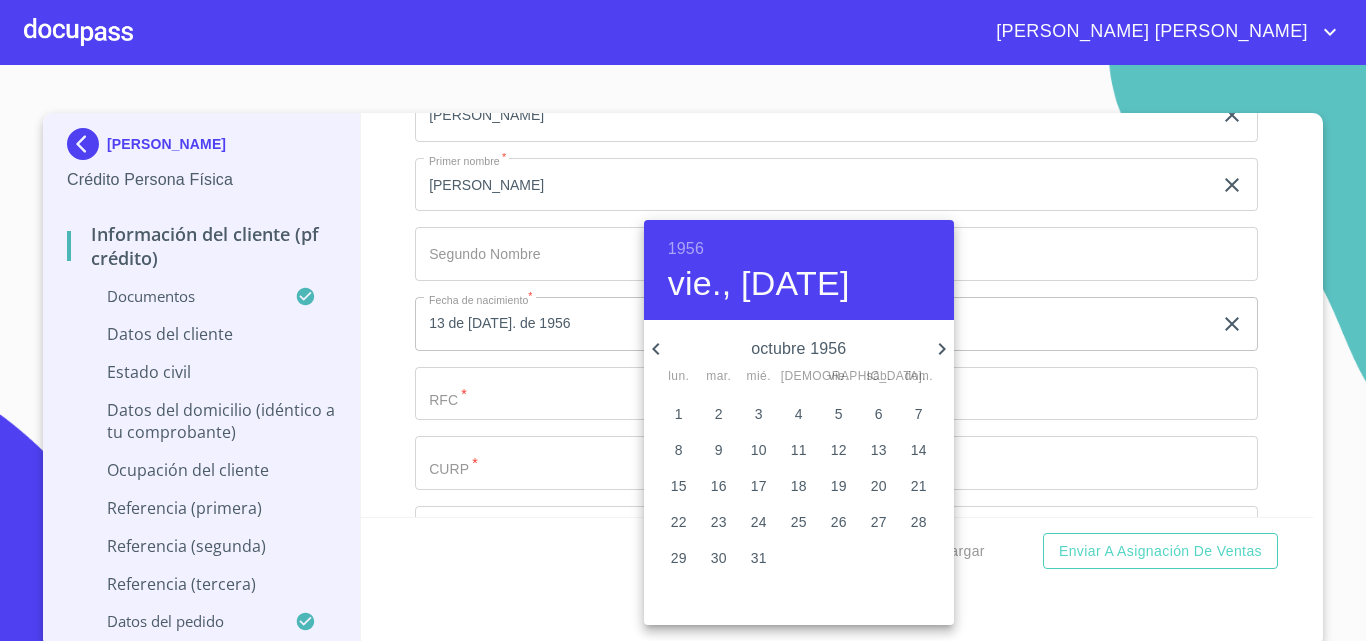 click on "3" at bounding box center [759, 414] 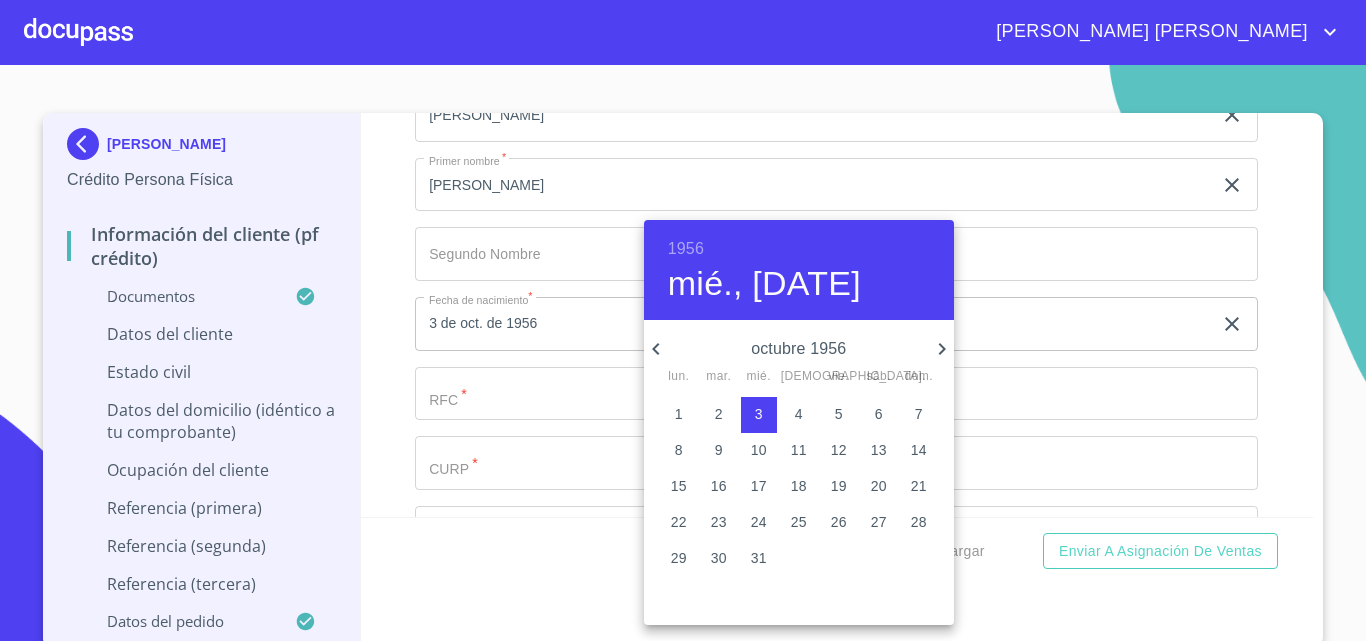 click at bounding box center (683, 320) 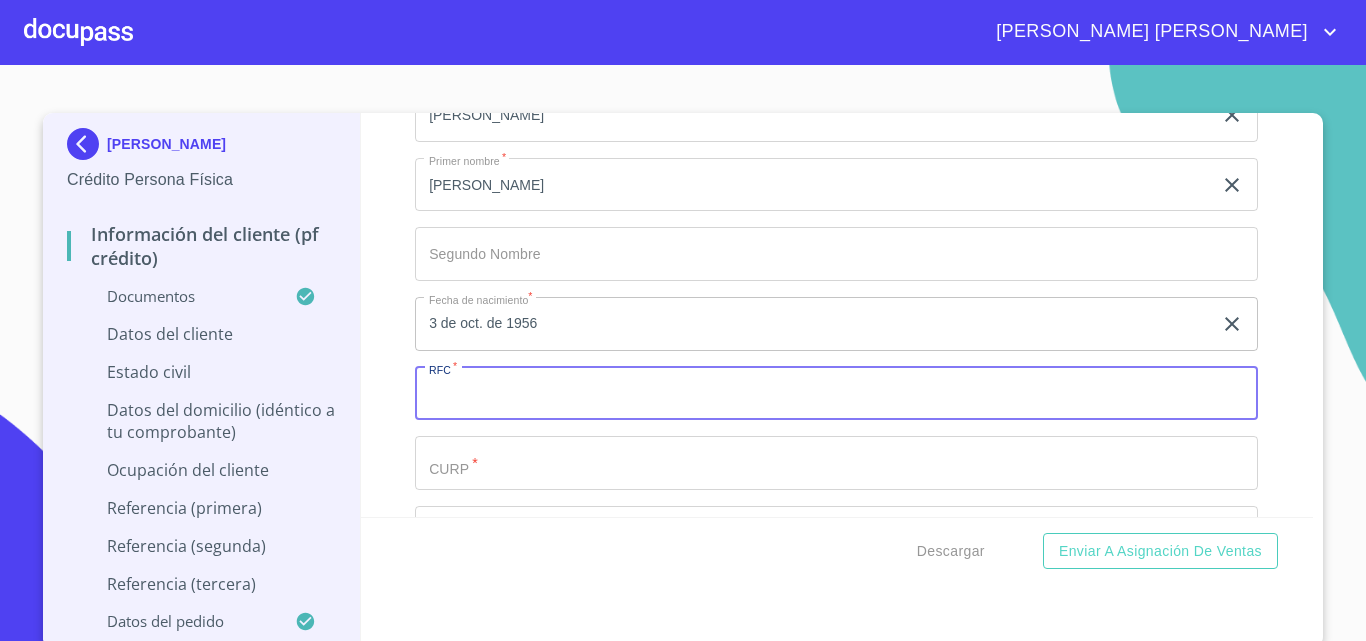 click on "Documento de identificación.   *" at bounding box center [836, 394] 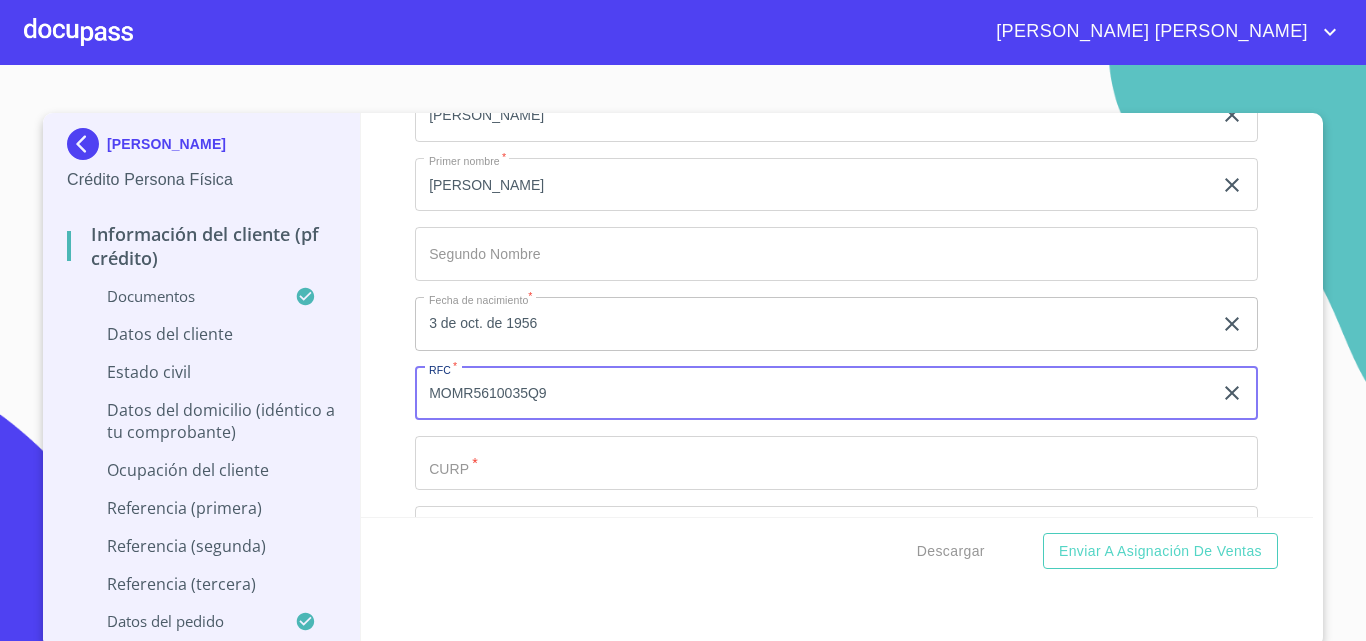 type on "MOMR5610035Q9" 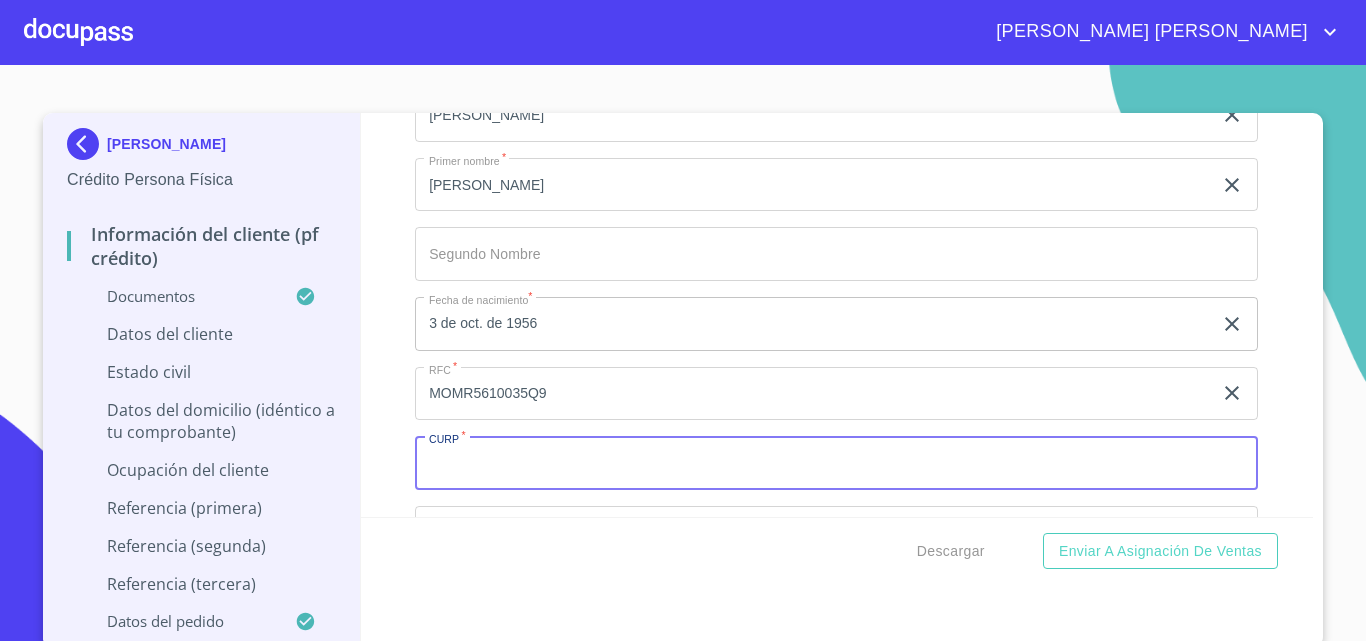 paste on "MOMR561003HJCRRC01" 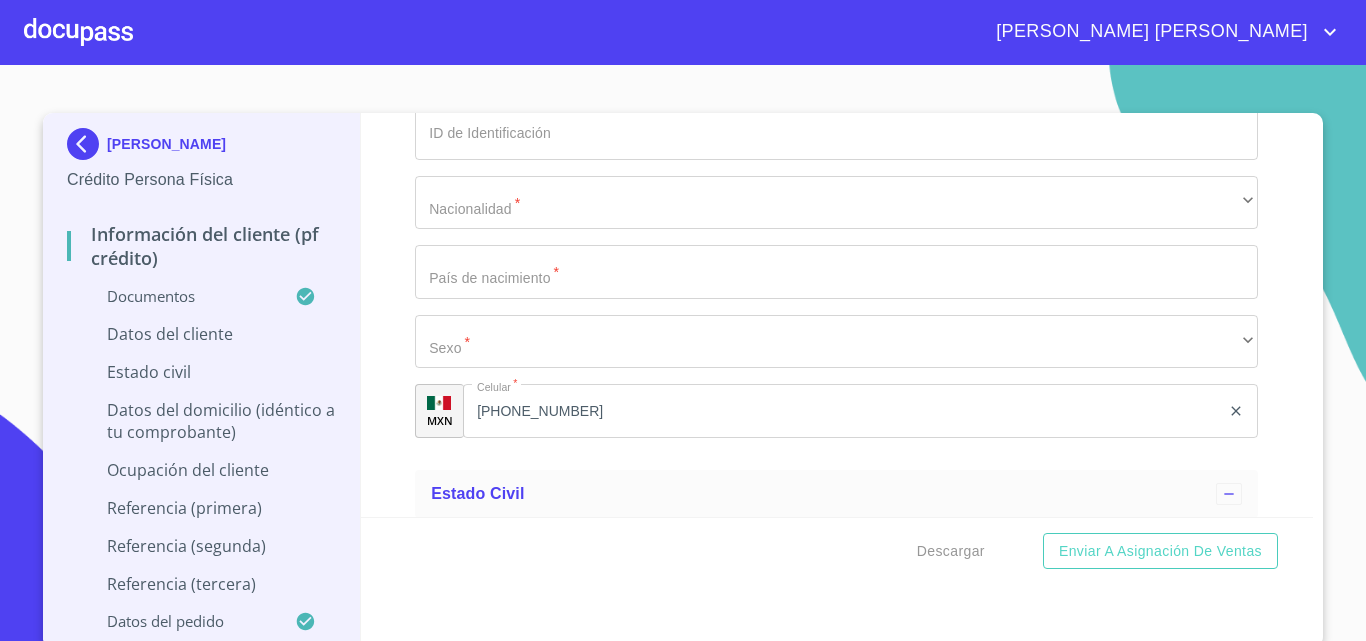 scroll, scrollTop: 6742, scrollLeft: 0, axis: vertical 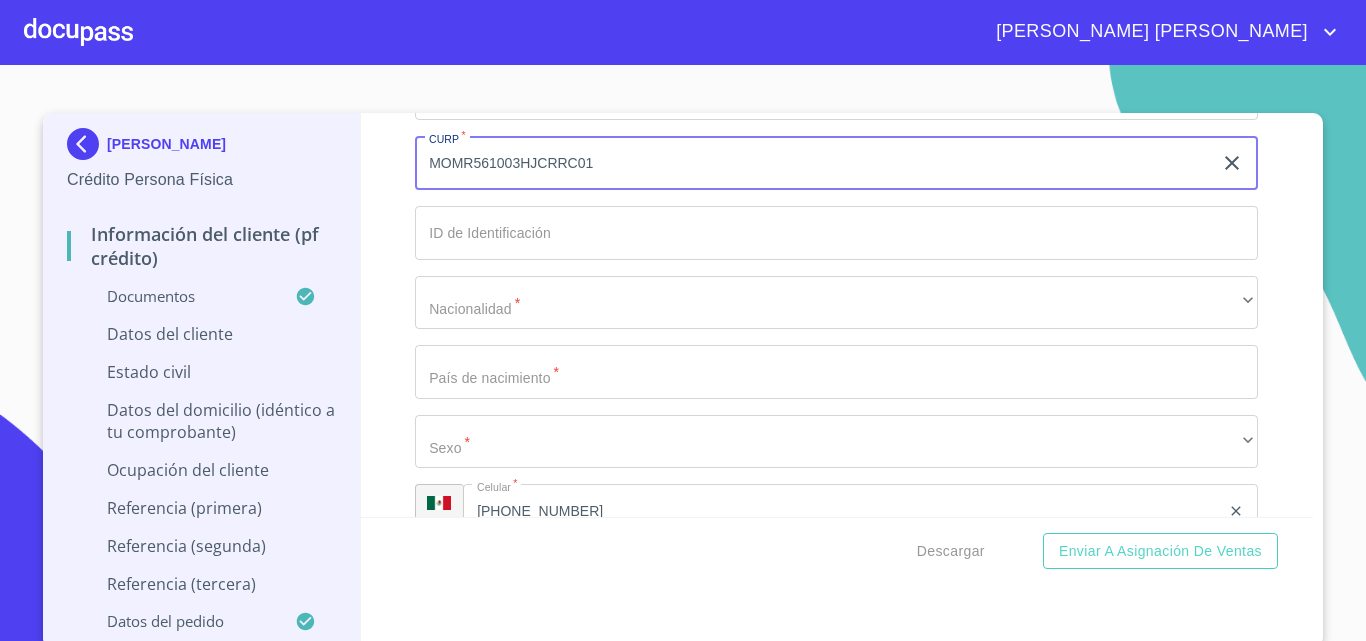 type on "MOMR561003HJCRRC01" 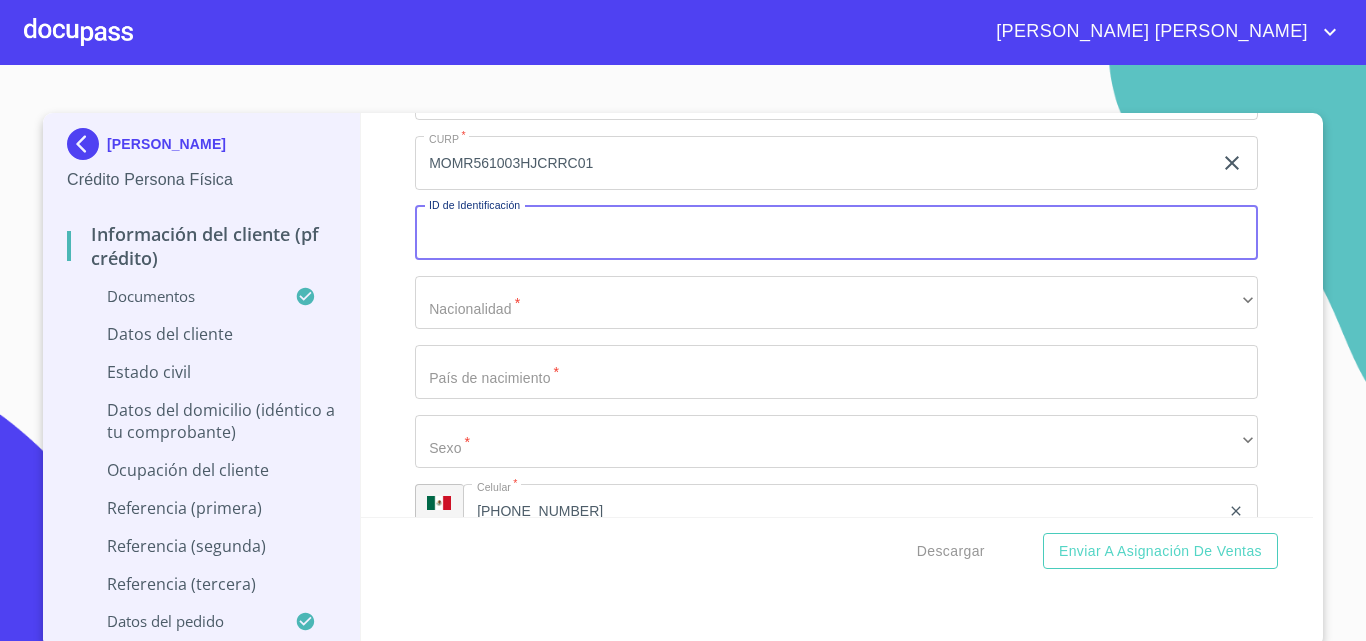 click on "Documento de identificación.   *" at bounding box center (836, 233) 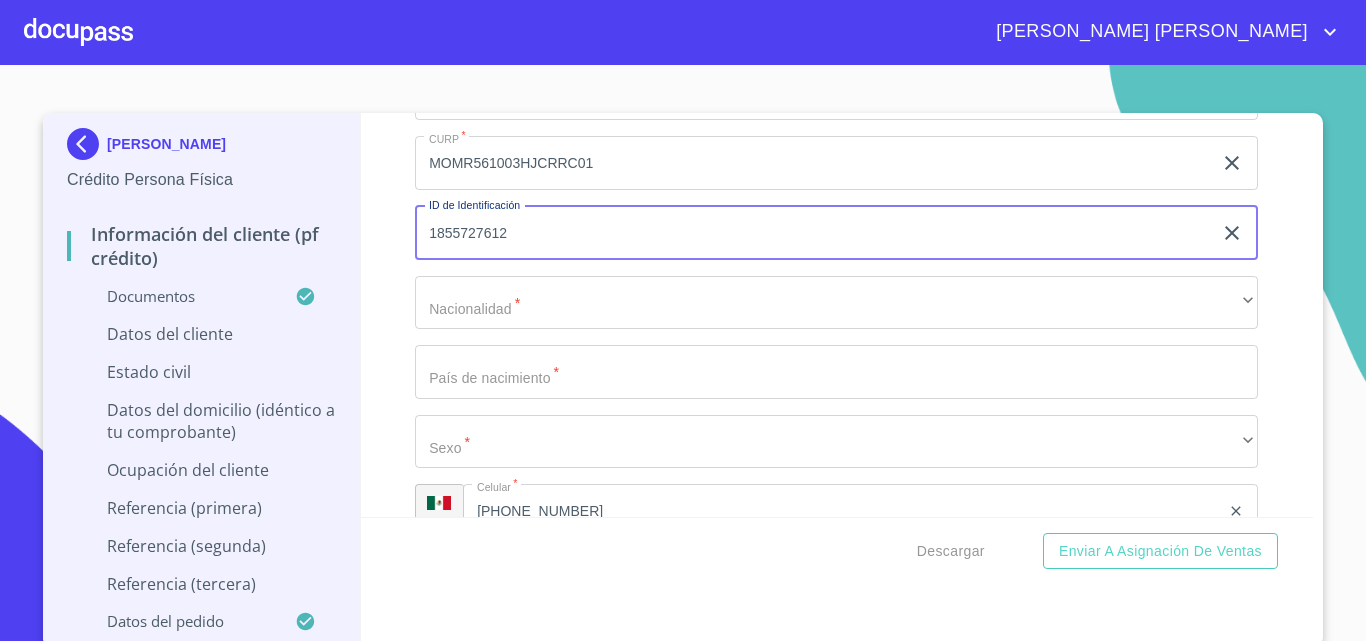 type on "1855727612" 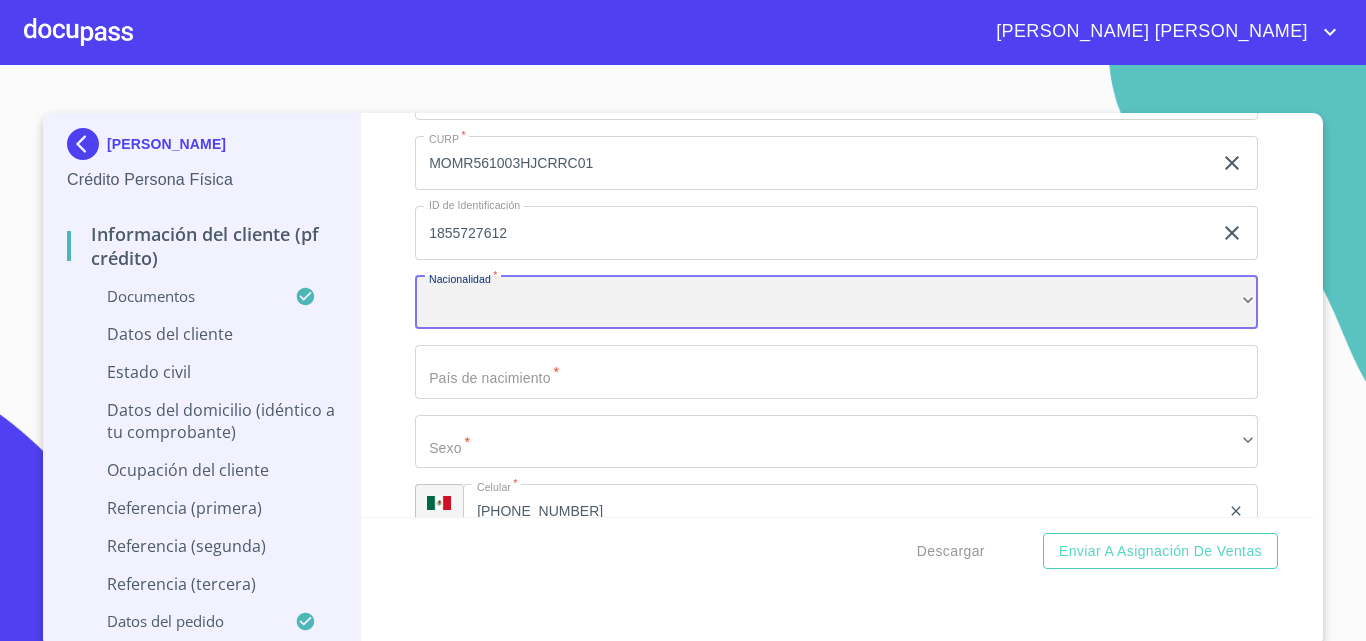 click on "​" at bounding box center (836, 303) 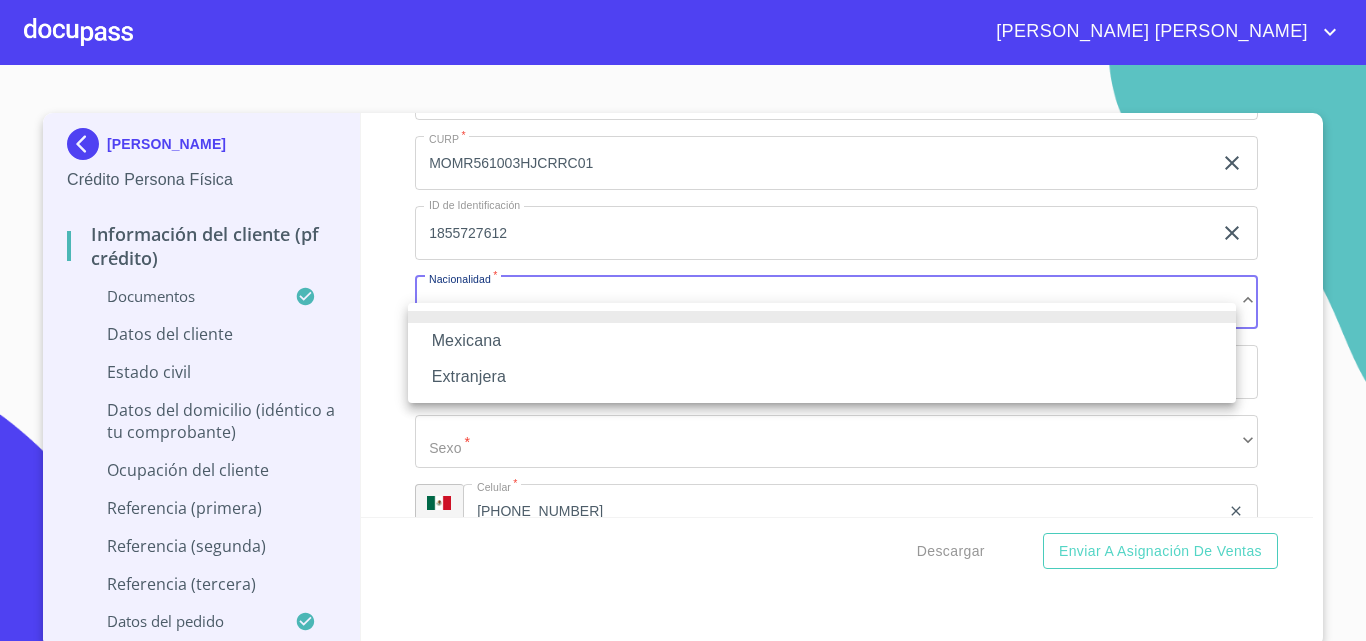 click on "Mexicana" at bounding box center [822, 341] 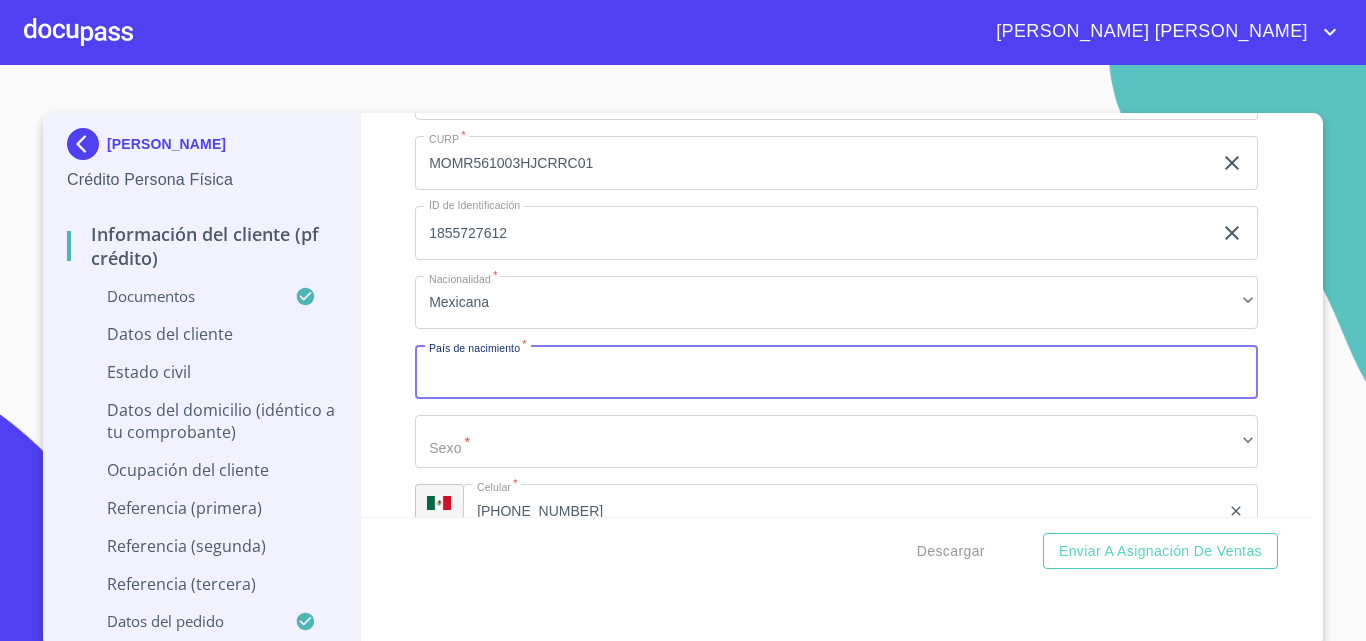 click on "Documento de identificación.   *" at bounding box center [836, 372] 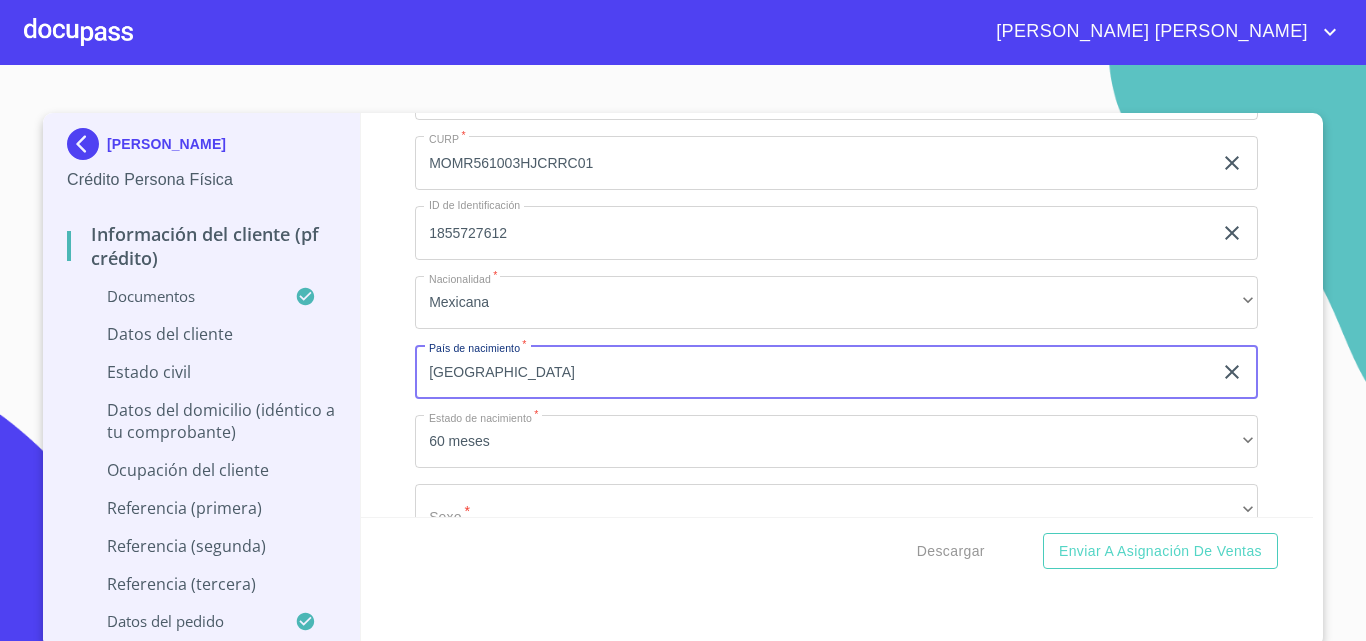type on "[GEOGRAPHIC_DATA]" 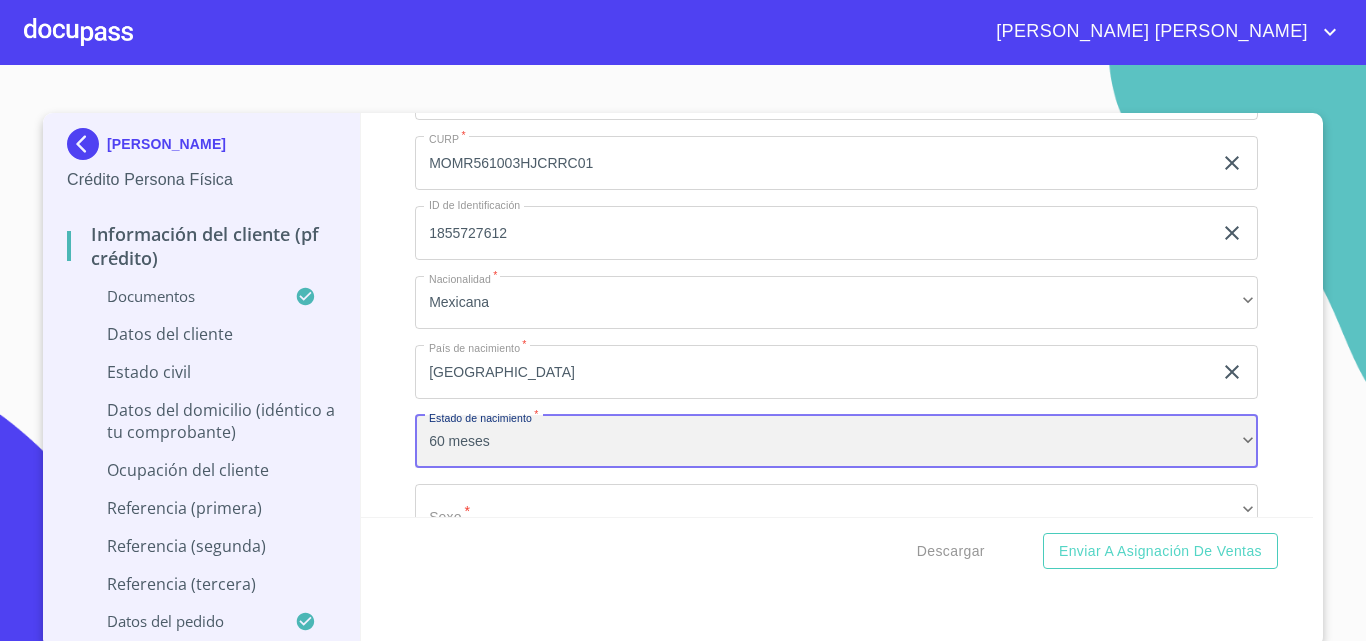 click on "60 meses" at bounding box center (836, 442) 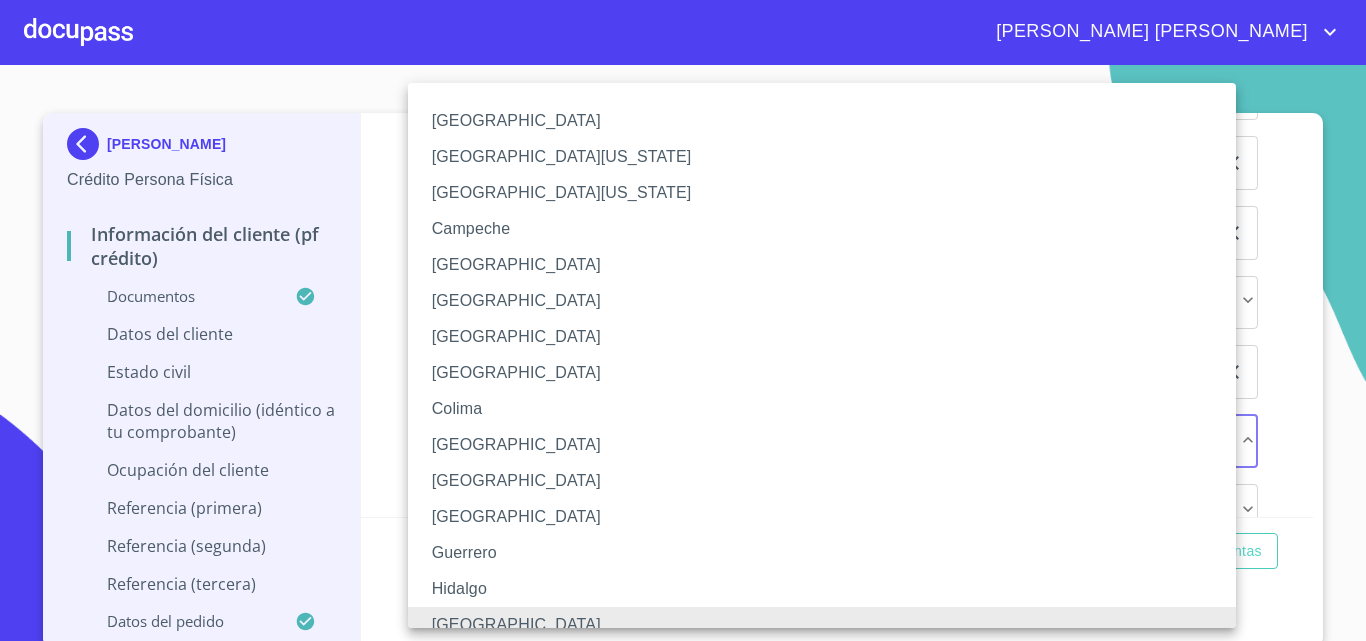 type 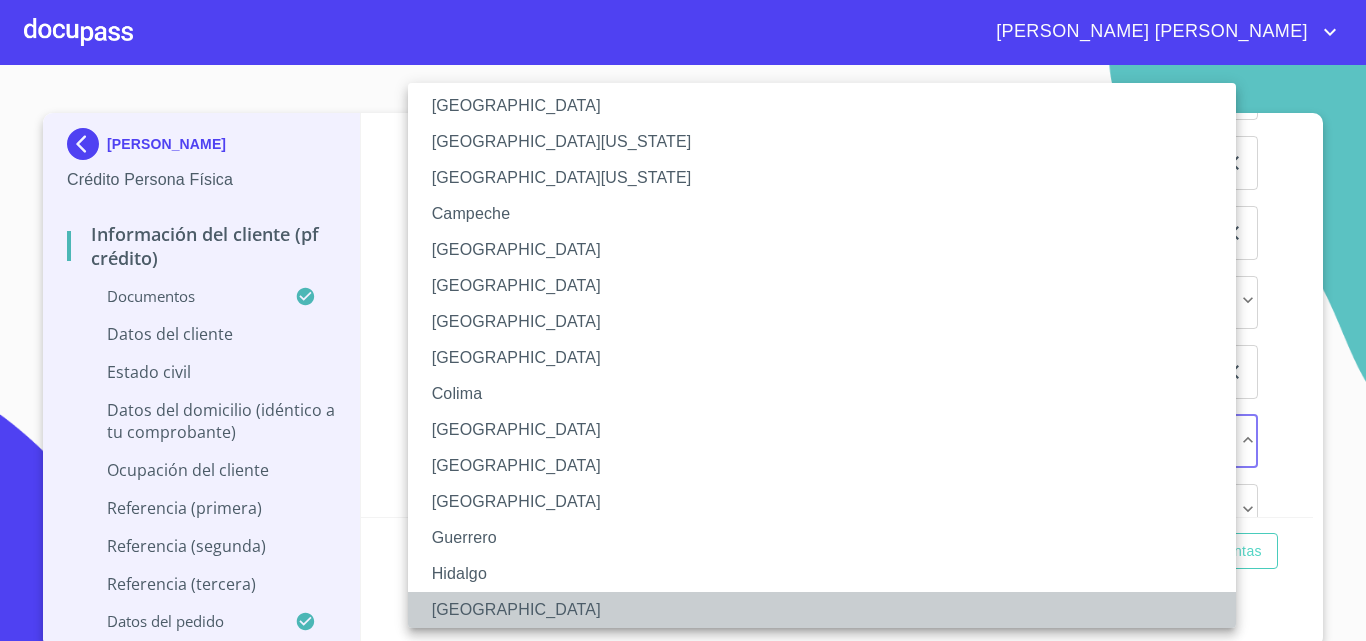 click on "[GEOGRAPHIC_DATA]" at bounding box center [829, 610] 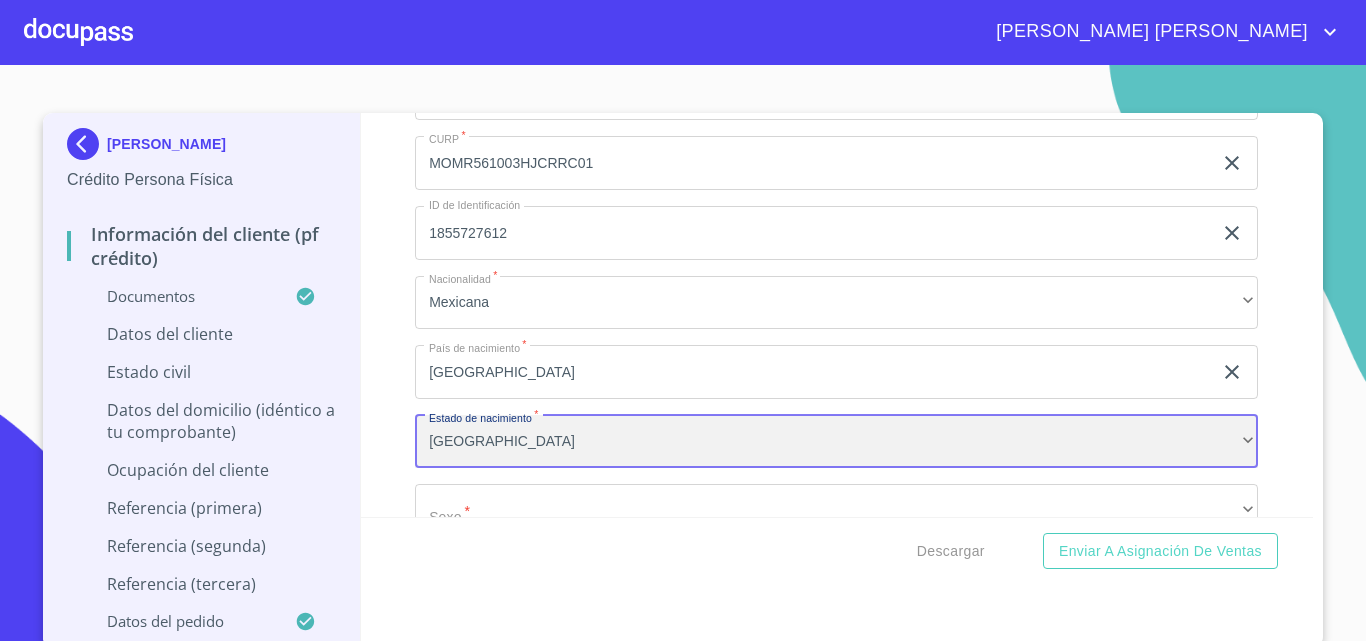 scroll, scrollTop: 6942, scrollLeft: 0, axis: vertical 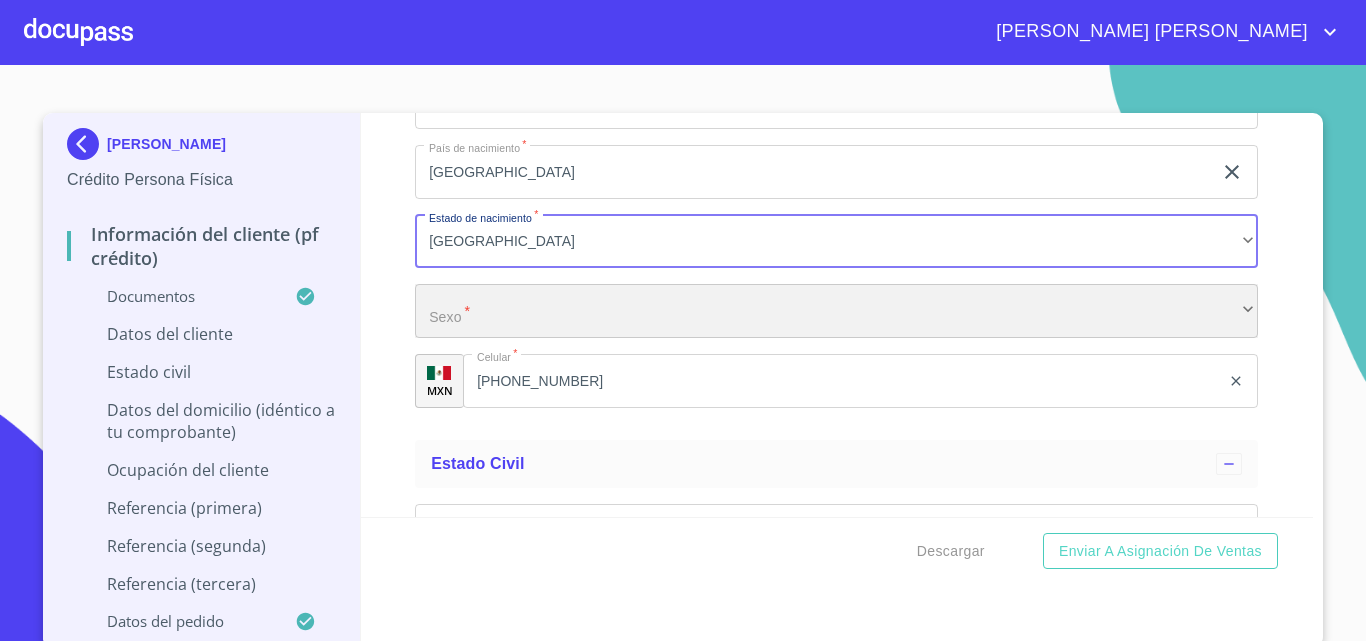 click on "​" at bounding box center [836, 311] 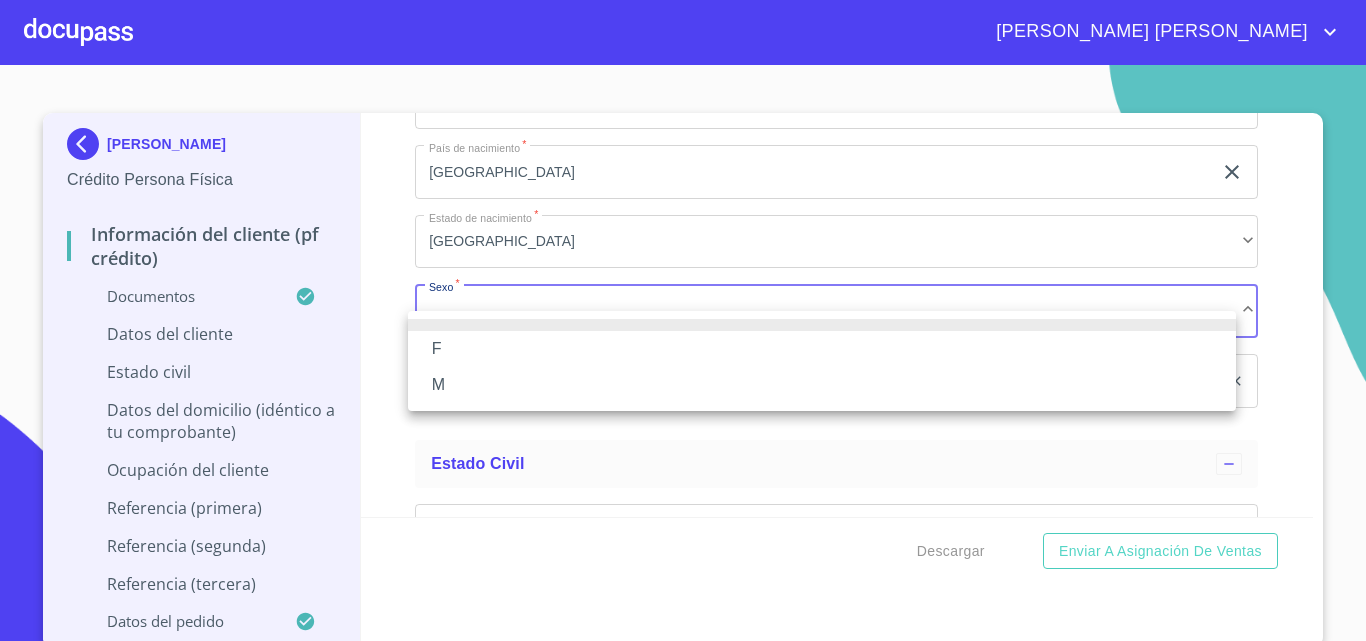 click on "M" at bounding box center [822, 385] 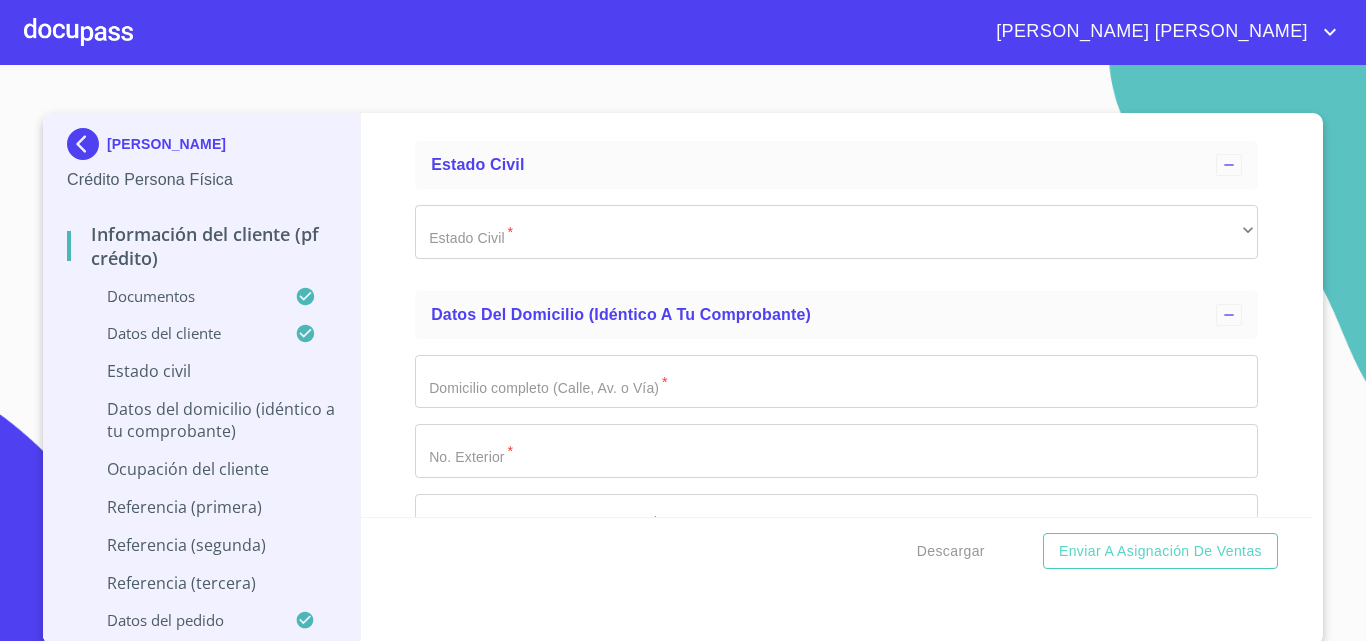 scroll, scrollTop: 7242, scrollLeft: 0, axis: vertical 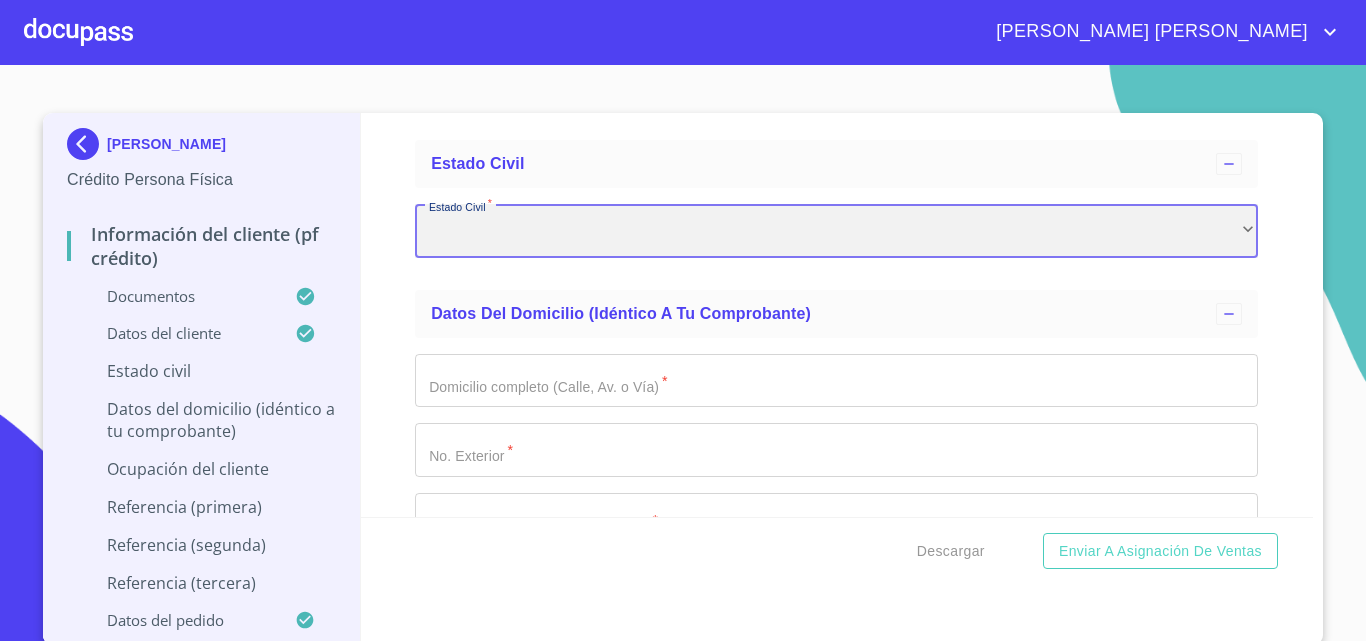 click on "​" at bounding box center [836, 231] 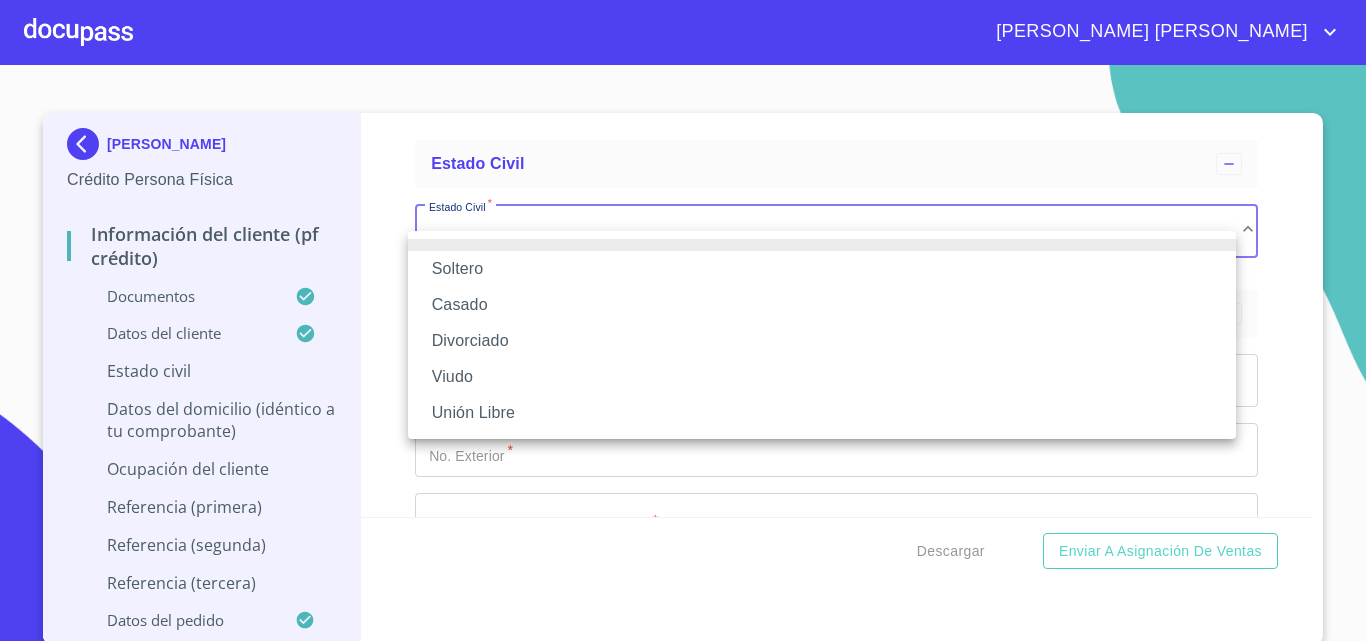 click on "Casado" at bounding box center (822, 305) 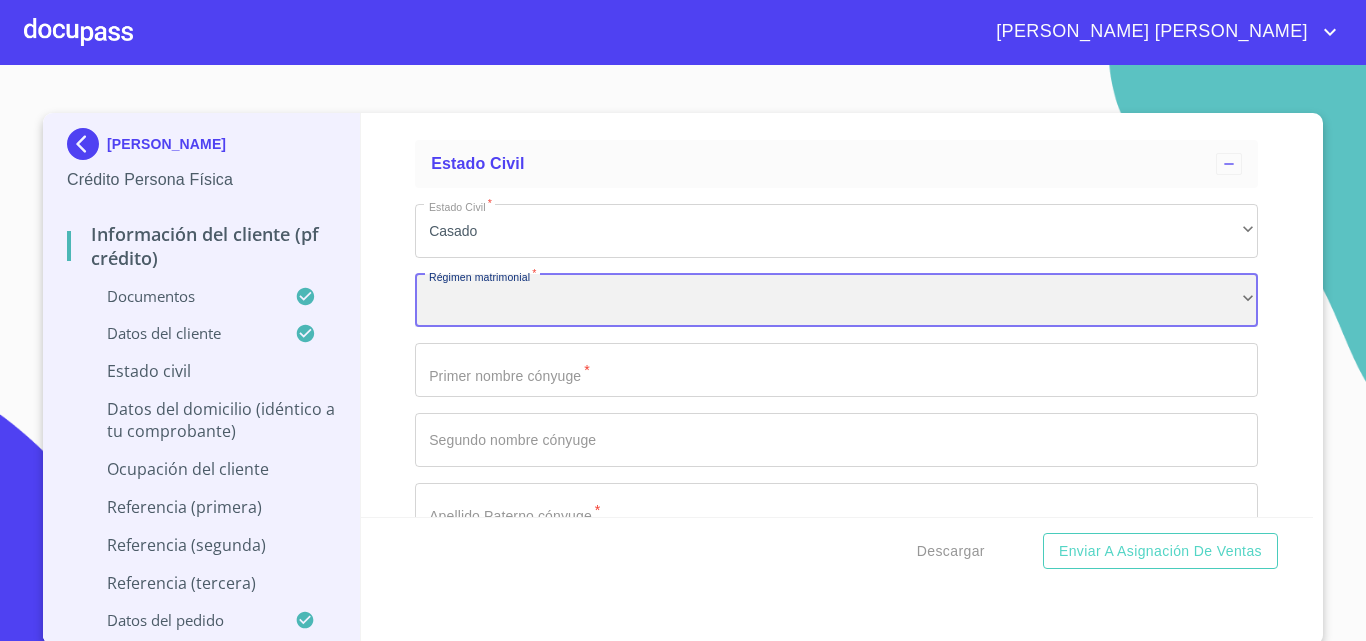 click on "​" at bounding box center [836, 301] 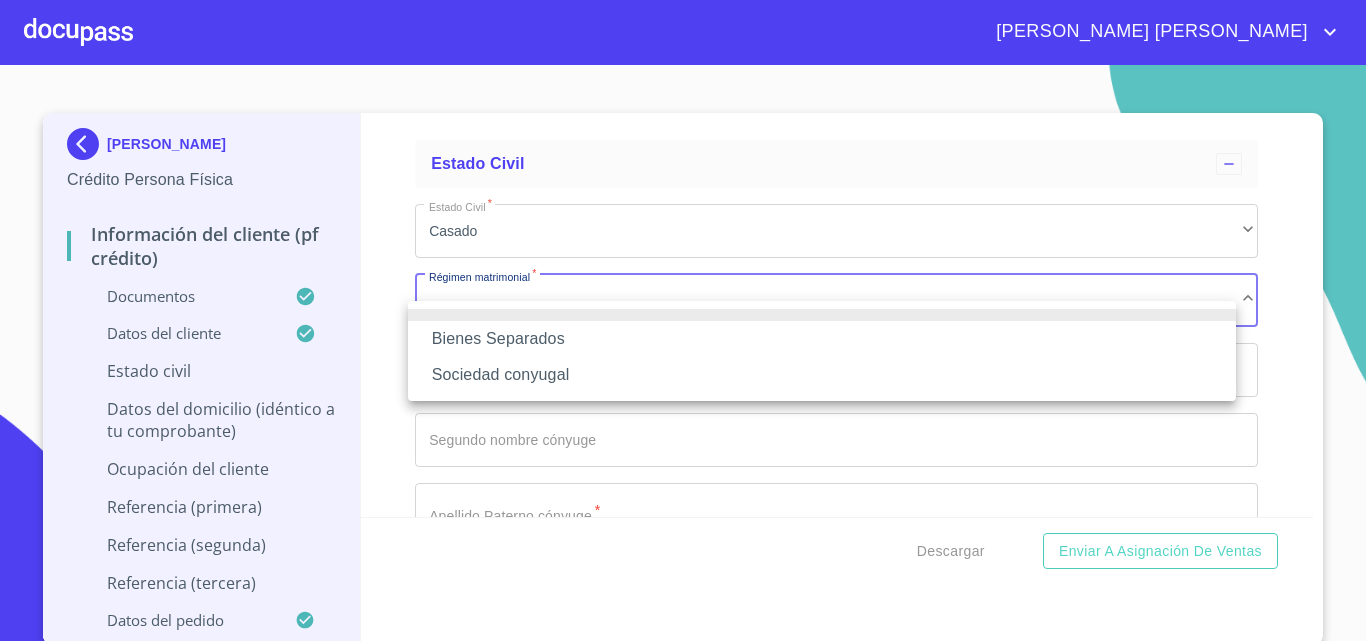 click on "Sociedad conyugal" at bounding box center (822, 375) 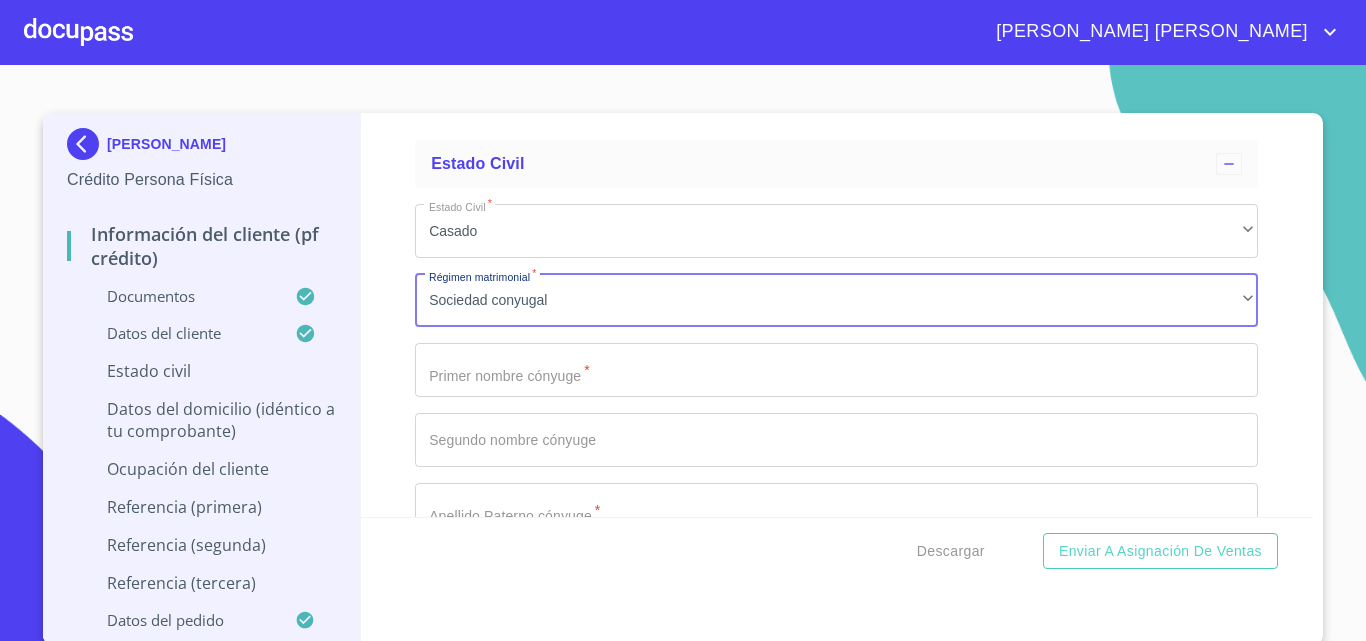 click on "Documento de identificación.   *" at bounding box center (813, -754) 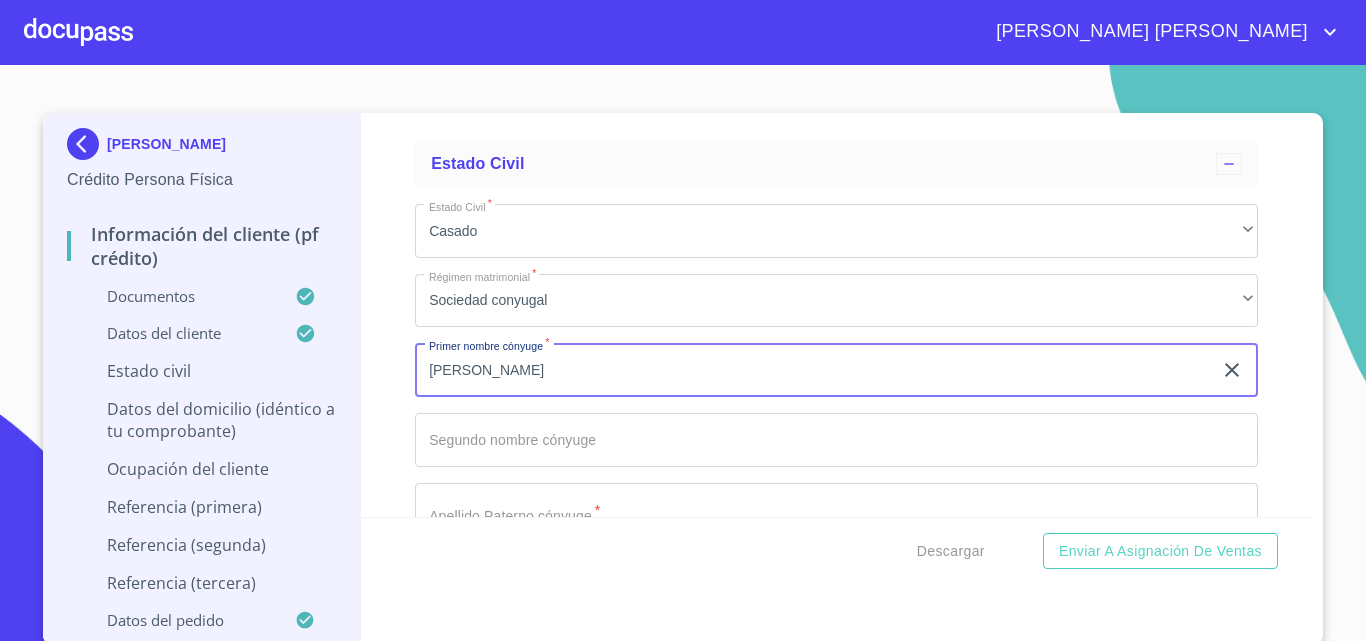 type on "[PERSON_NAME]" 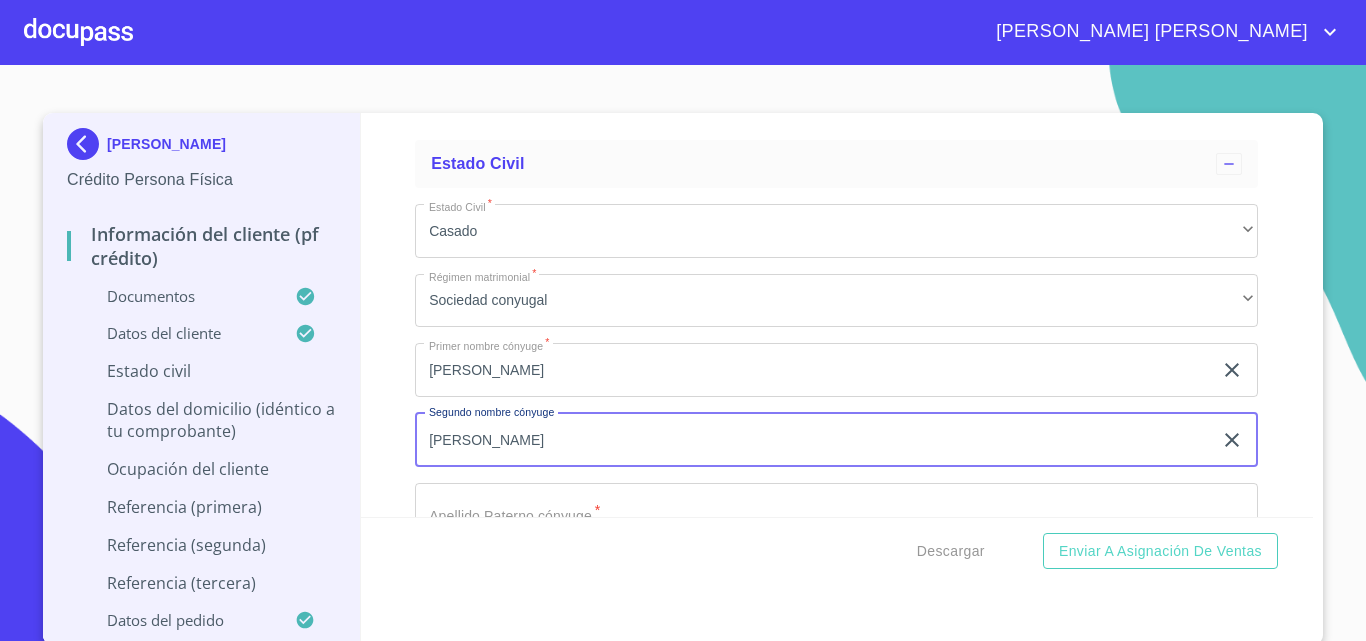 type on "[PERSON_NAME]" 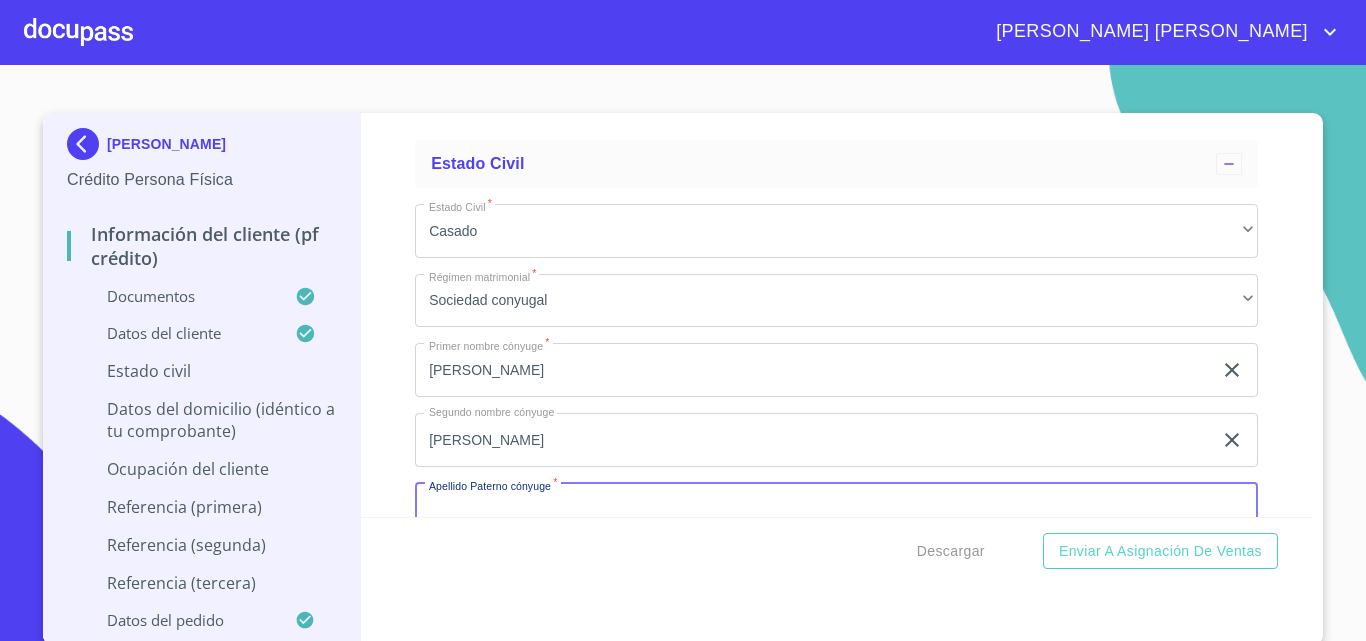 scroll, scrollTop: 7286, scrollLeft: 0, axis: vertical 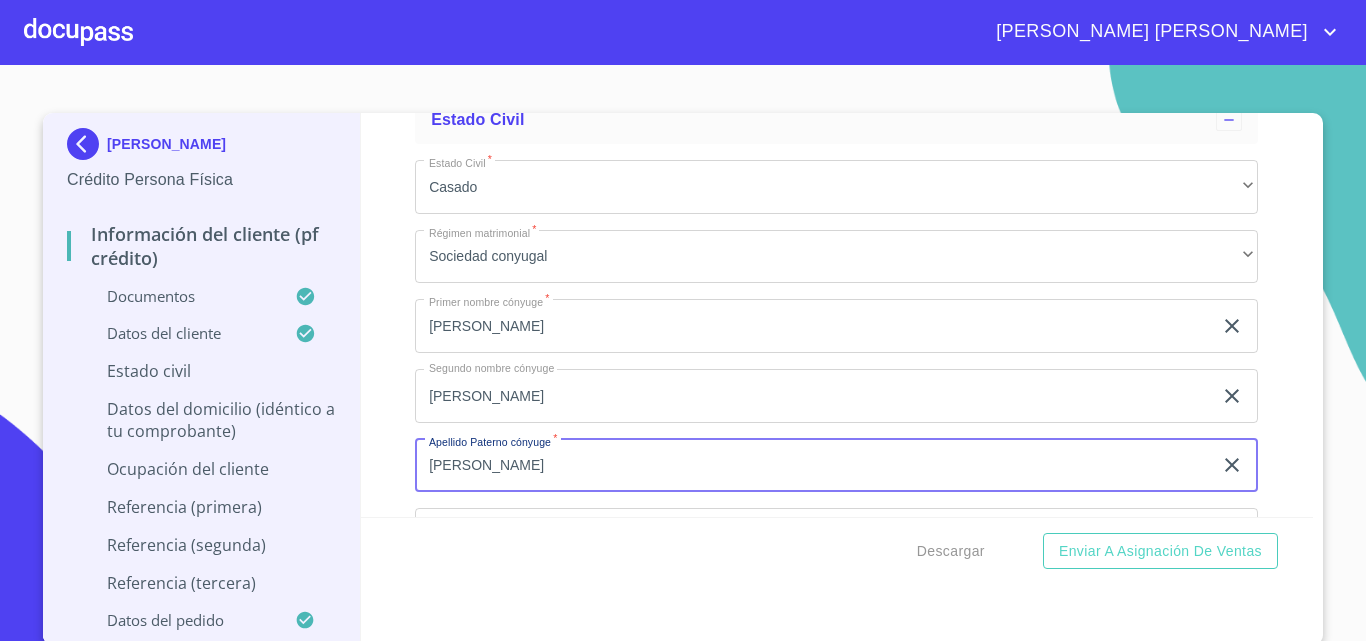 type on "[PERSON_NAME]" 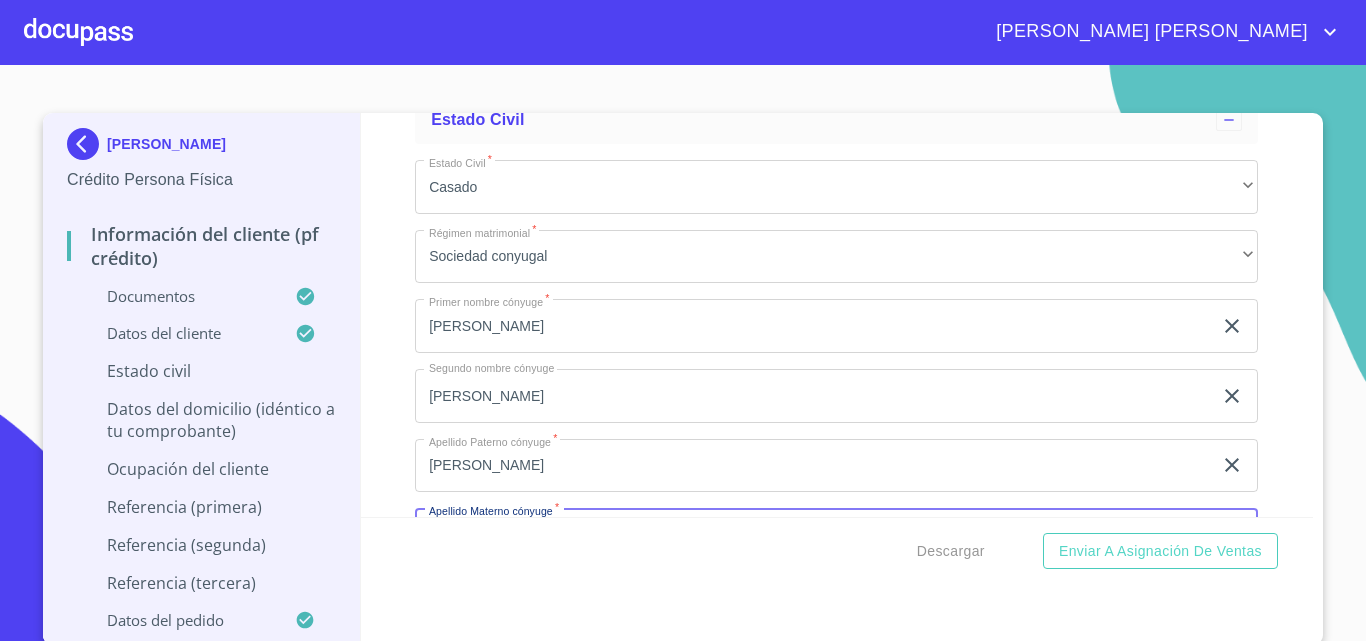 scroll, scrollTop: 7530, scrollLeft: 0, axis: vertical 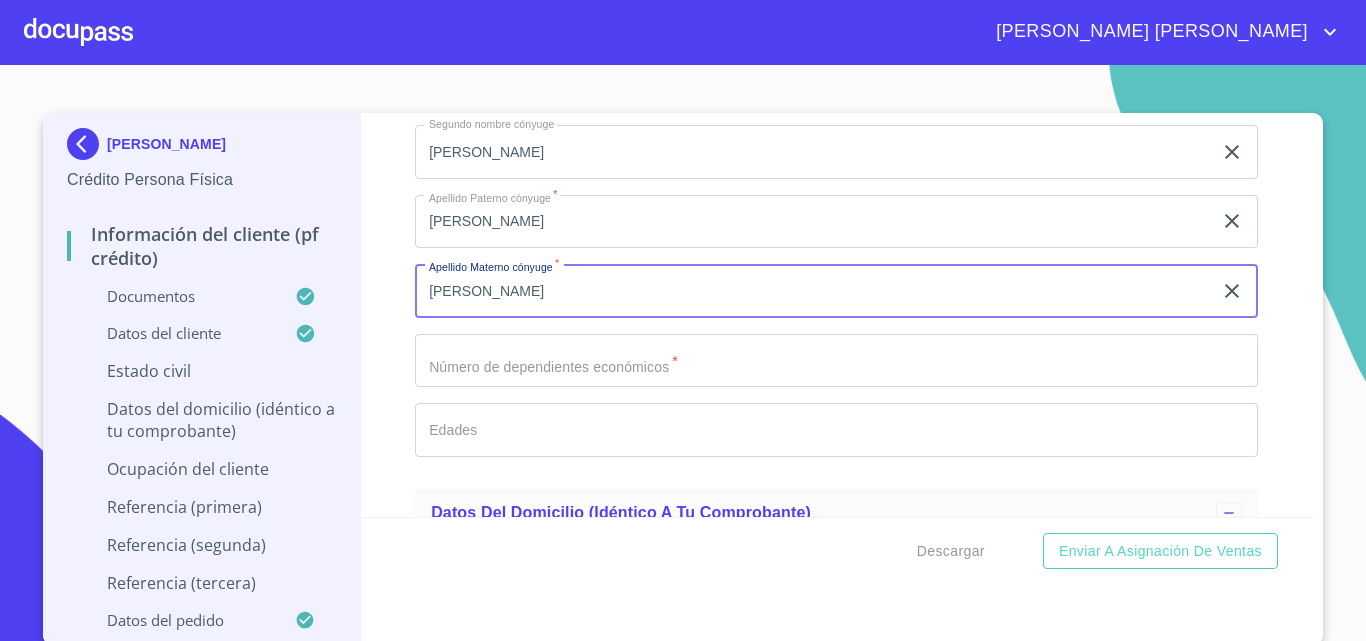 type on "[PERSON_NAME]" 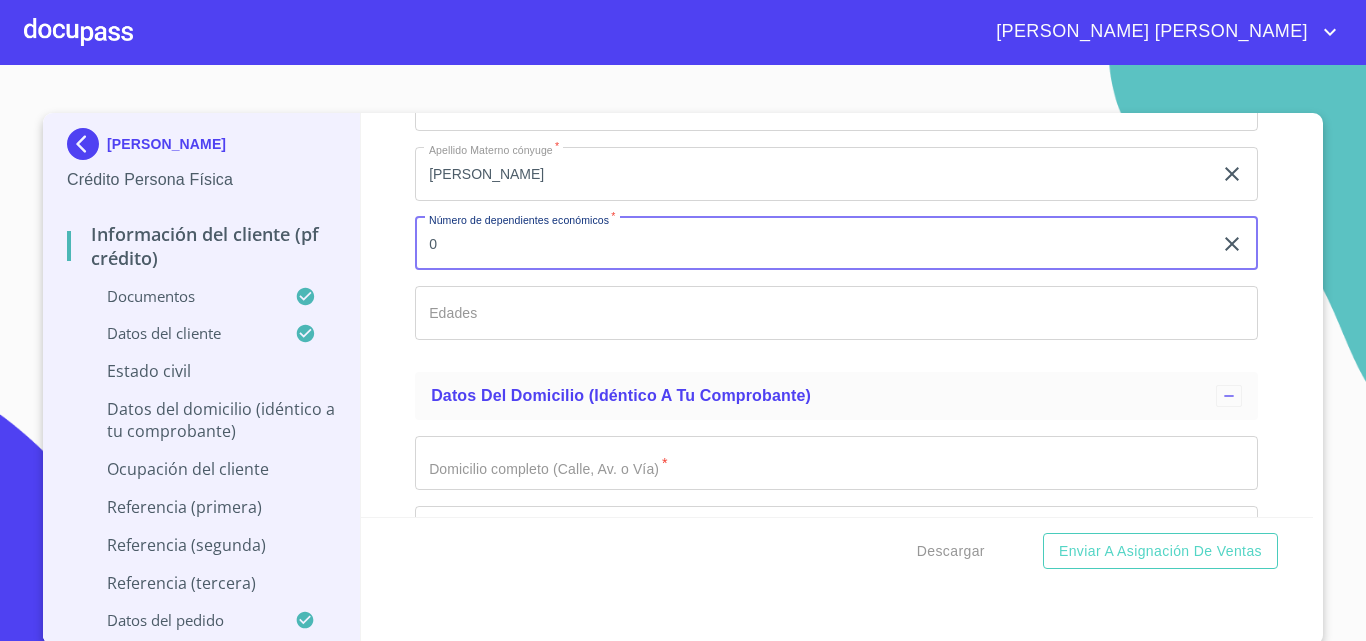 scroll, scrollTop: 7930, scrollLeft: 0, axis: vertical 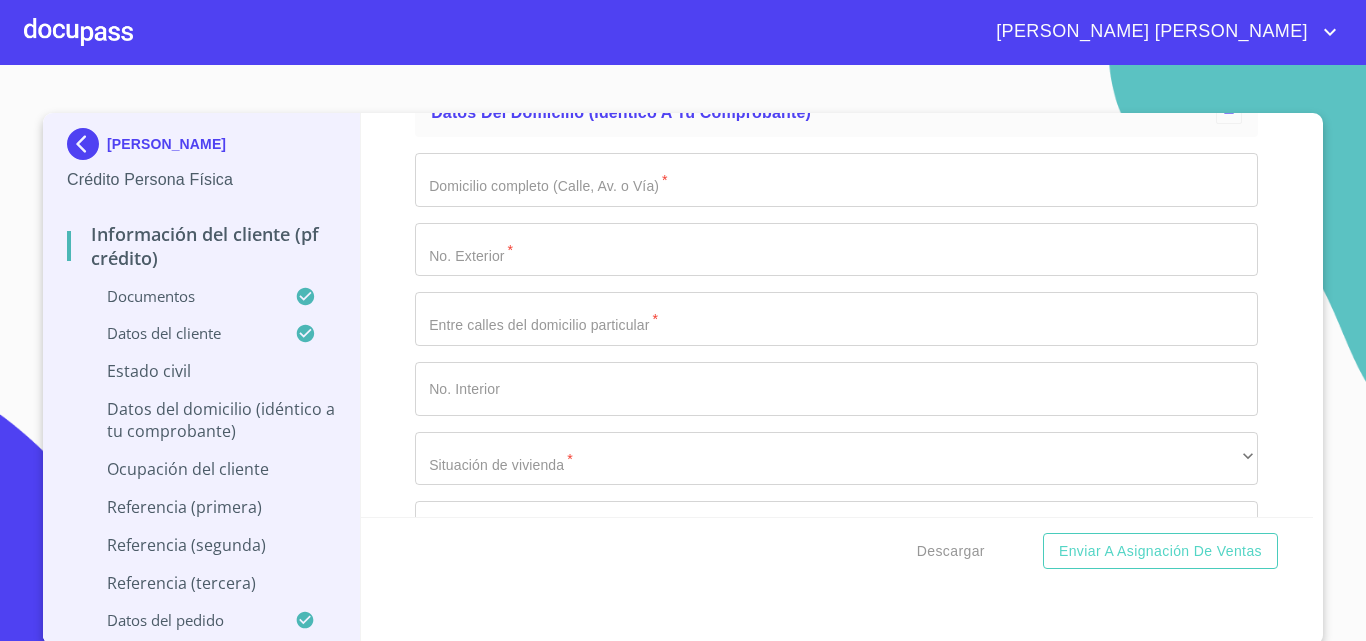 type on "0" 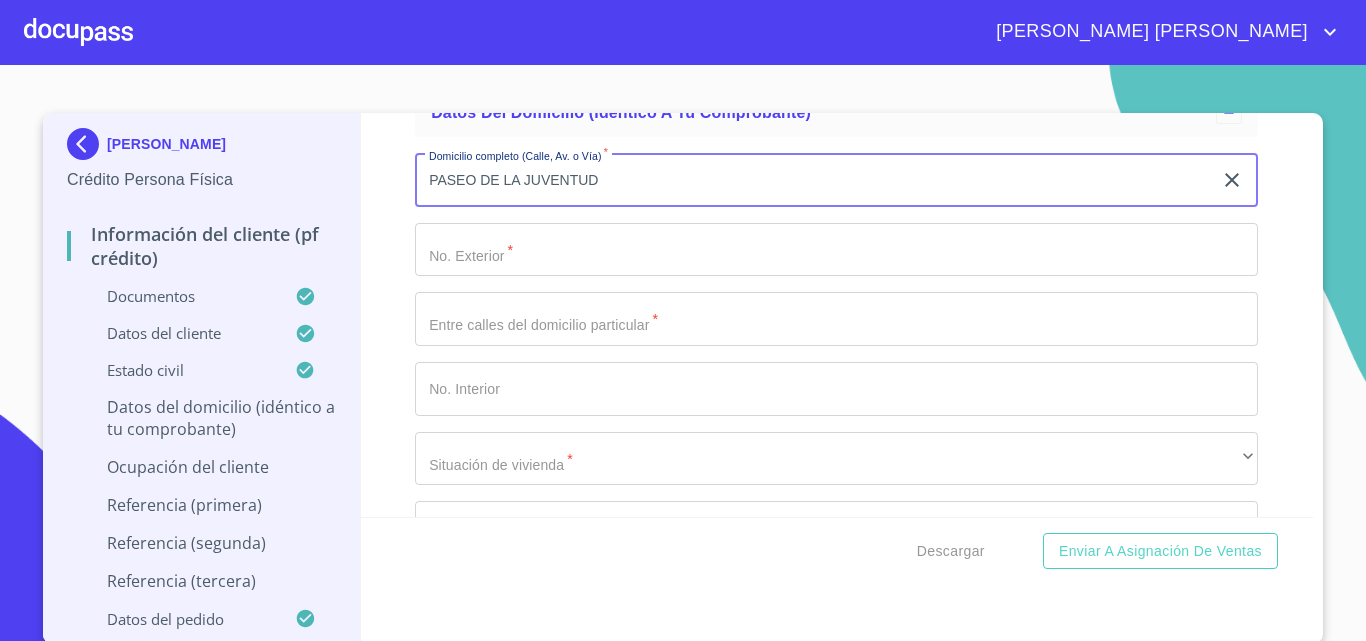 type on "PASEO DE LA JUVENTUD" 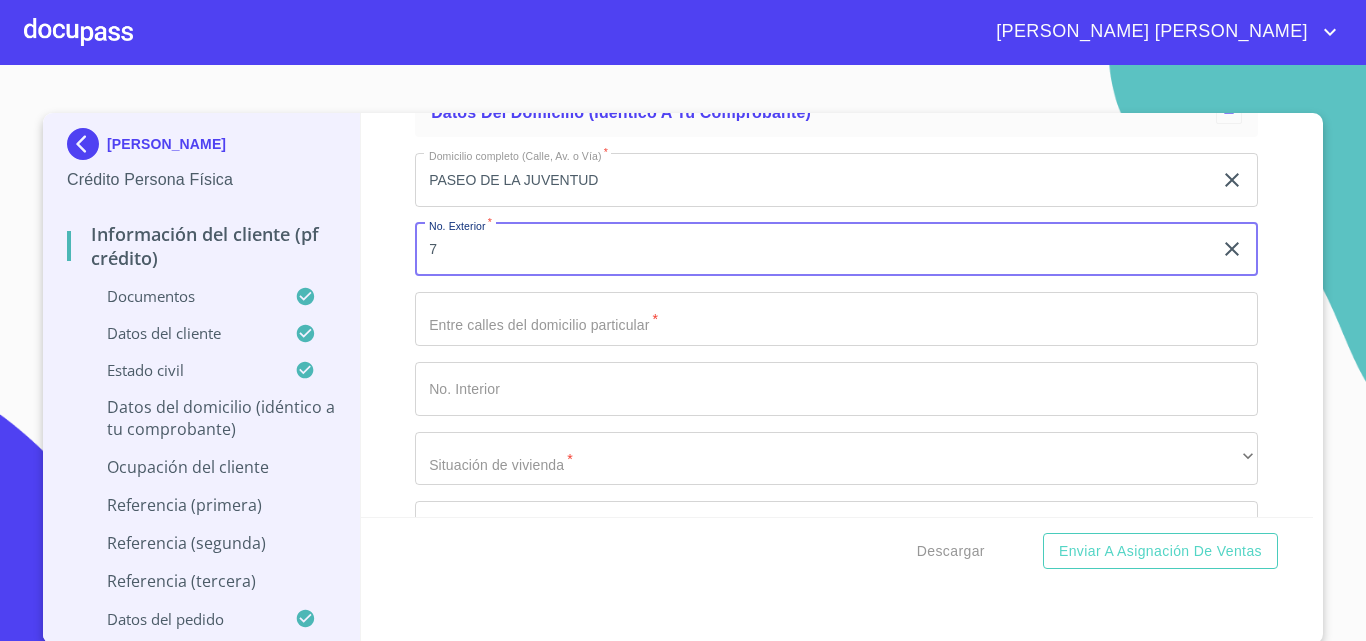 type on "7" 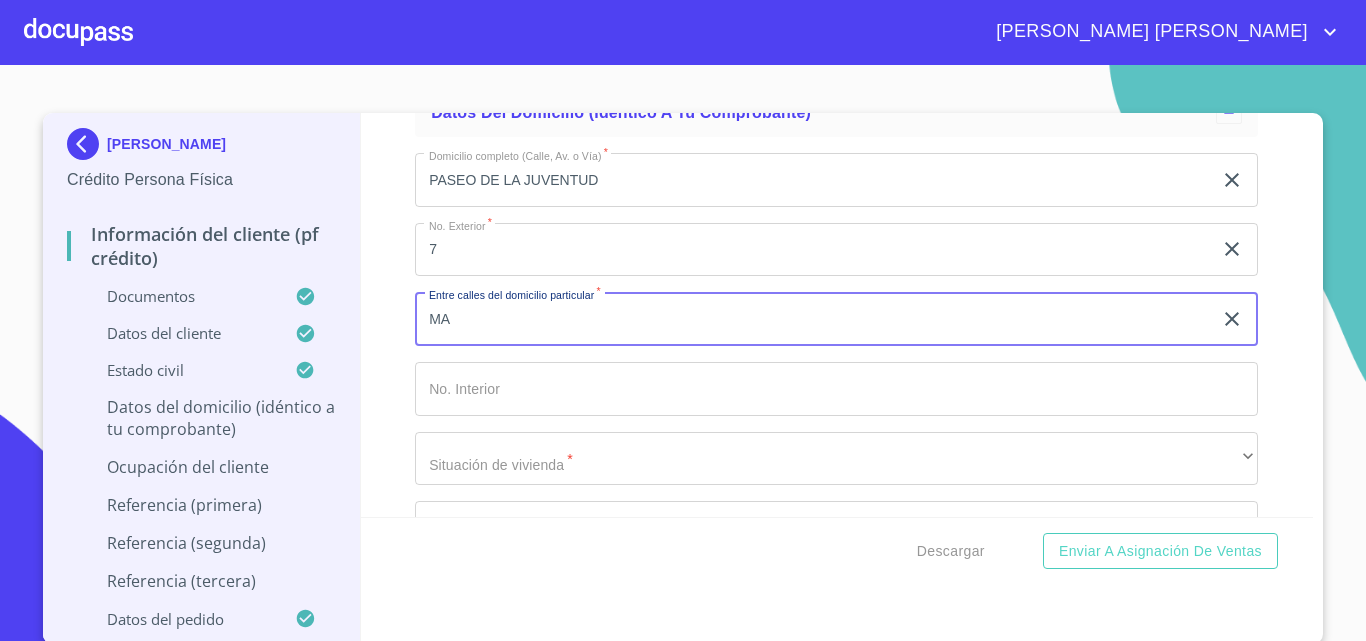 type on "M" 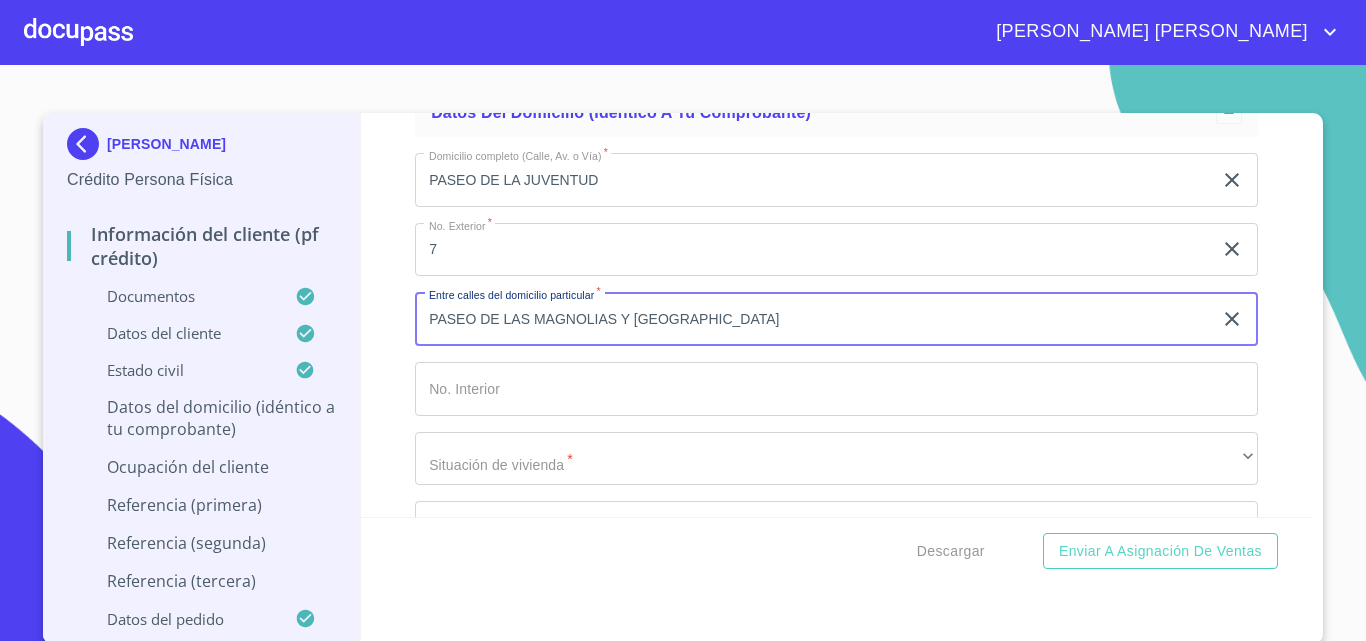 click on "PASEO DE LAS MAGNOLIAS Y [GEOGRAPHIC_DATA]" at bounding box center [813, 319] 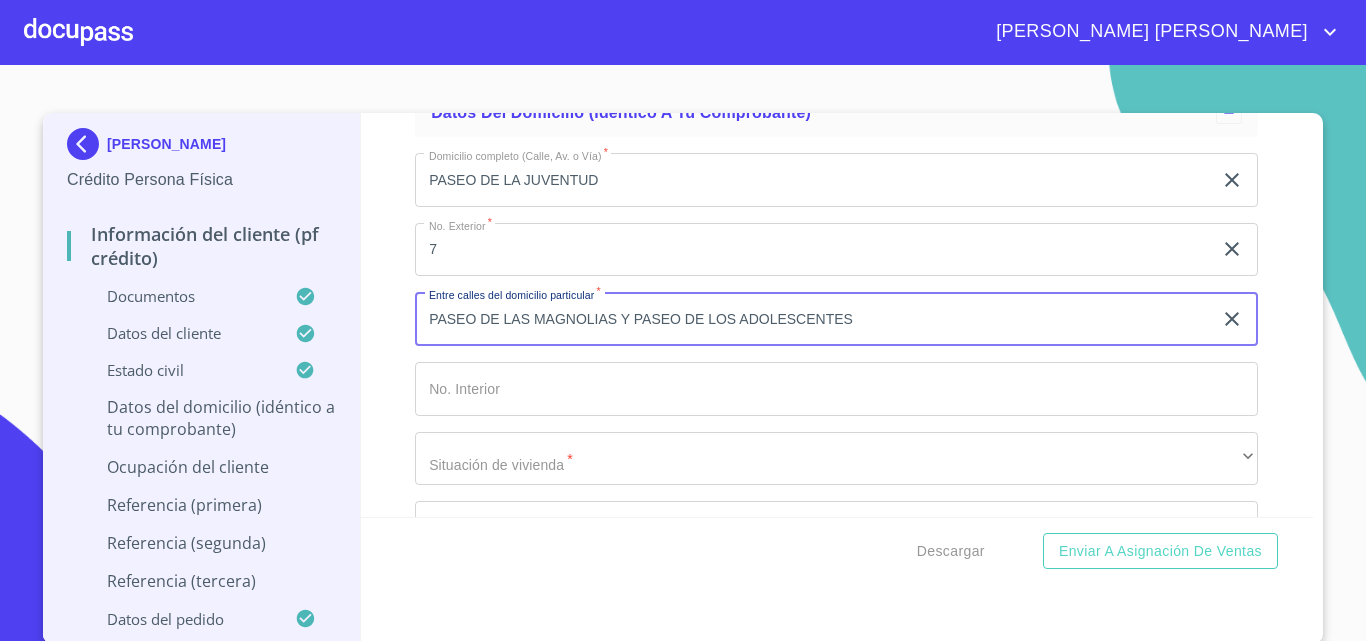 type on "PASEO DE LAS MAGNOLIAS Y PASEO DE LOS ADOLESCENTES" 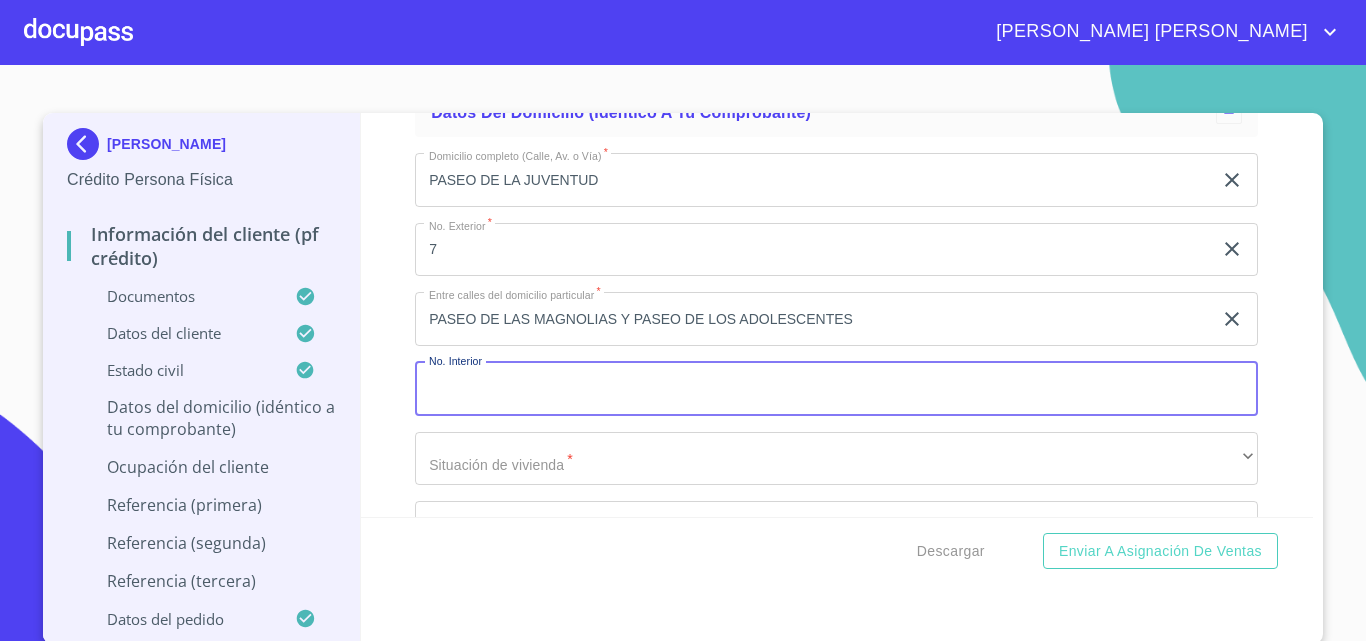 click on "Documento de identificación.   *" at bounding box center (836, 389) 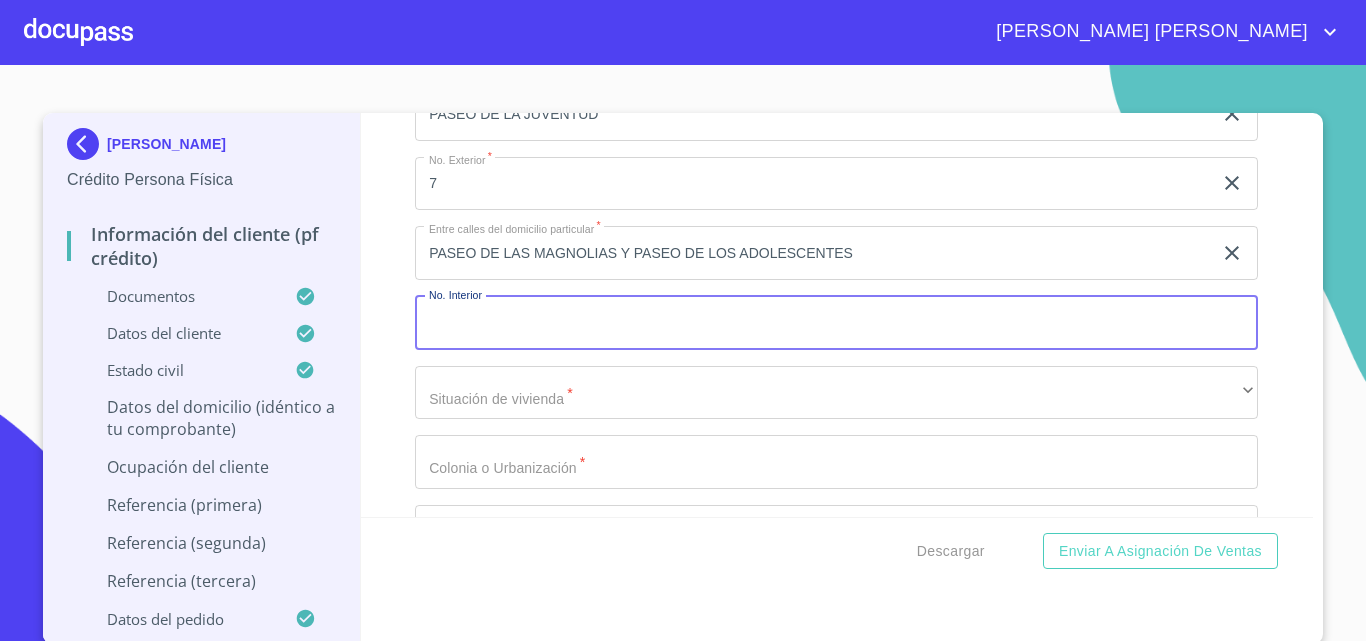 scroll, scrollTop: 8030, scrollLeft: 0, axis: vertical 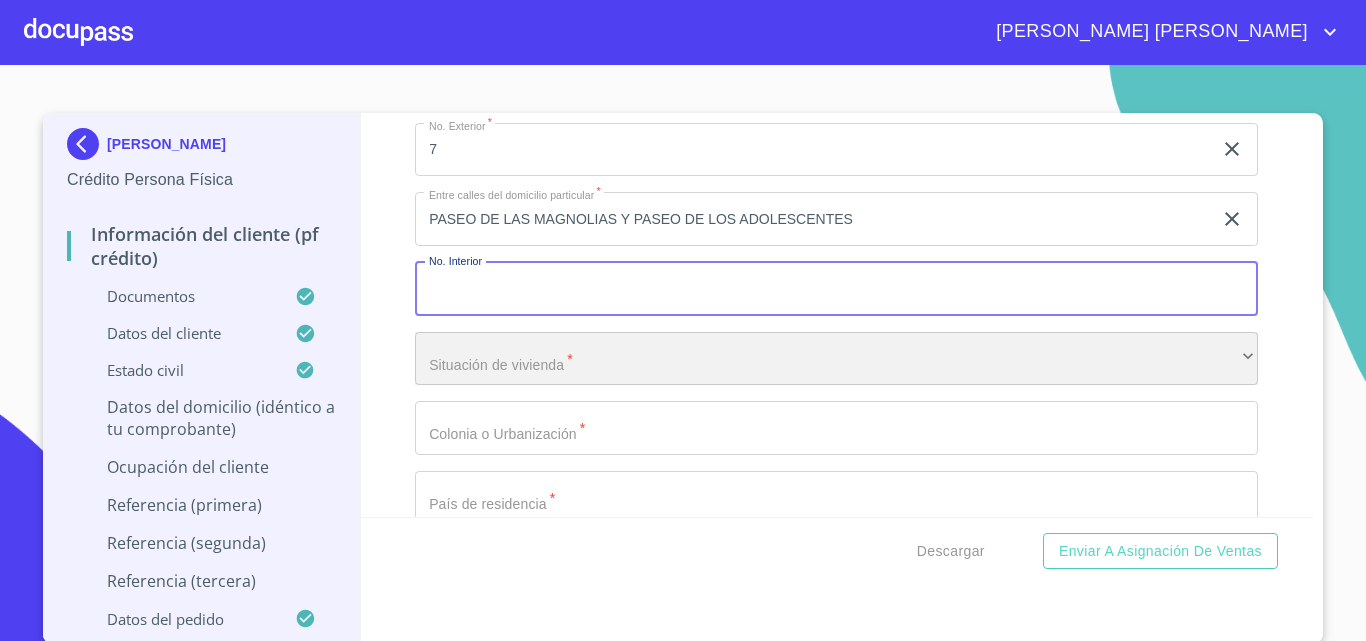 click on "​" at bounding box center (836, 359) 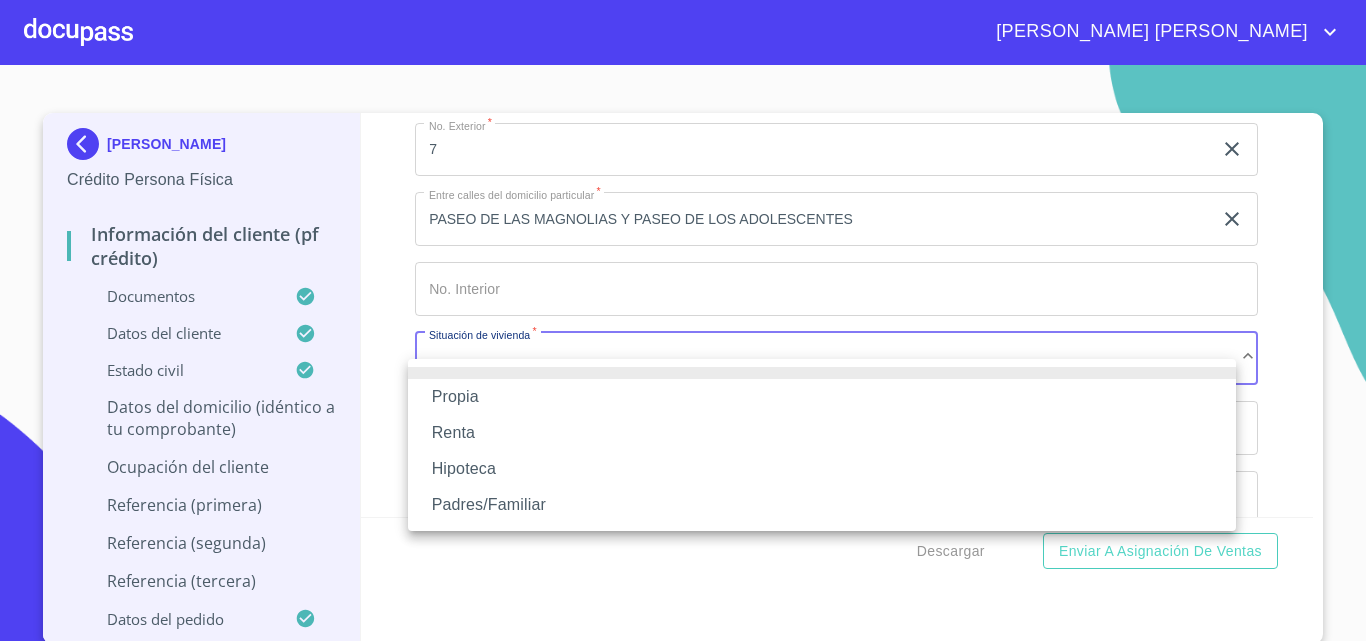 click on "Propia" at bounding box center (822, 397) 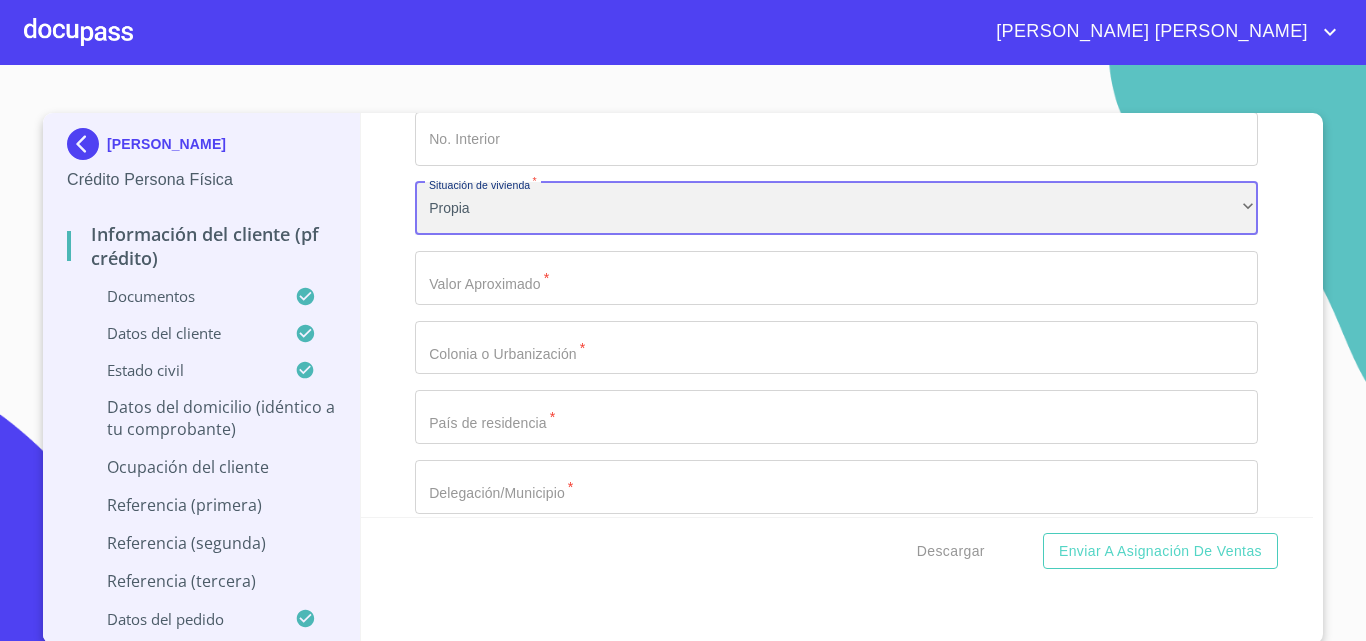 scroll, scrollTop: 8230, scrollLeft: 0, axis: vertical 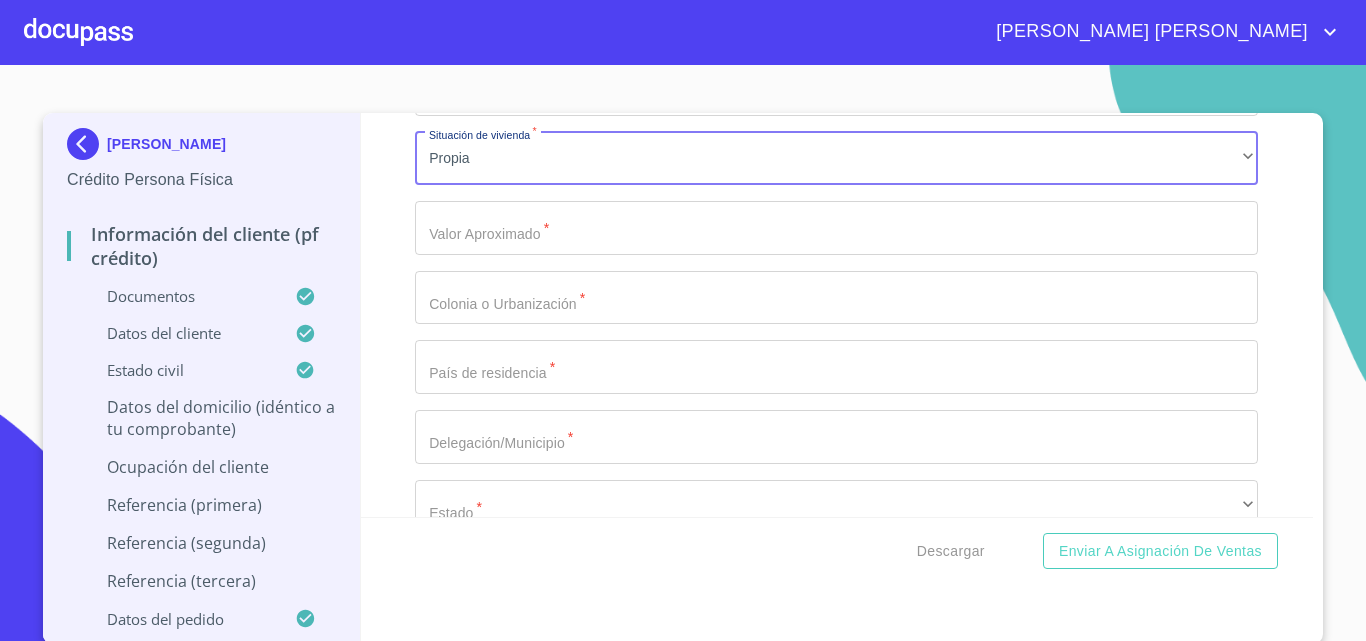 click on "Documento de identificación.   *" at bounding box center [813, -1742] 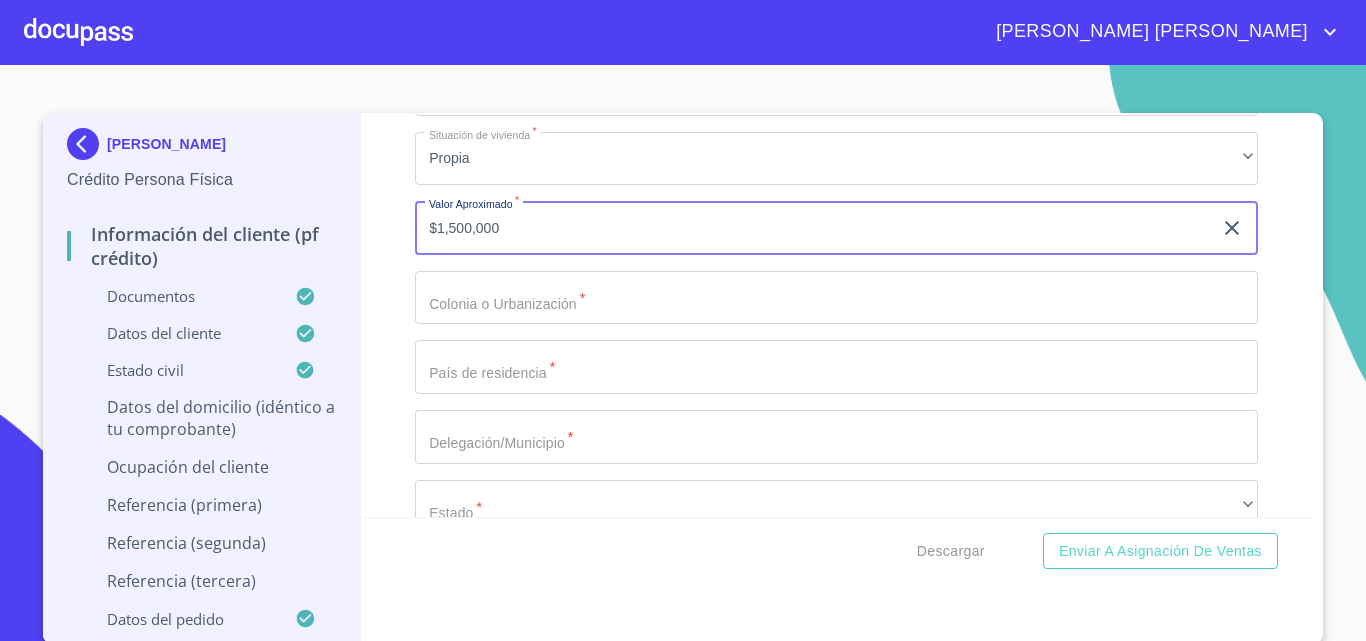 type on "$1,500,000" 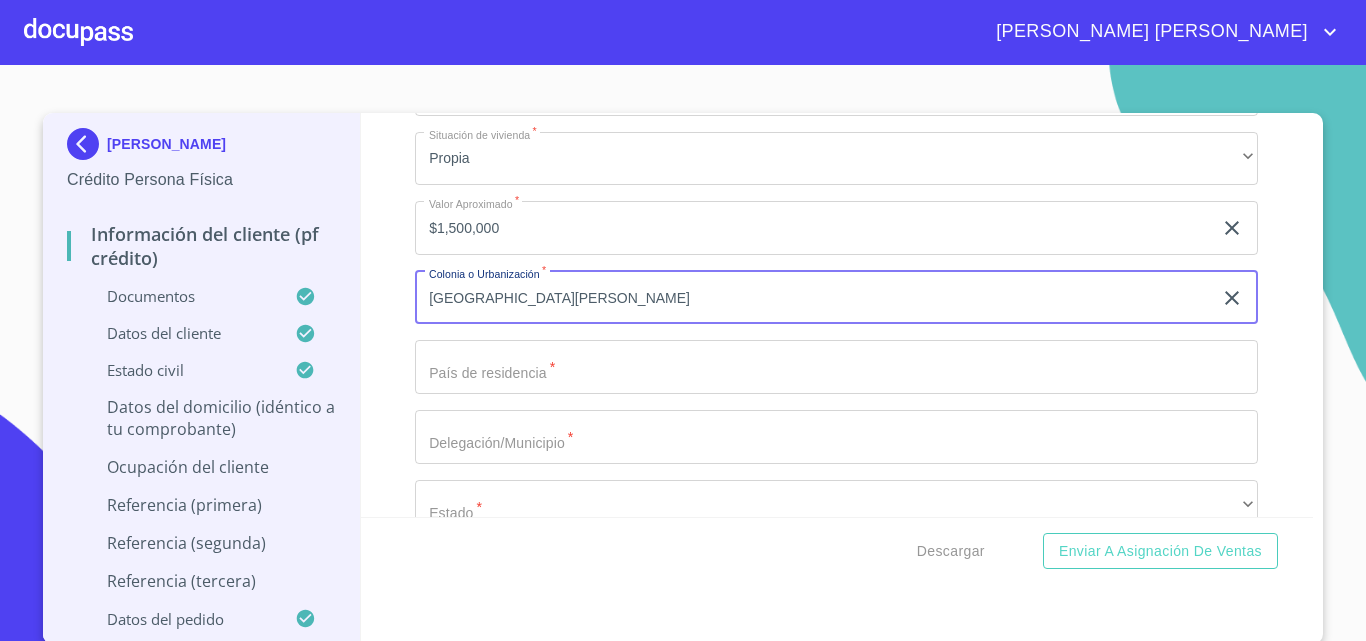 type on "[GEOGRAPHIC_DATA][PERSON_NAME]" 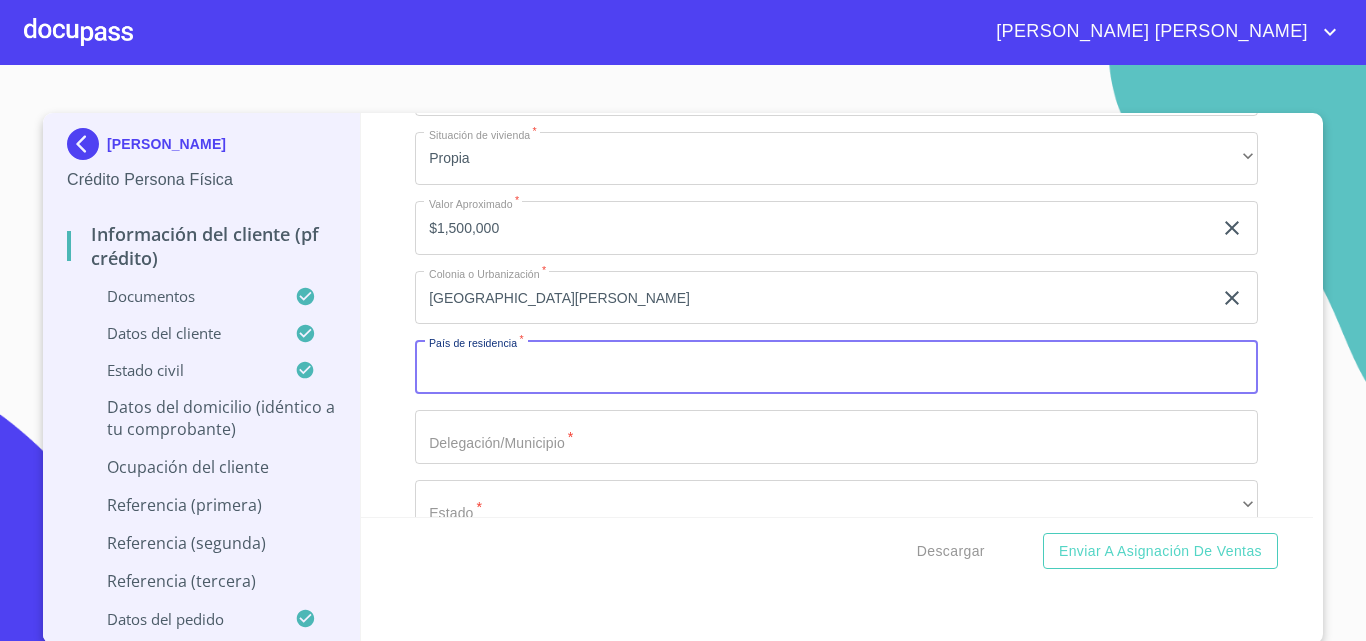 click on "Documento de identificación.   *" at bounding box center [836, 367] 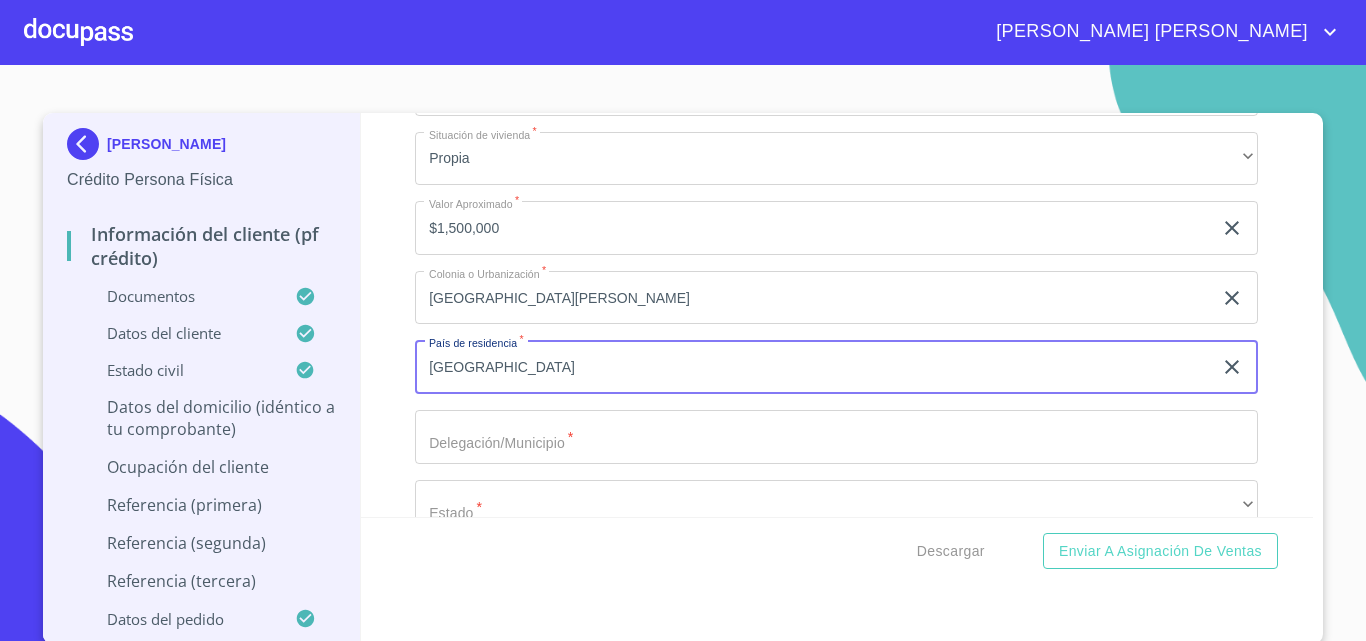 type on "[GEOGRAPHIC_DATA]" 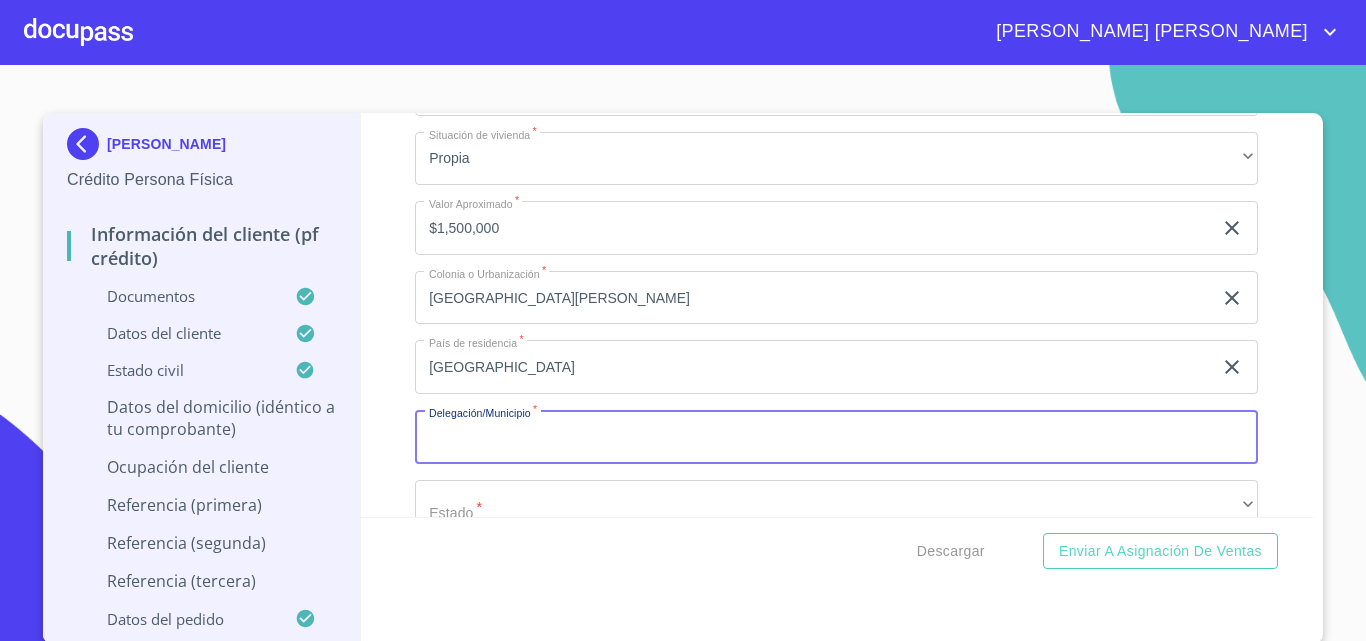 click on "Documento de identificación.   *" at bounding box center [836, 437] 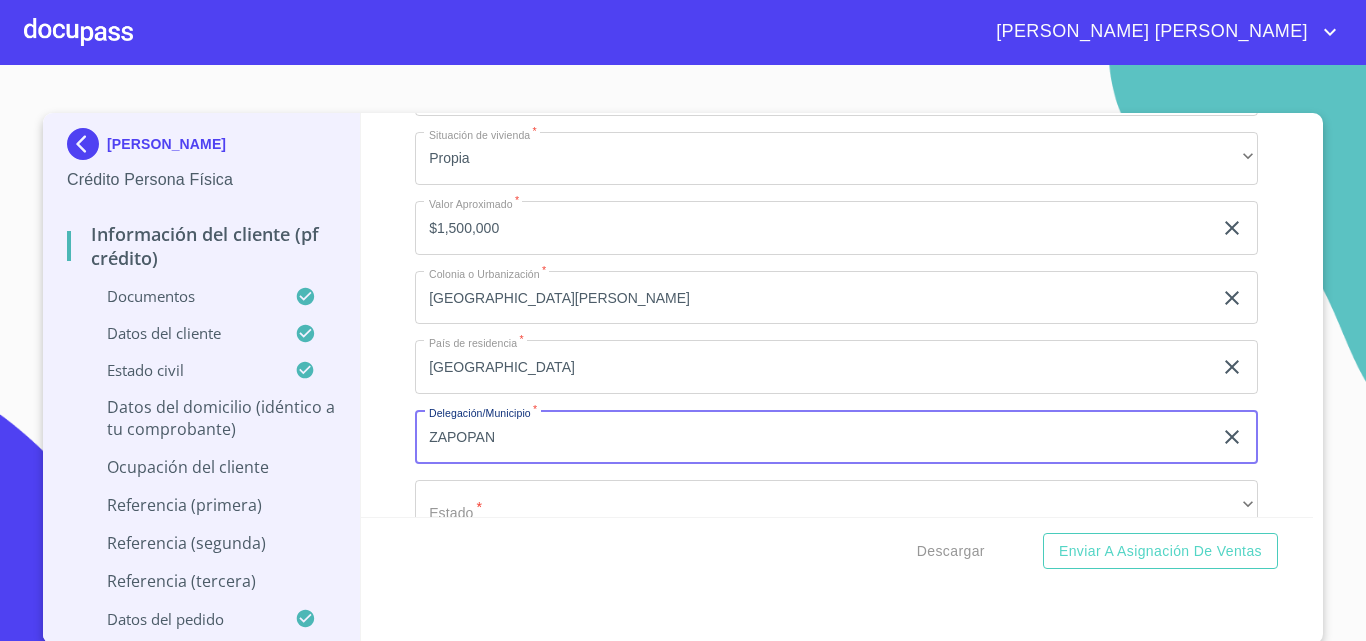 type on "ZAPOPAN" 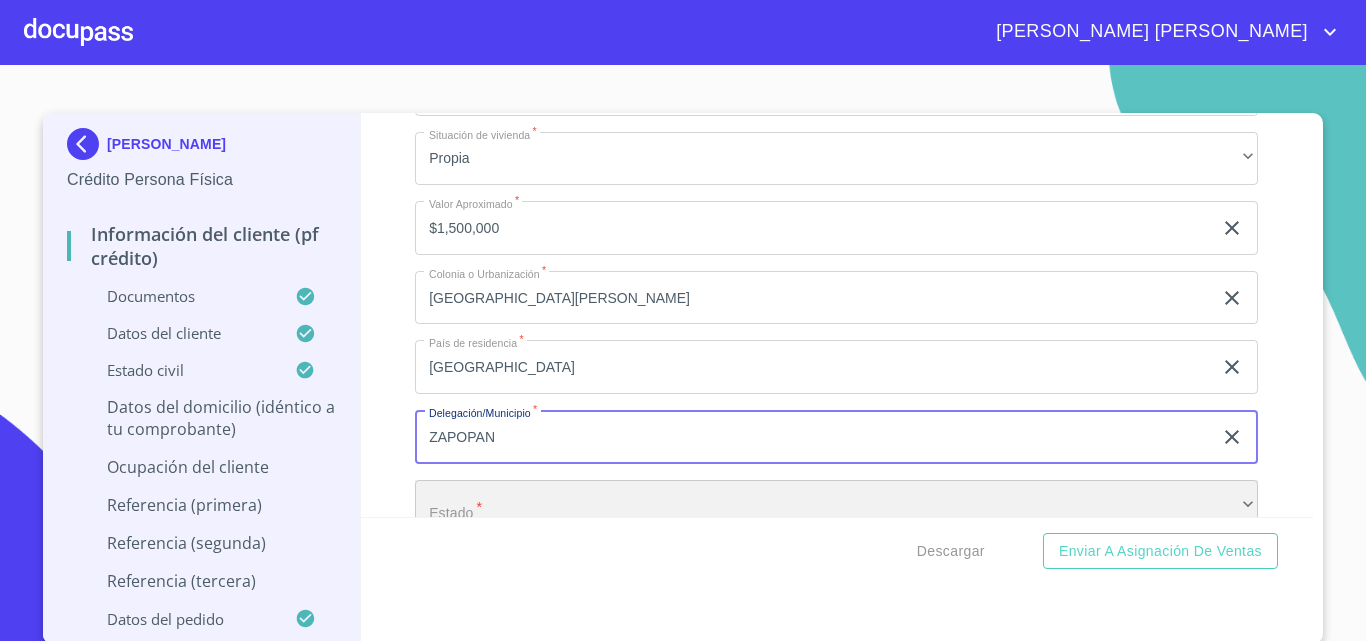 scroll, scrollTop: 8271, scrollLeft: 0, axis: vertical 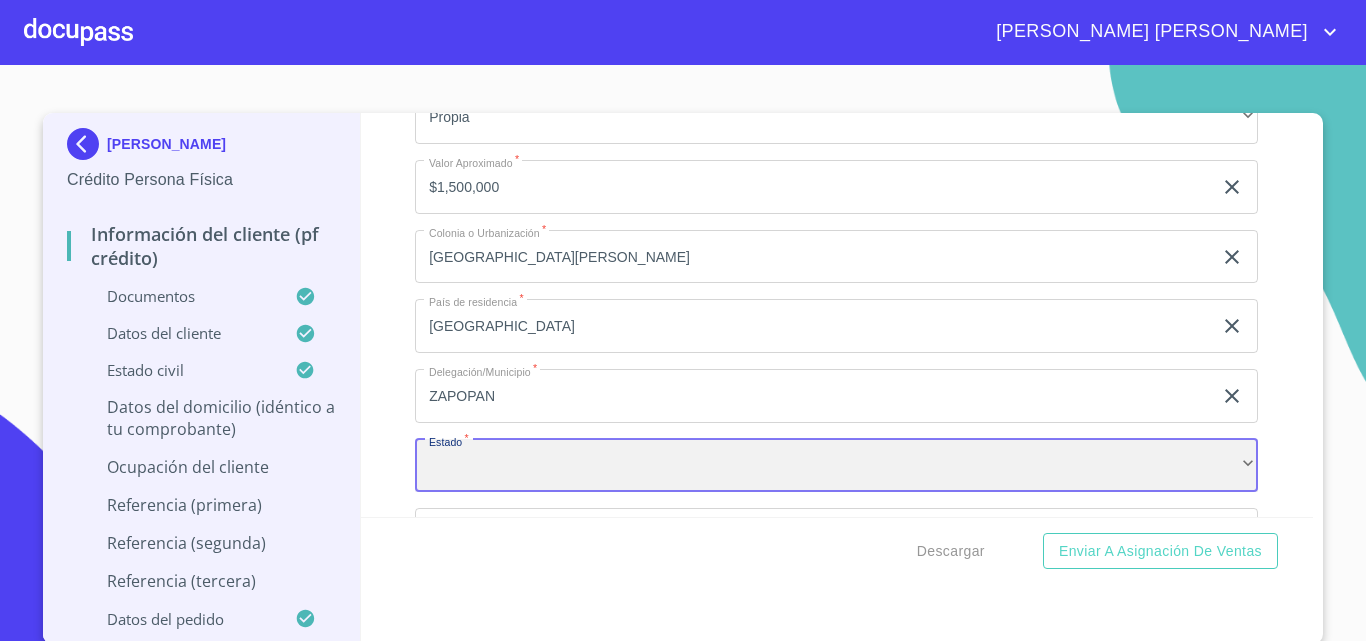 click on "​" at bounding box center [836, 466] 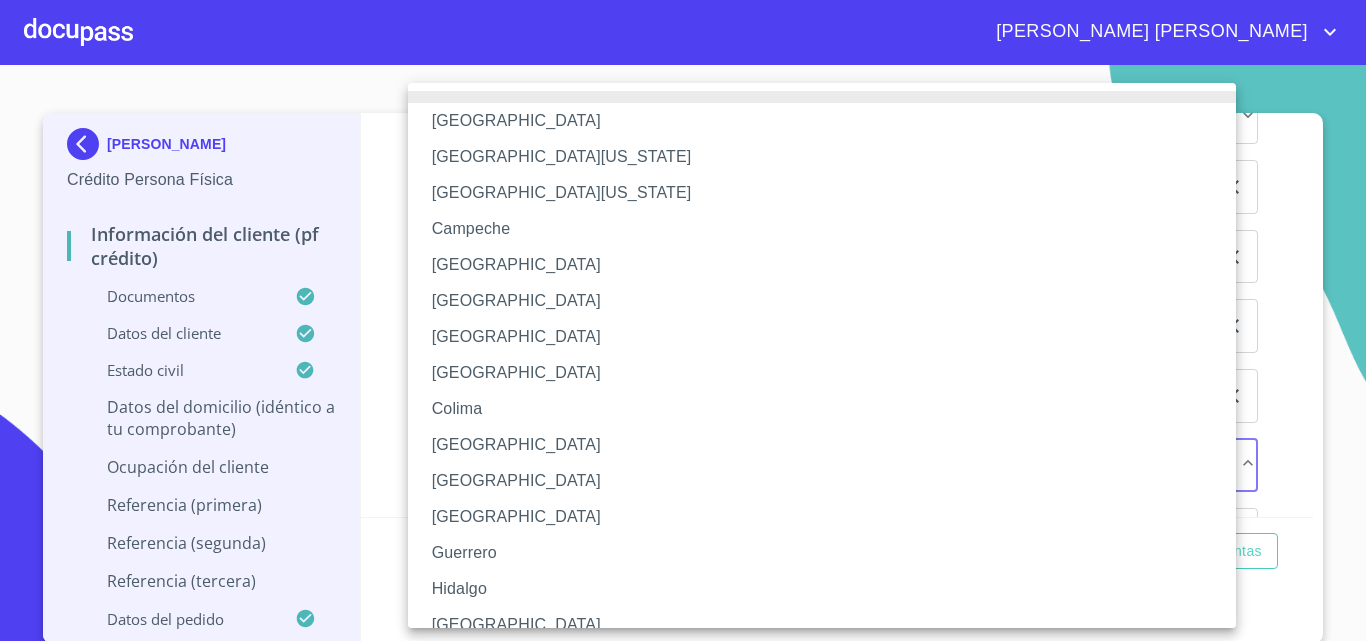 type 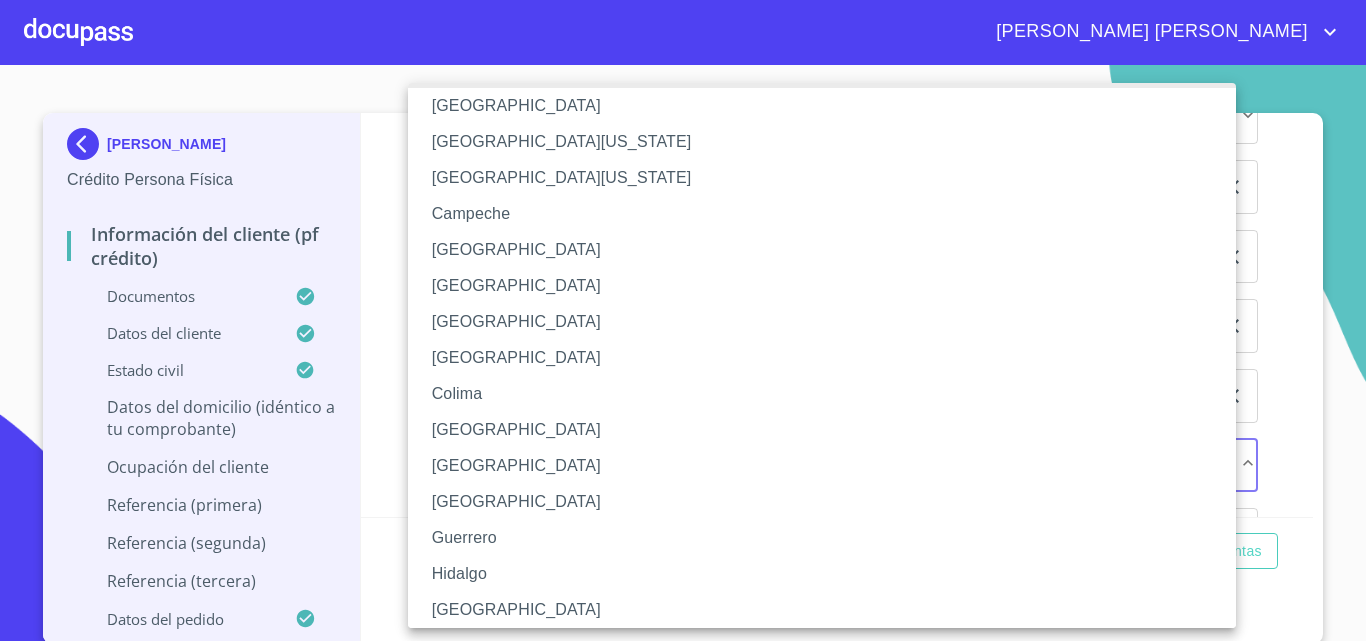click on "[GEOGRAPHIC_DATA]" at bounding box center [829, 610] 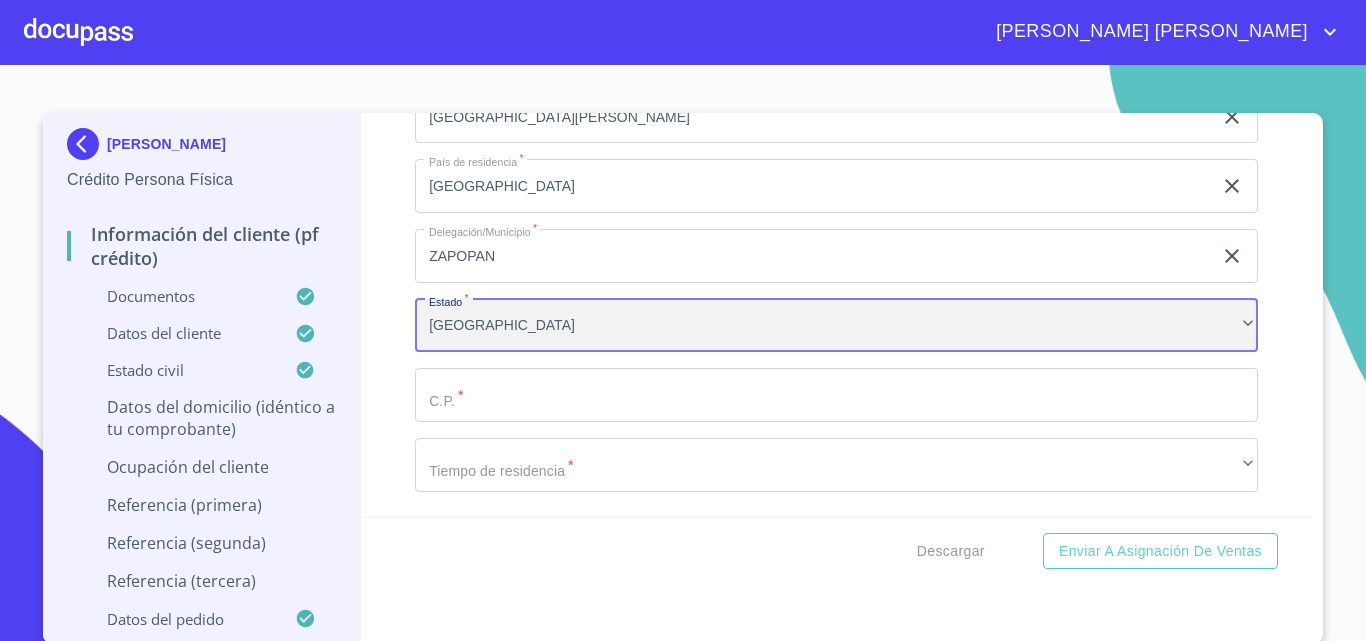 scroll, scrollTop: 8471, scrollLeft: 0, axis: vertical 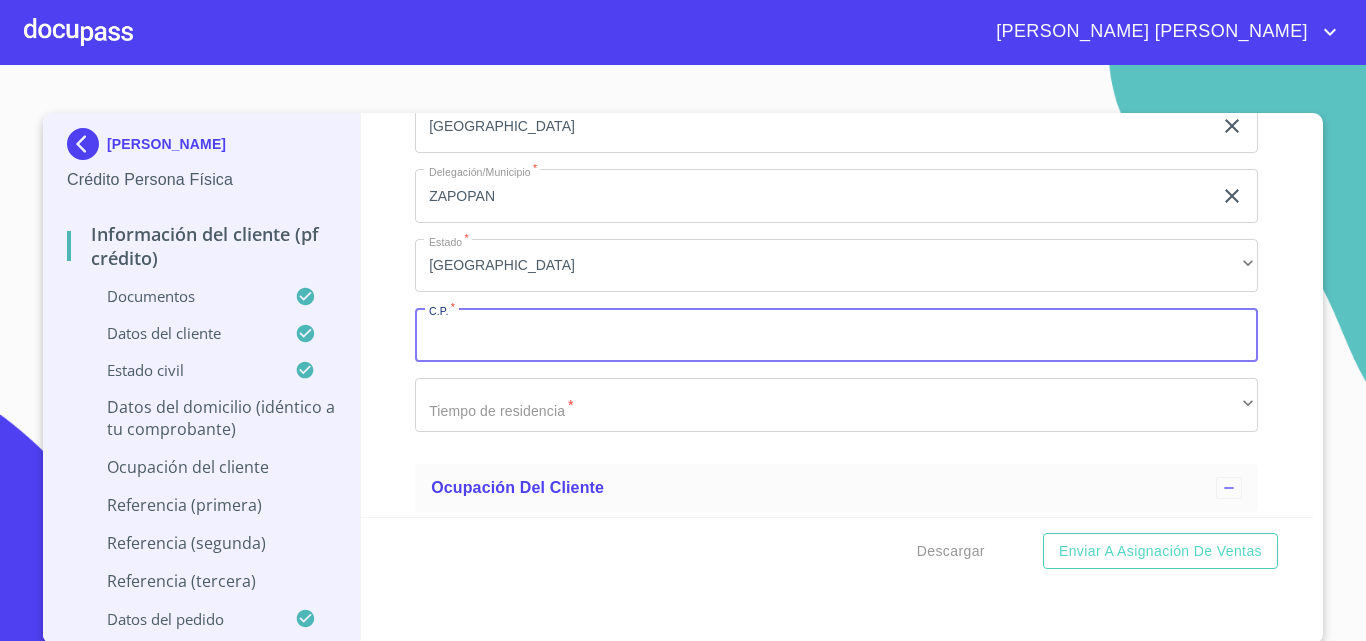 click on "Documento de identificación.   *" at bounding box center (836, 335) 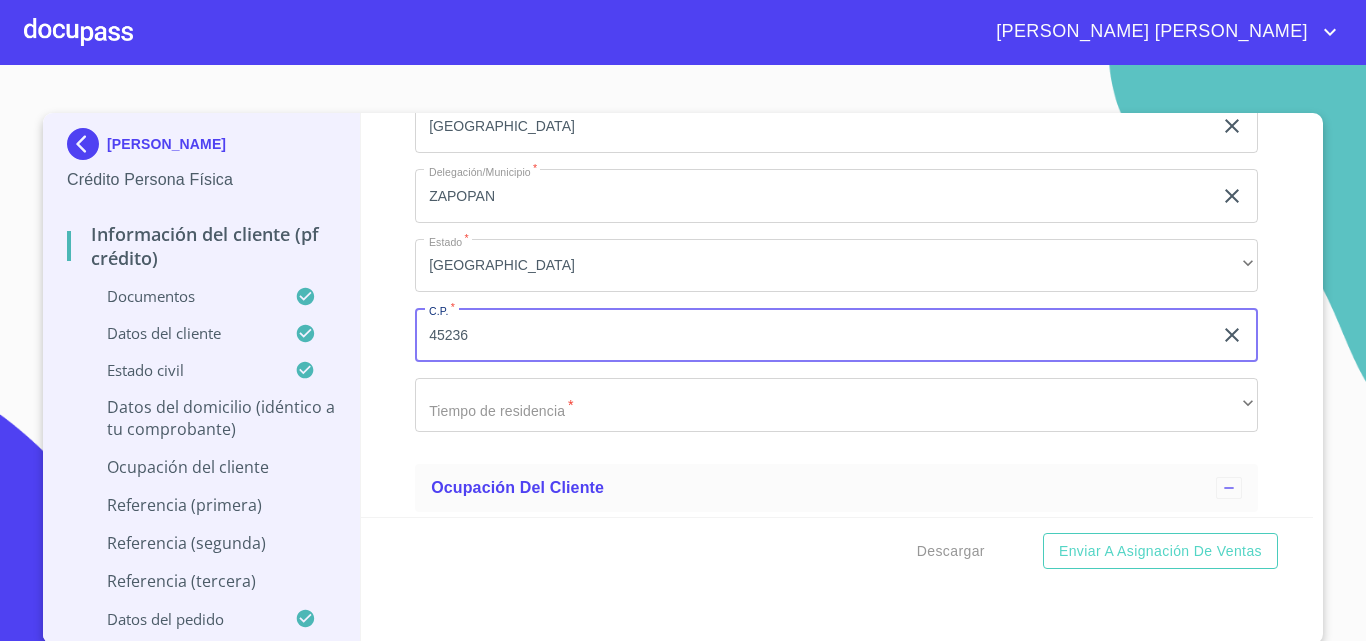 type on "45236" 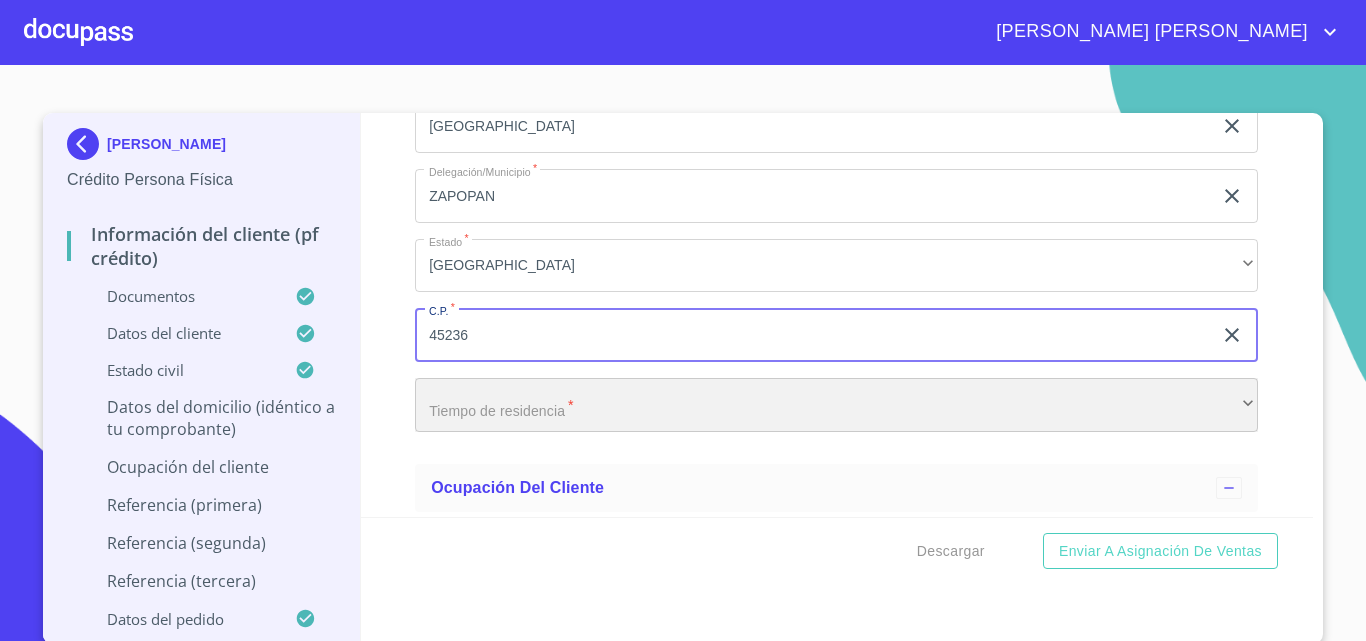 click on "​" at bounding box center (836, 405) 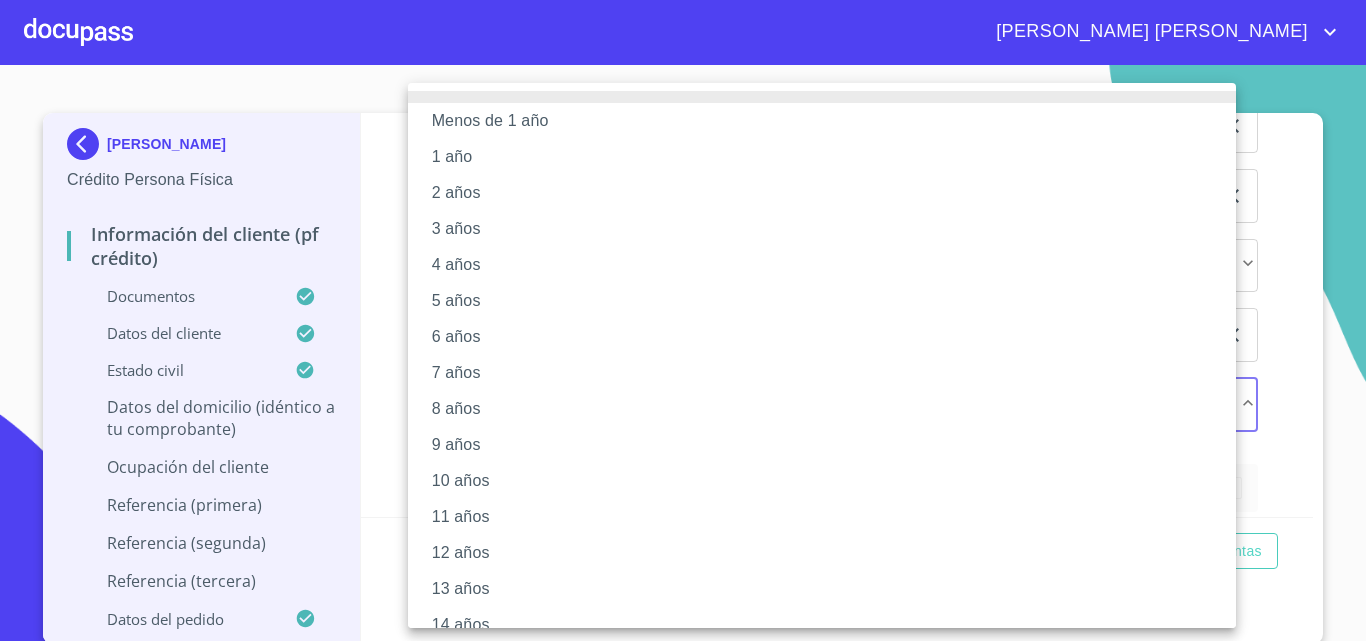 scroll, scrollTop: 239, scrollLeft: 0, axis: vertical 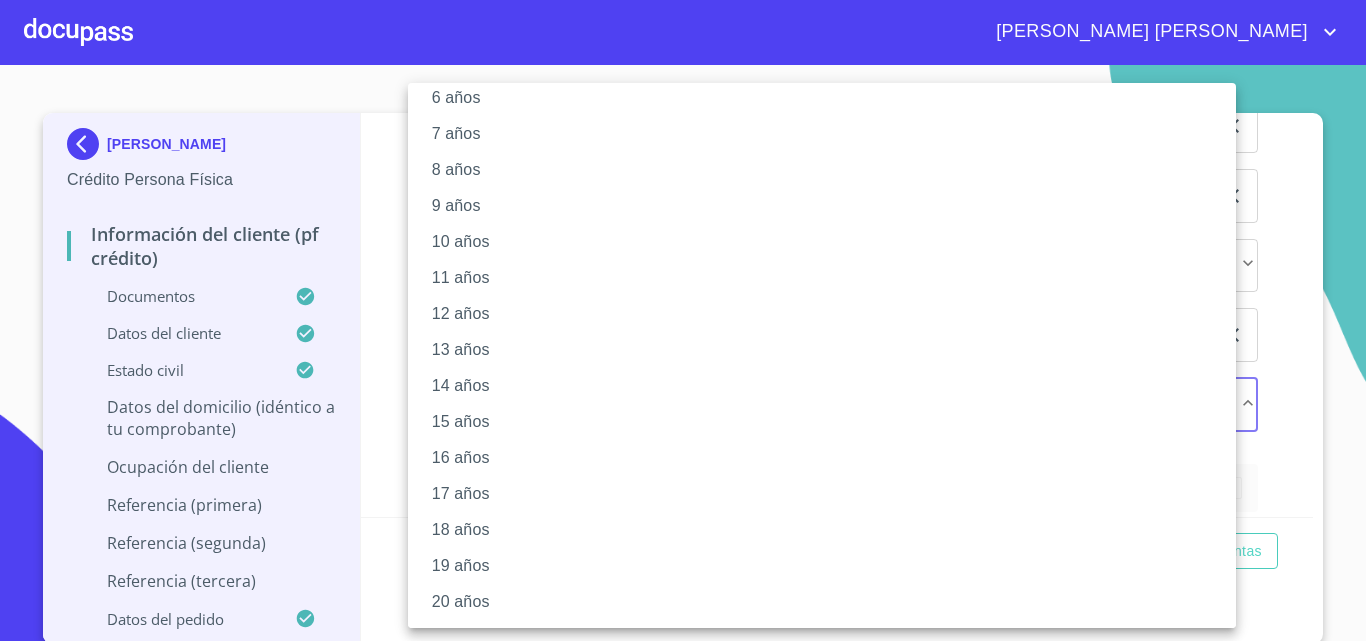 click on "20 años" at bounding box center (829, 602) 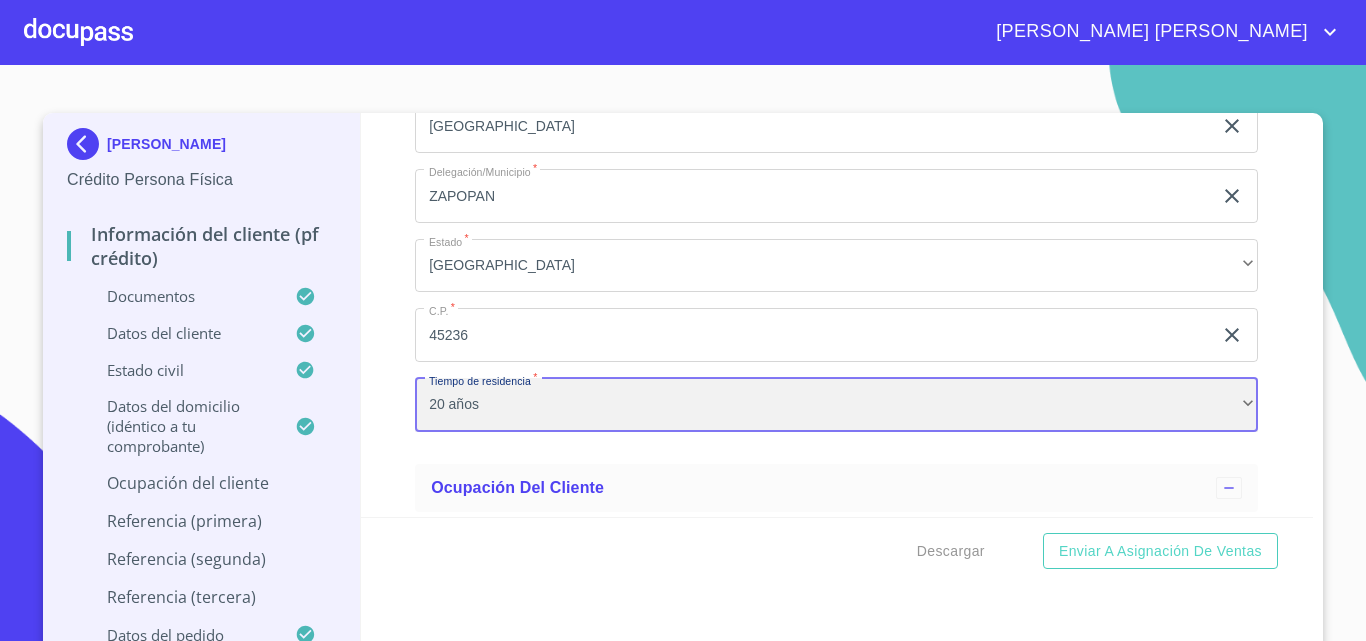 scroll, scrollTop: 238, scrollLeft: 0, axis: vertical 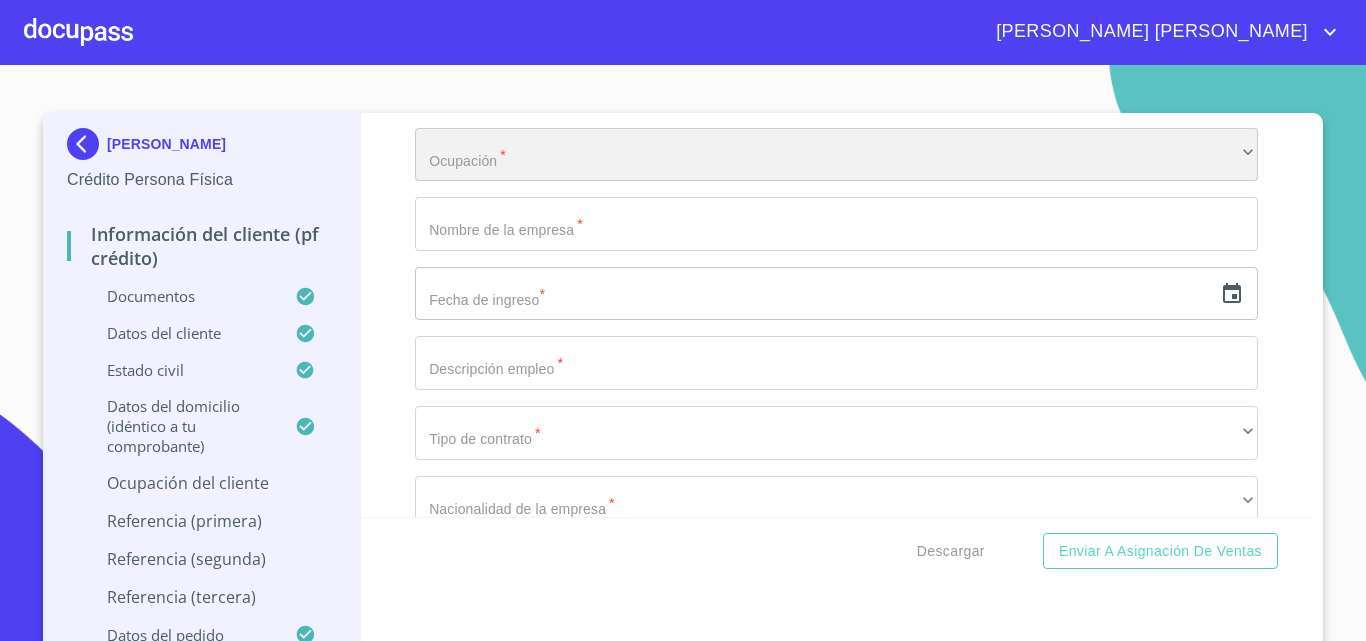 click on "​" at bounding box center (836, 155) 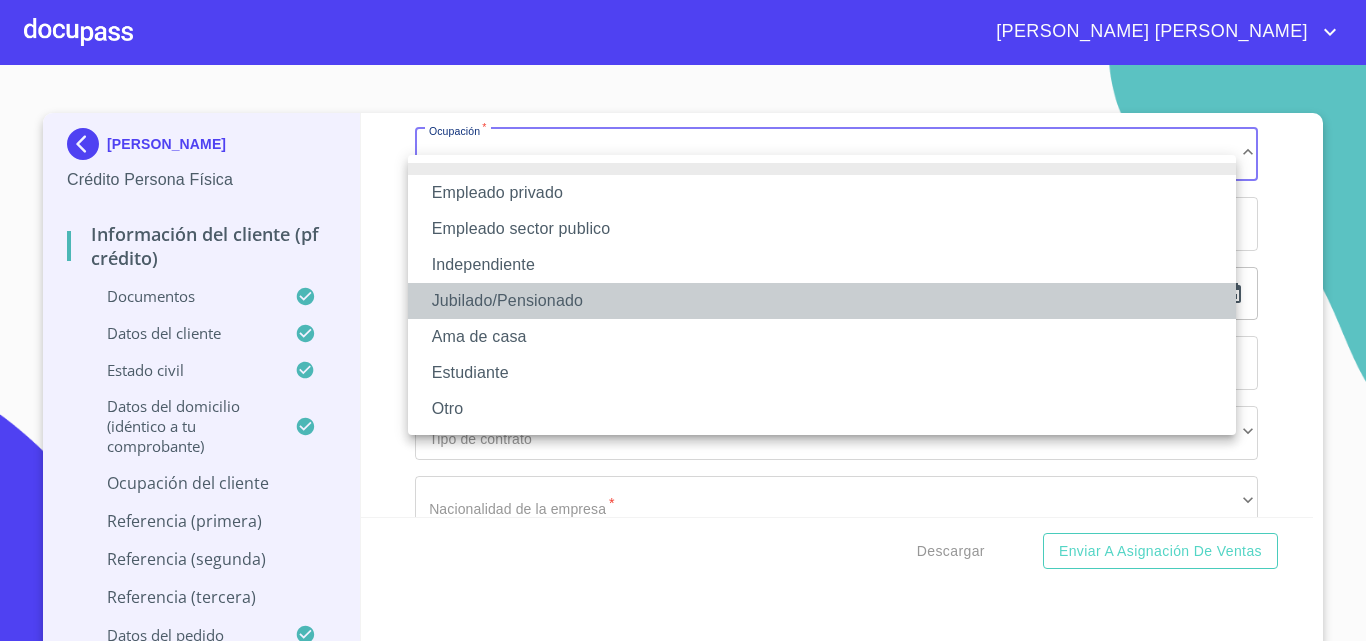click on "Jubilado/Pensionado" at bounding box center [822, 301] 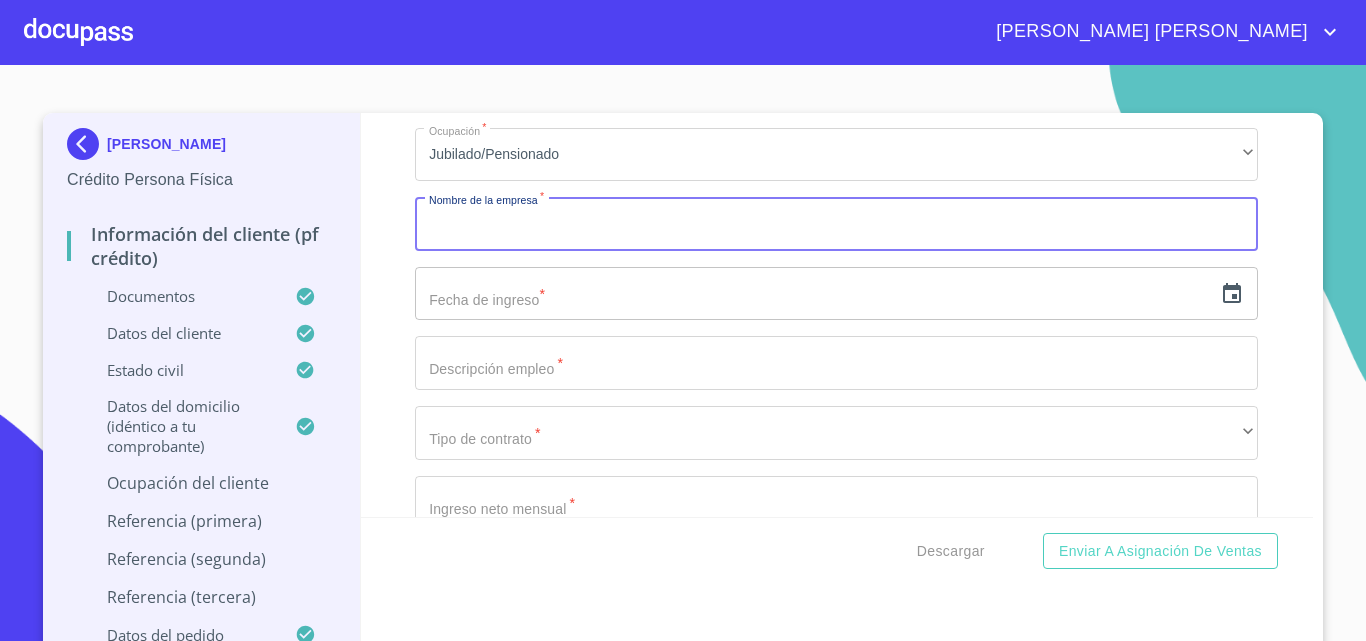 click on "Documento de identificación.   *" at bounding box center [836, 224] 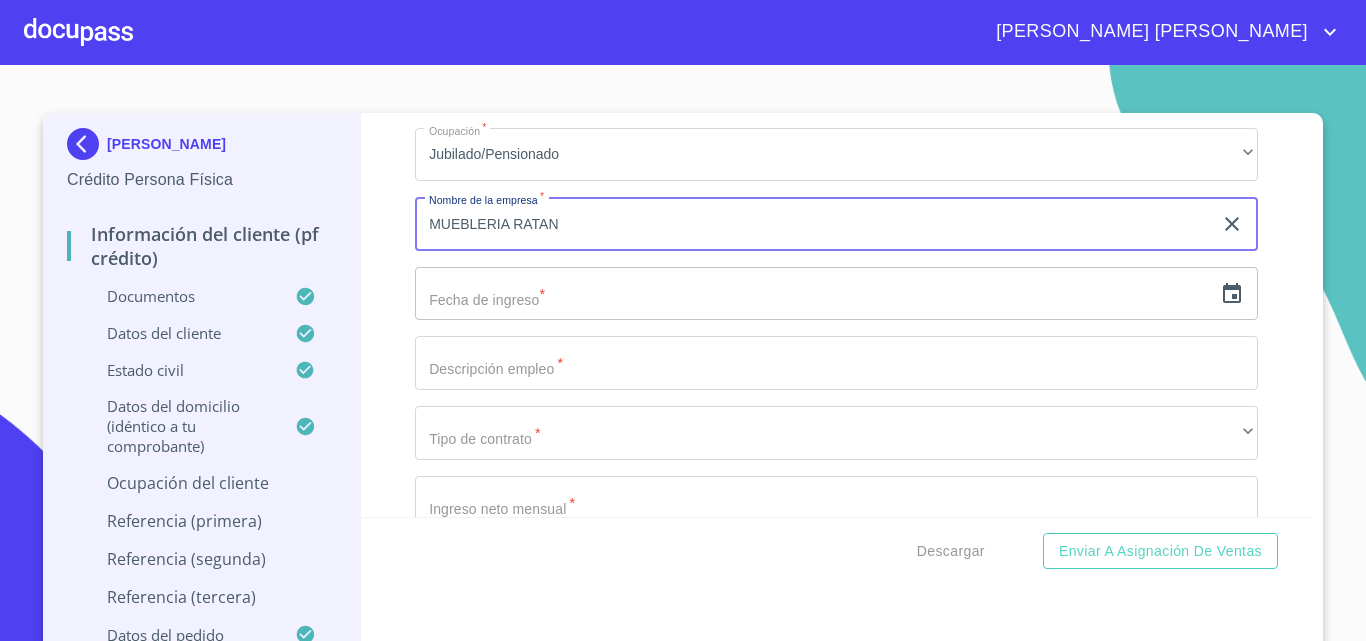 type on "MUEBLERIA RATAN" 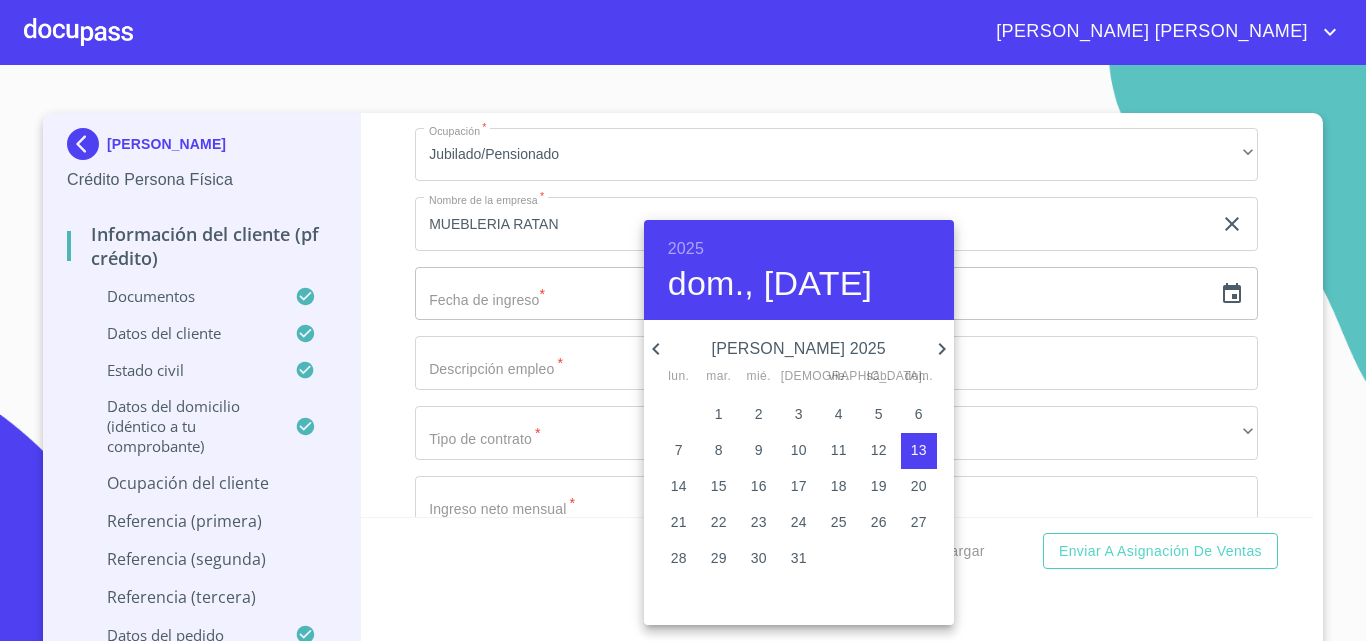 click on "2025" at bounding box center (686, 249) 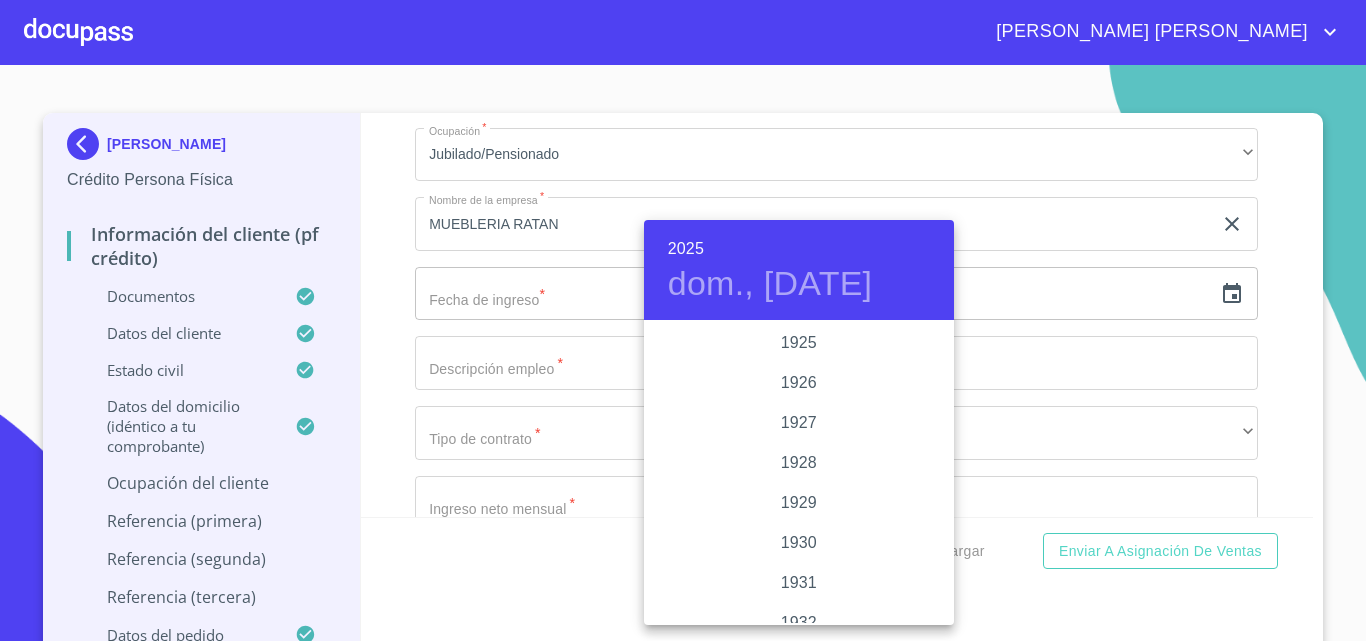 scroll, scrollTop: 3880, scrollLeft: 0, axis: vertical 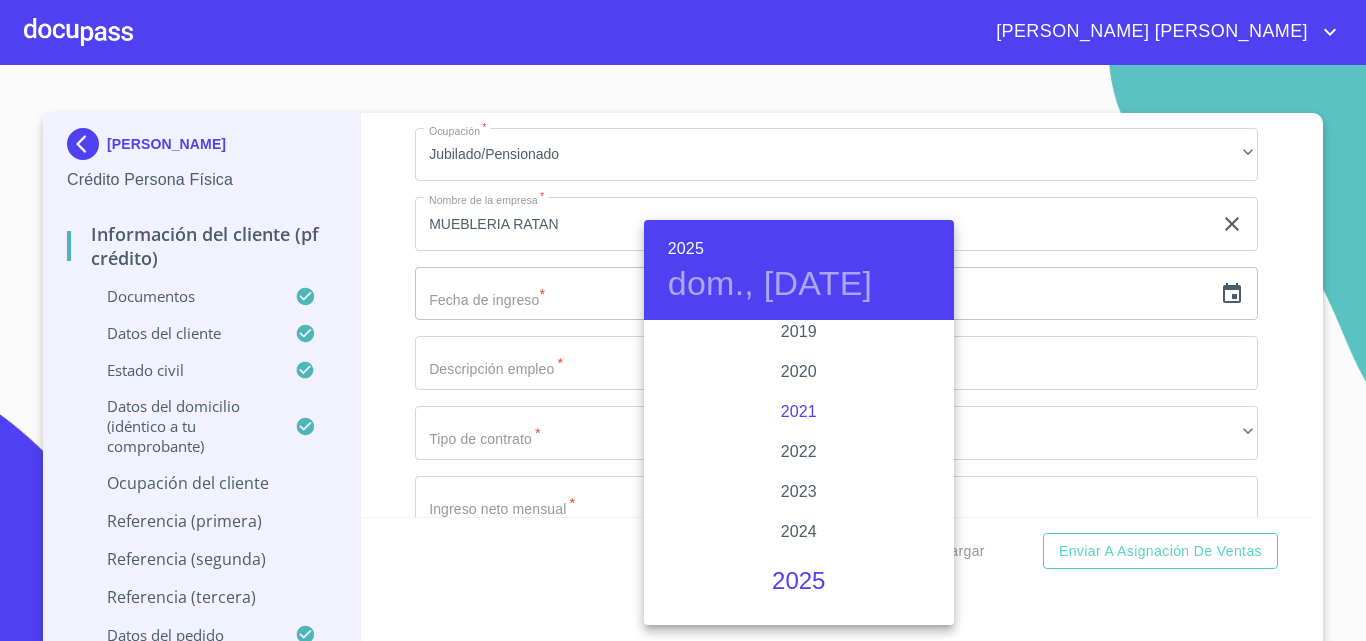 click on "2021" at bounding box center (799, 412) 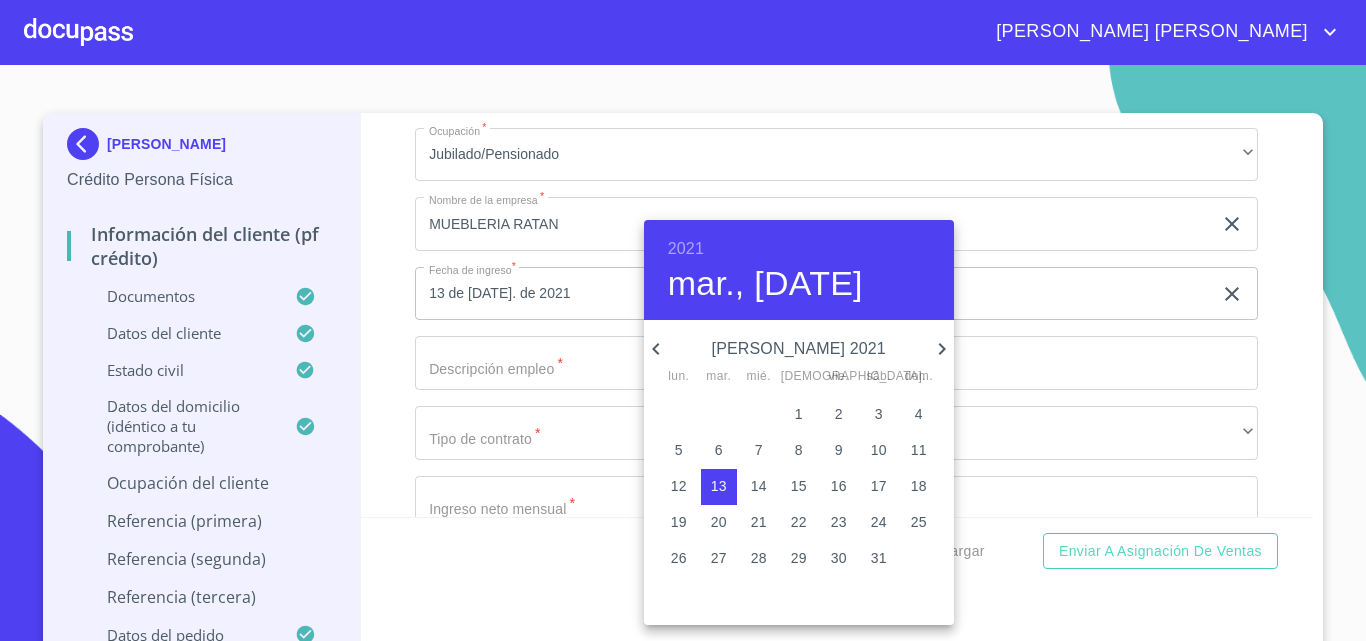 click 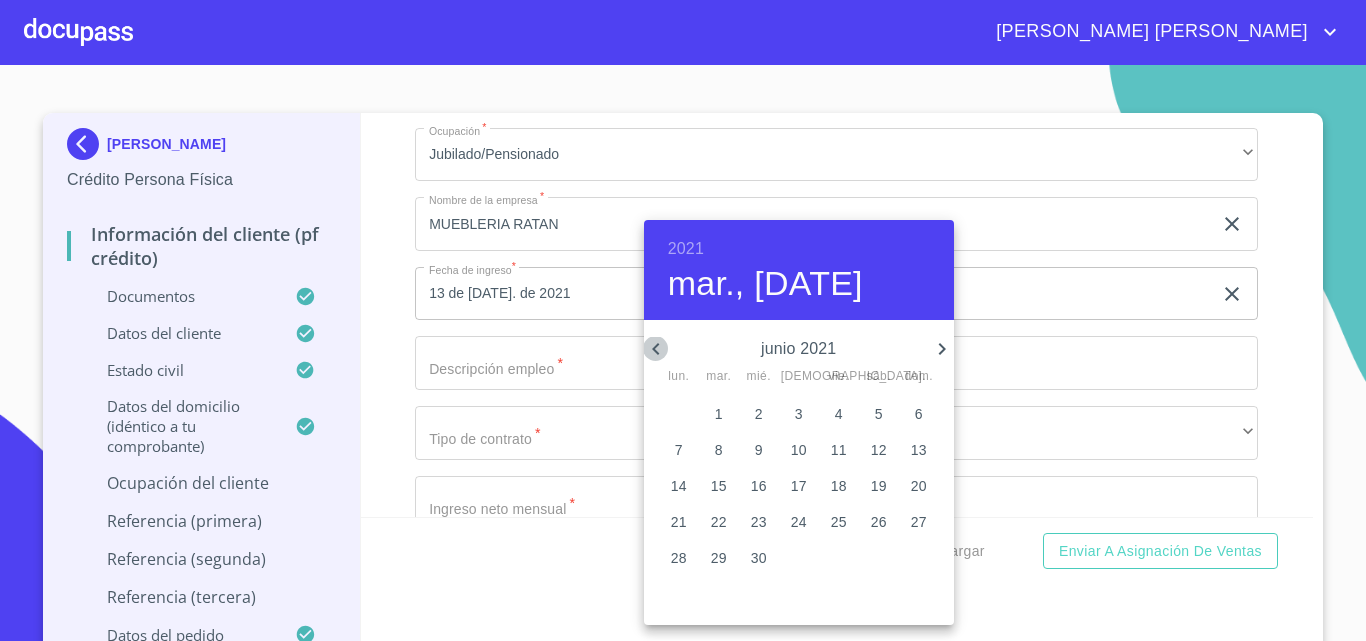 click 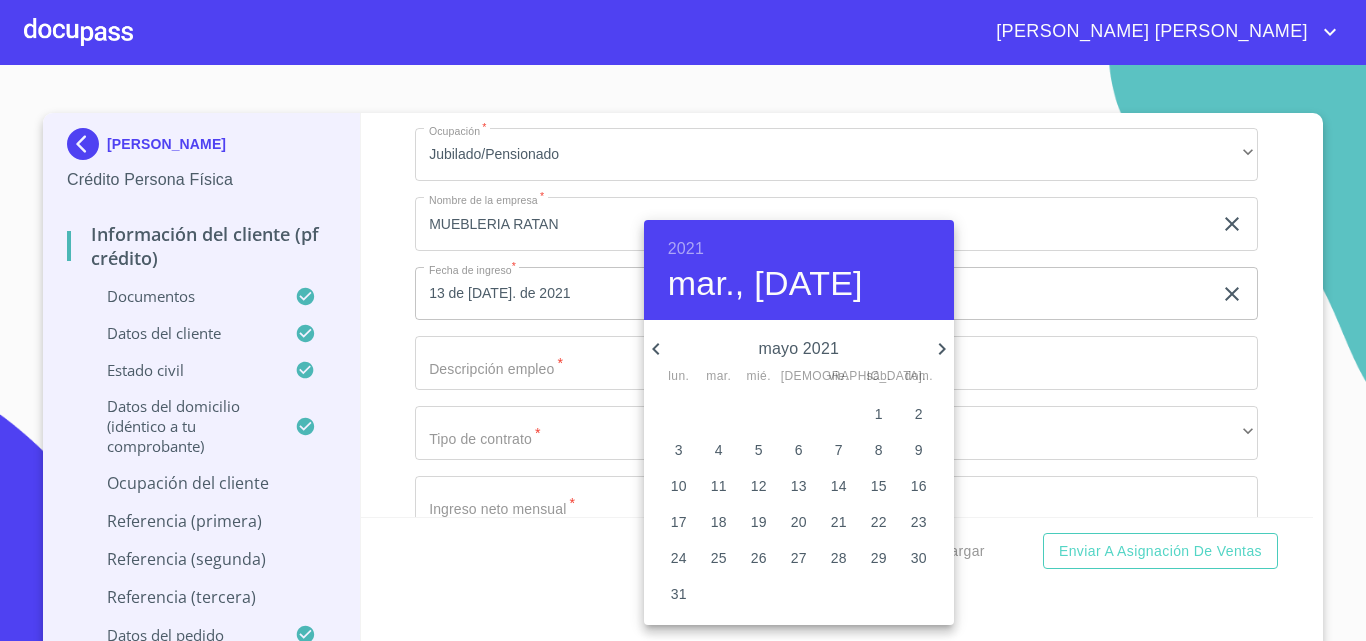 click on "31" at bounding box center (679, 594) 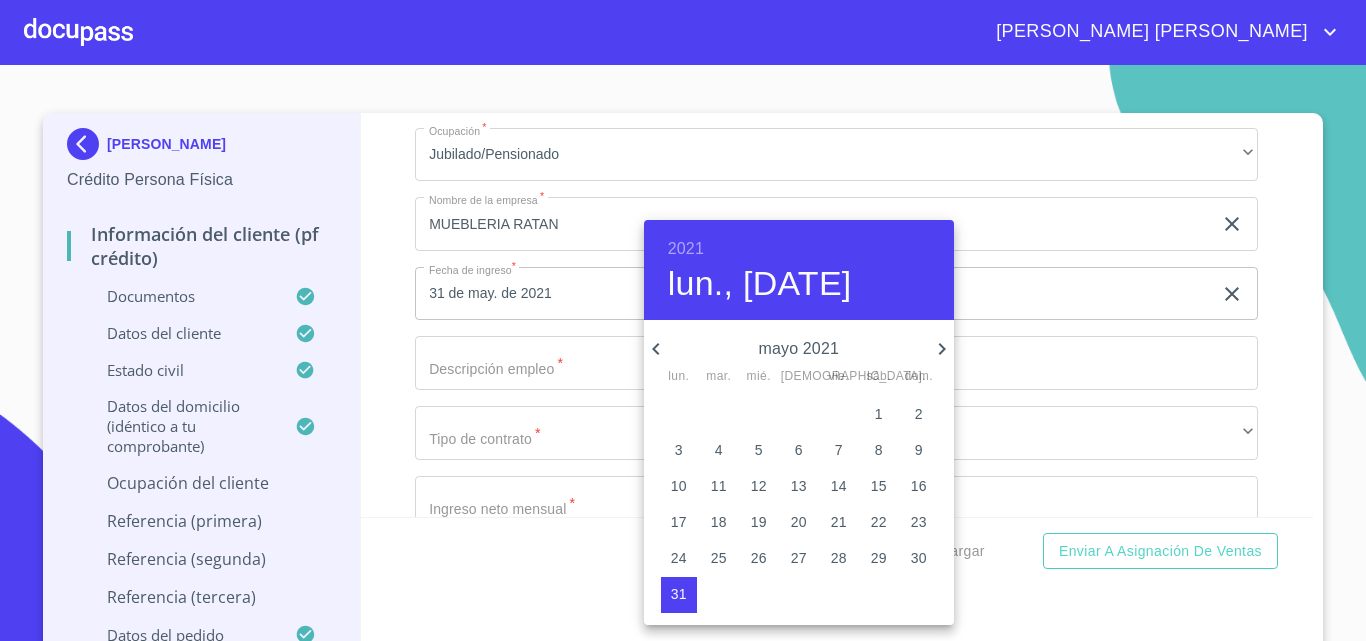 click at bounding box center (683, 320) 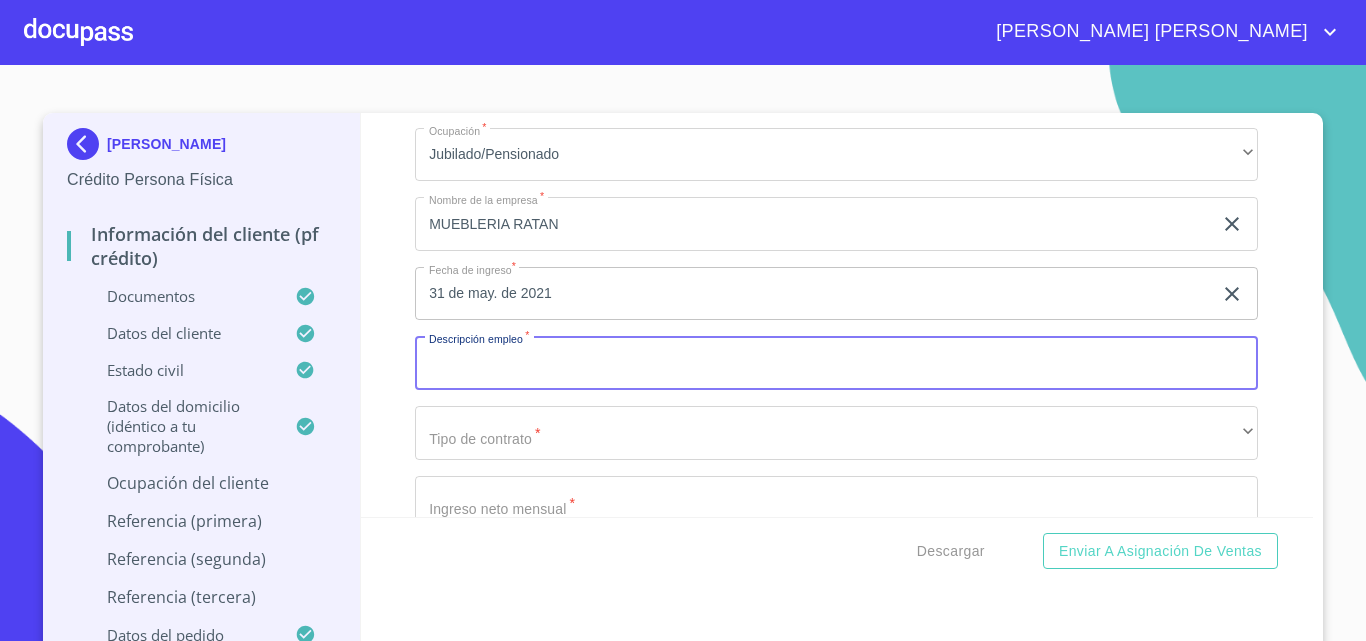click on "Documento de identificación.   *" at bounding box center (836, 363) 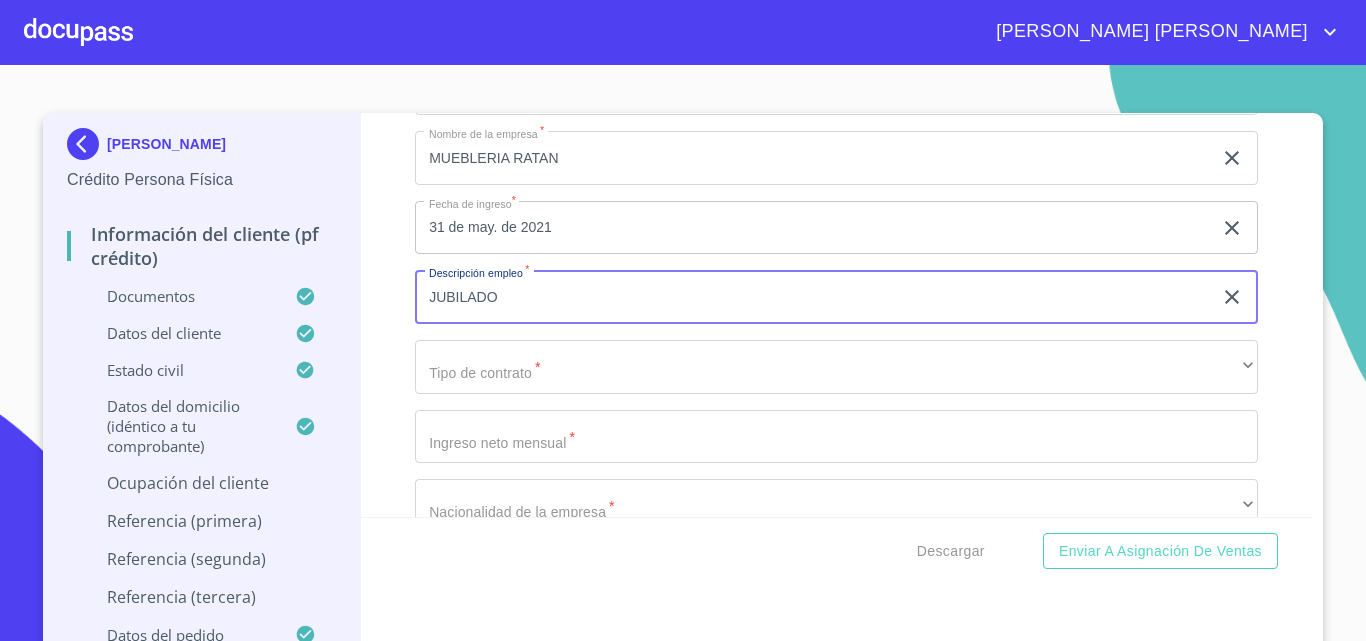 scroll, scrollTop: 8971, scrollLeft: 0, axis: vertical 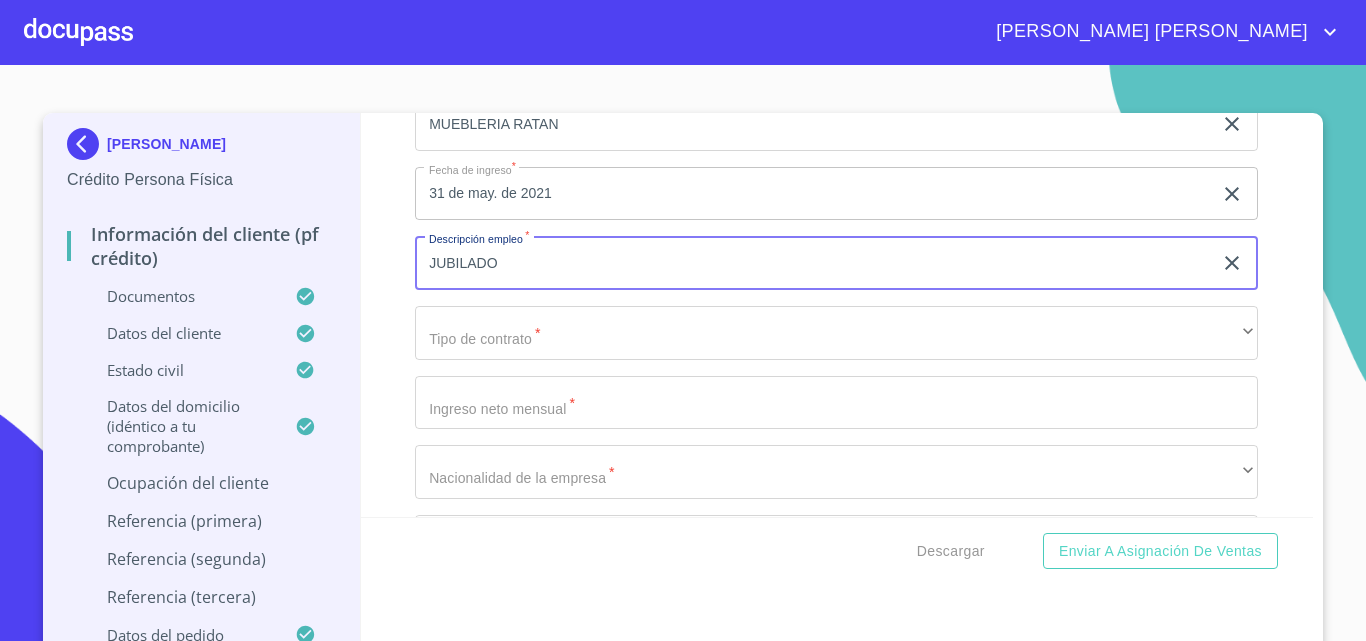 type on "JUBILADO" 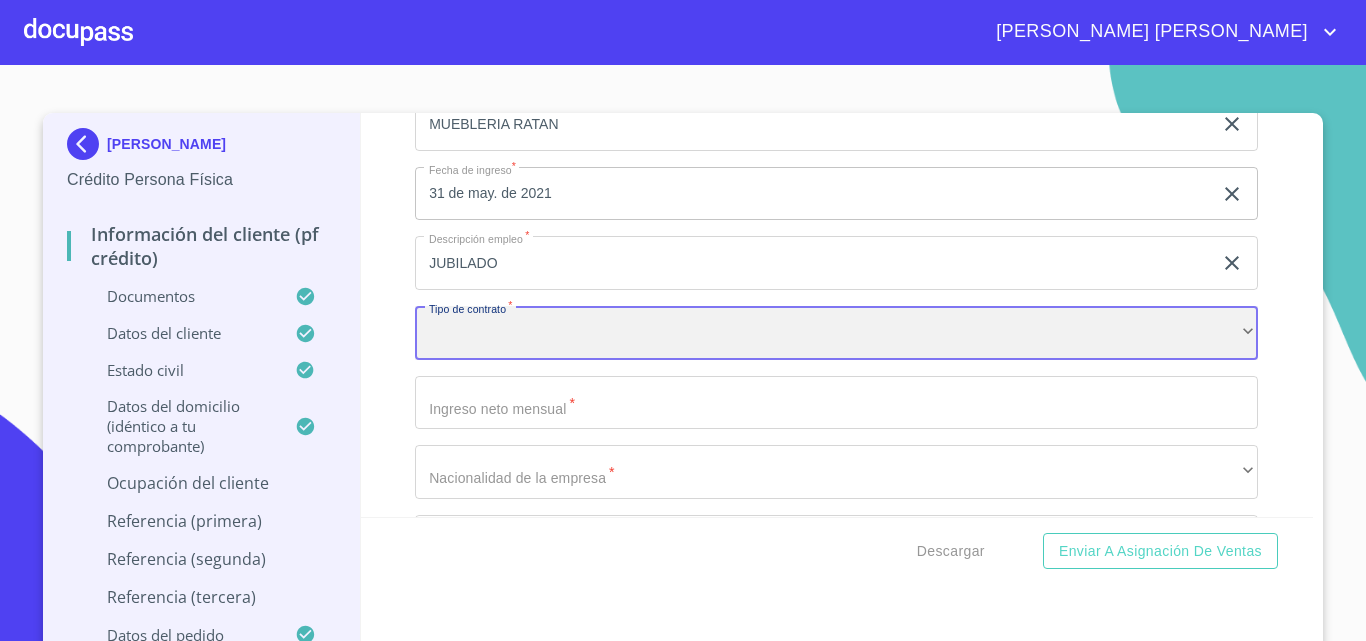 click on "​" at bounding box center [836, 333] 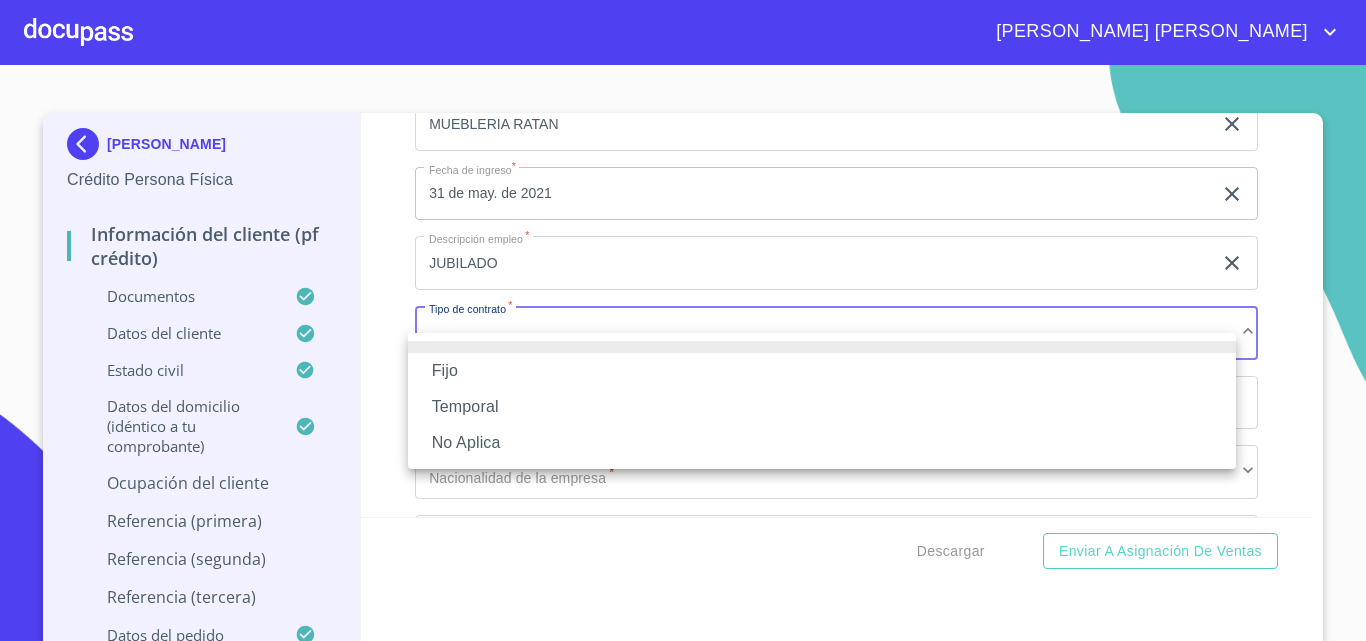 click on "Fijo" at bounding box center [822, 371] 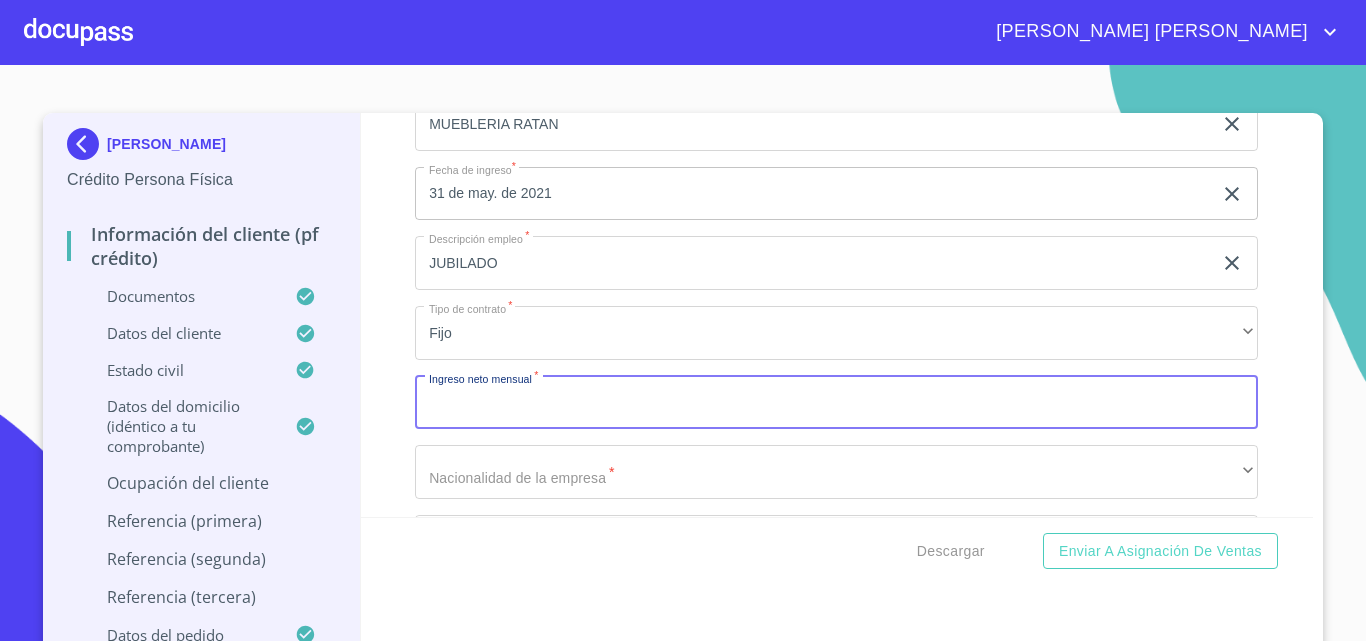 click on "Documento de identificación.   *" at bounding box center [836, 403] 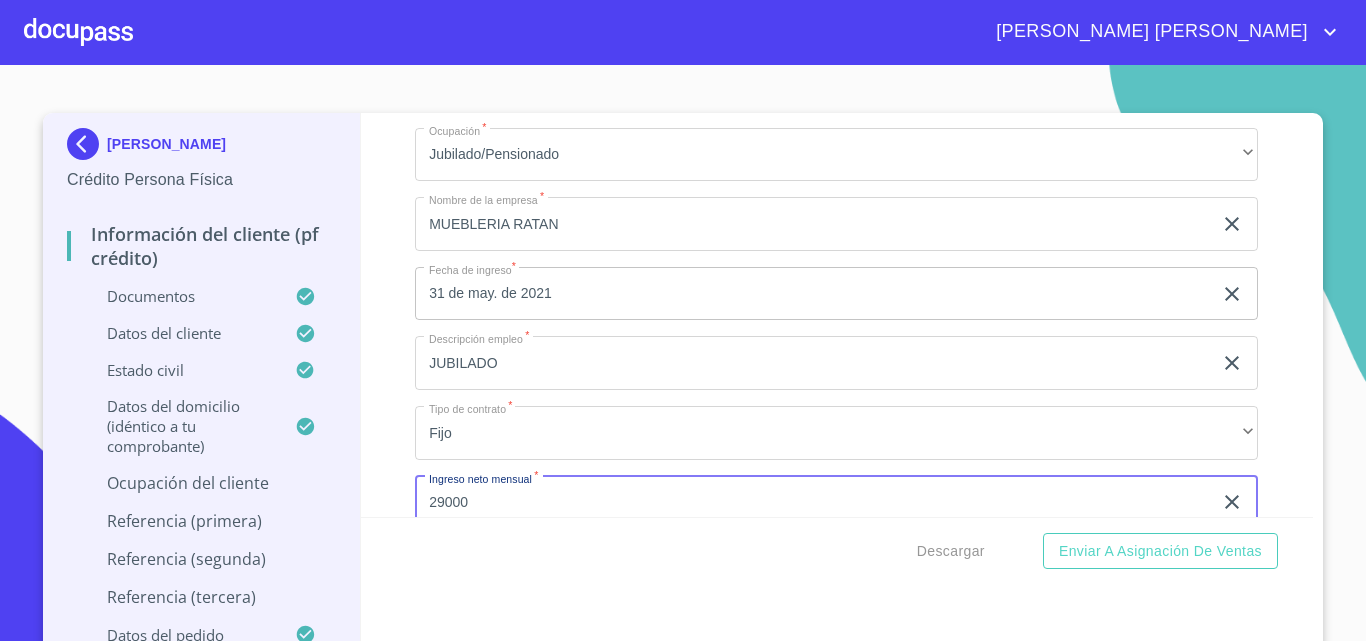 scroll, scrollTop: 9271, scrollLeft: 0, axis: vertical 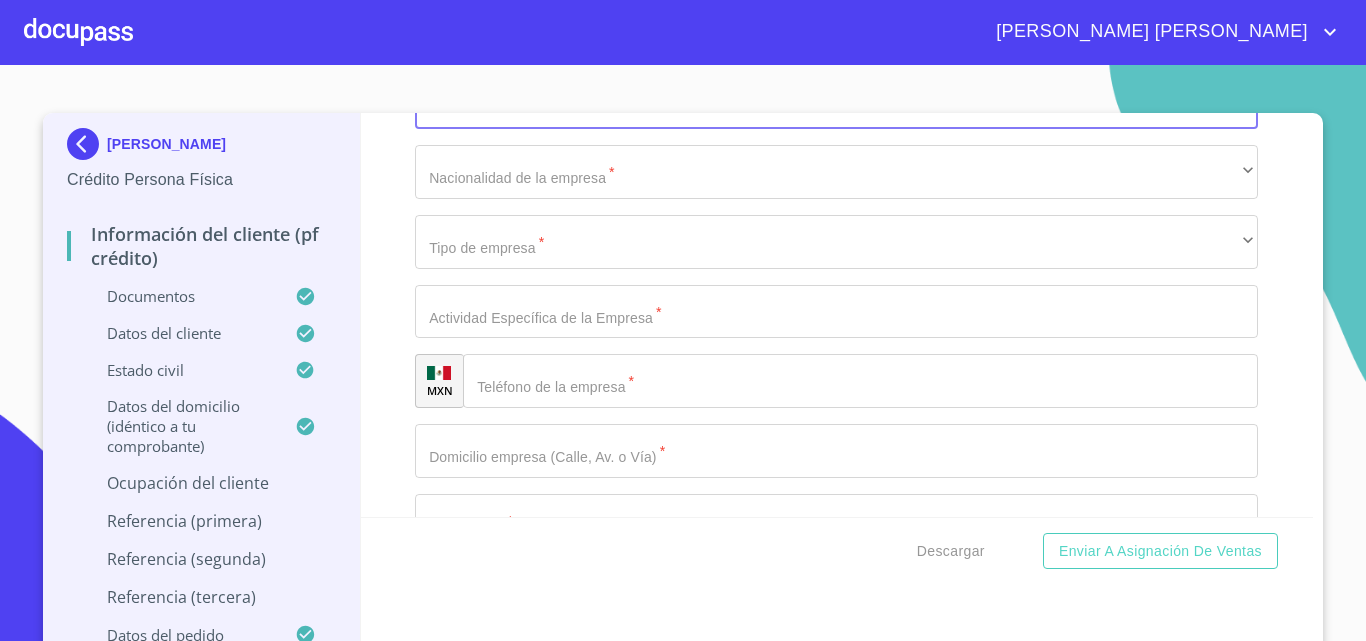 type on "29000" 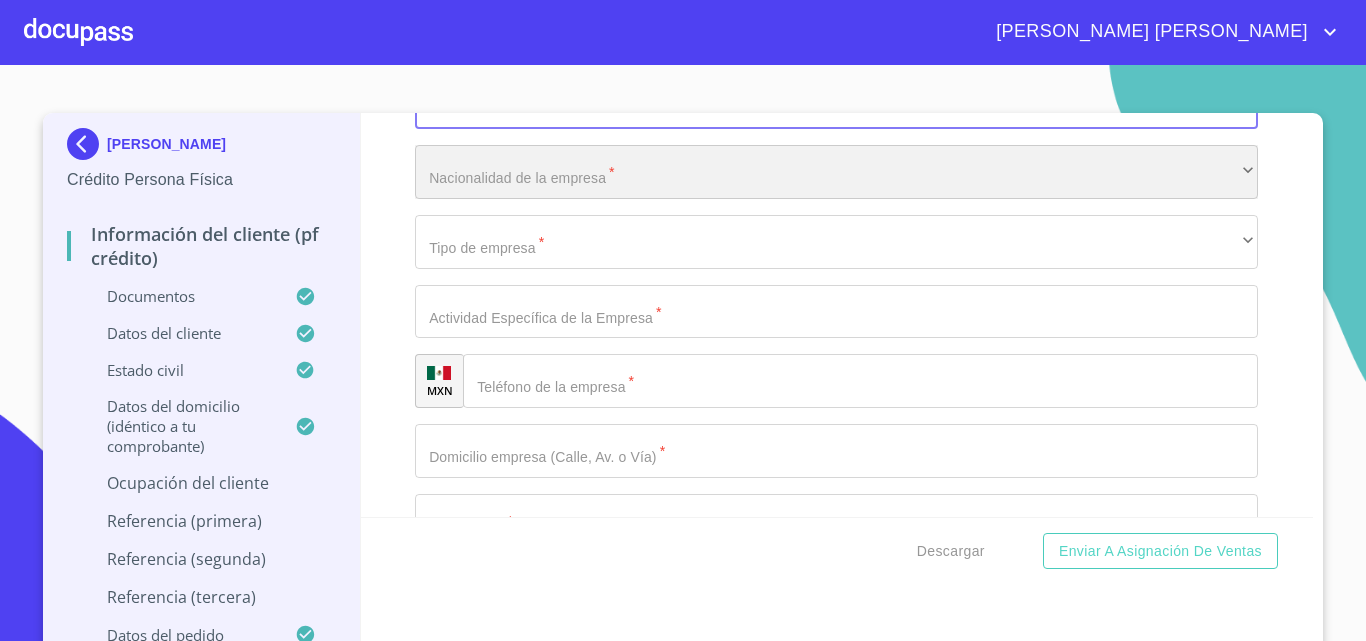 click on "​" at bounding box center [836, 172] 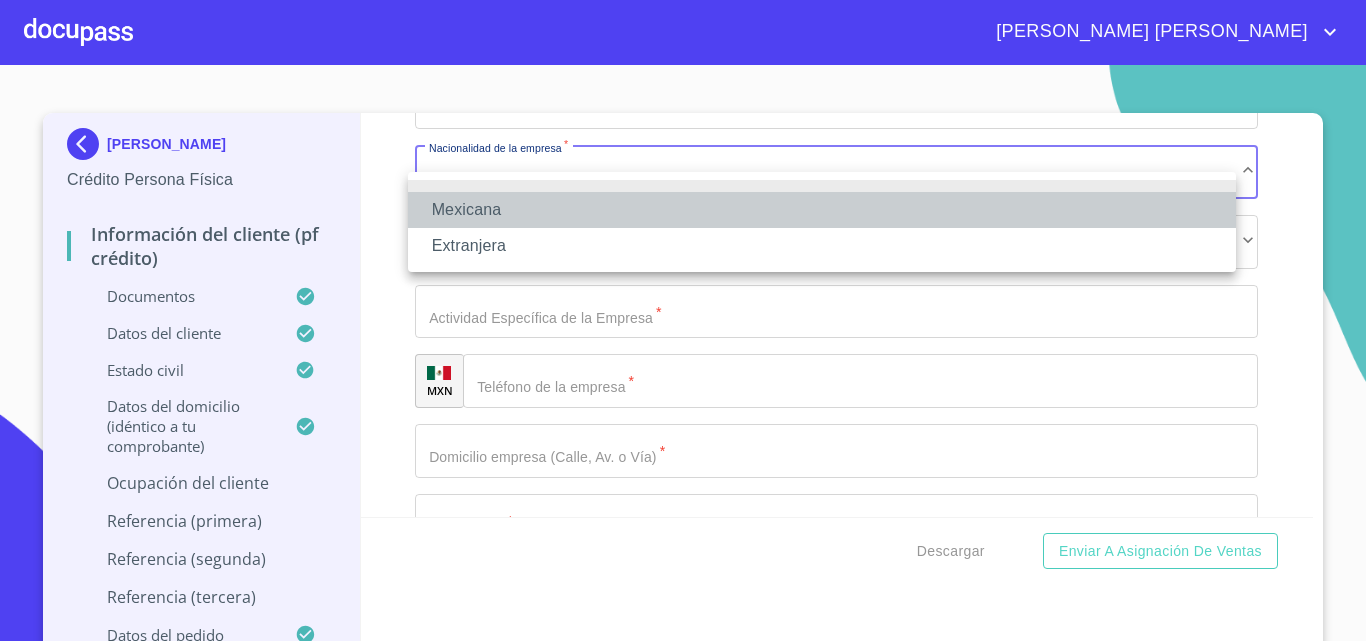 click on "Mexicana" at bounding box center [822, 210] 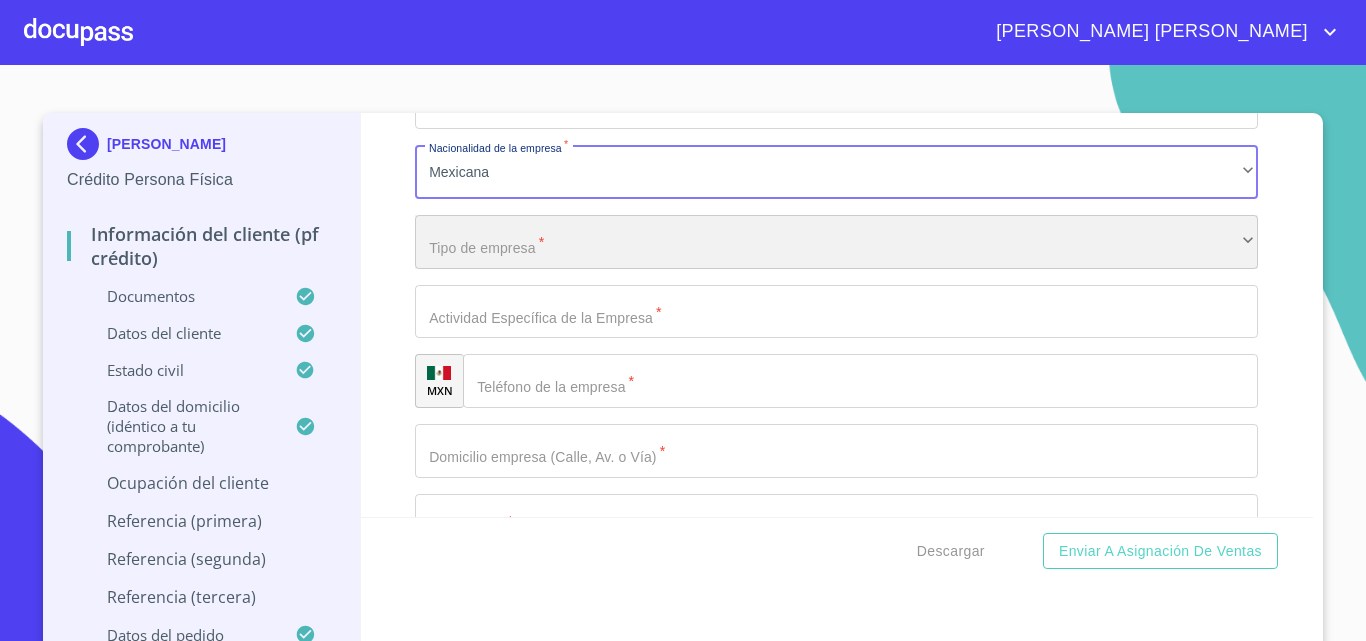 click on "​" at bounding box center [836, 242] 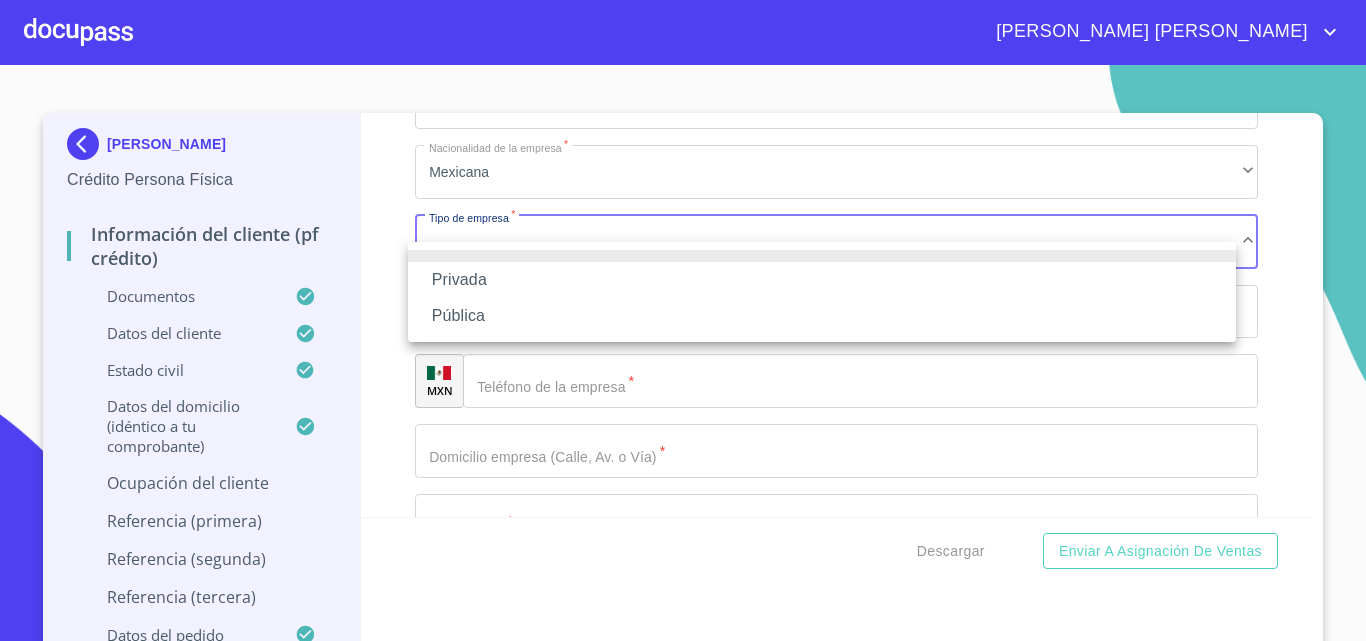 click on "Privada" at bounding box center (822, 280) 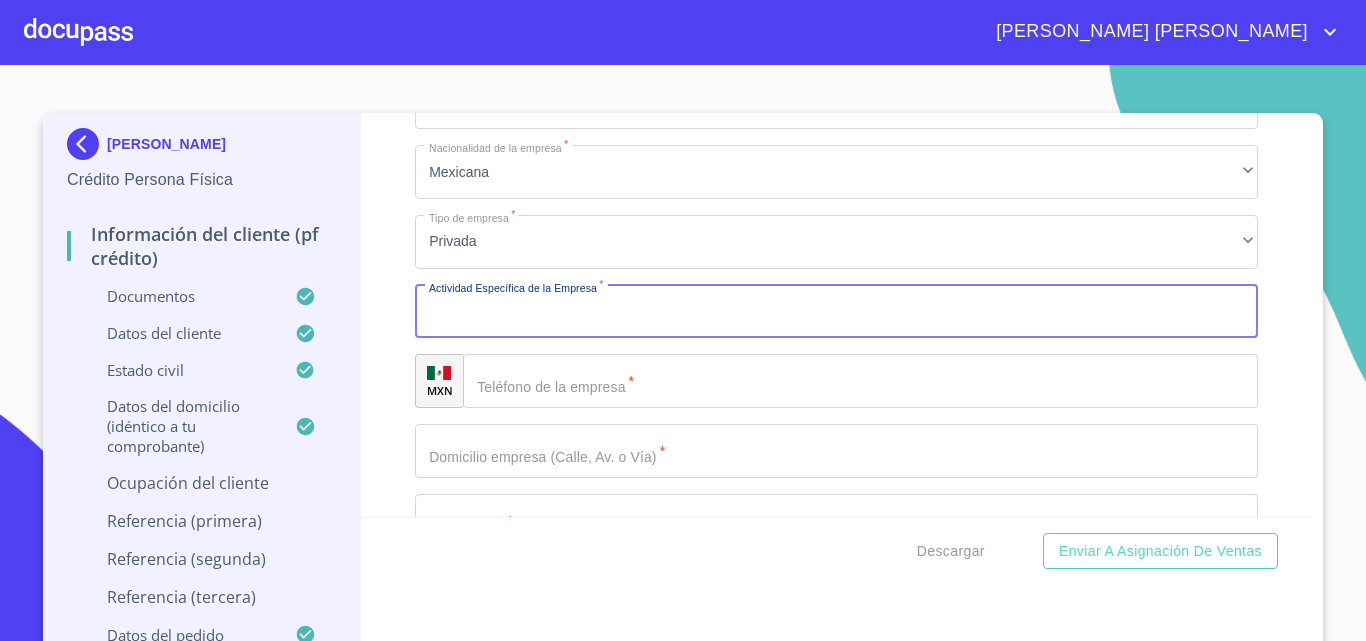 click on "Documento de identificación.   *" at bounding box center (836, 312) 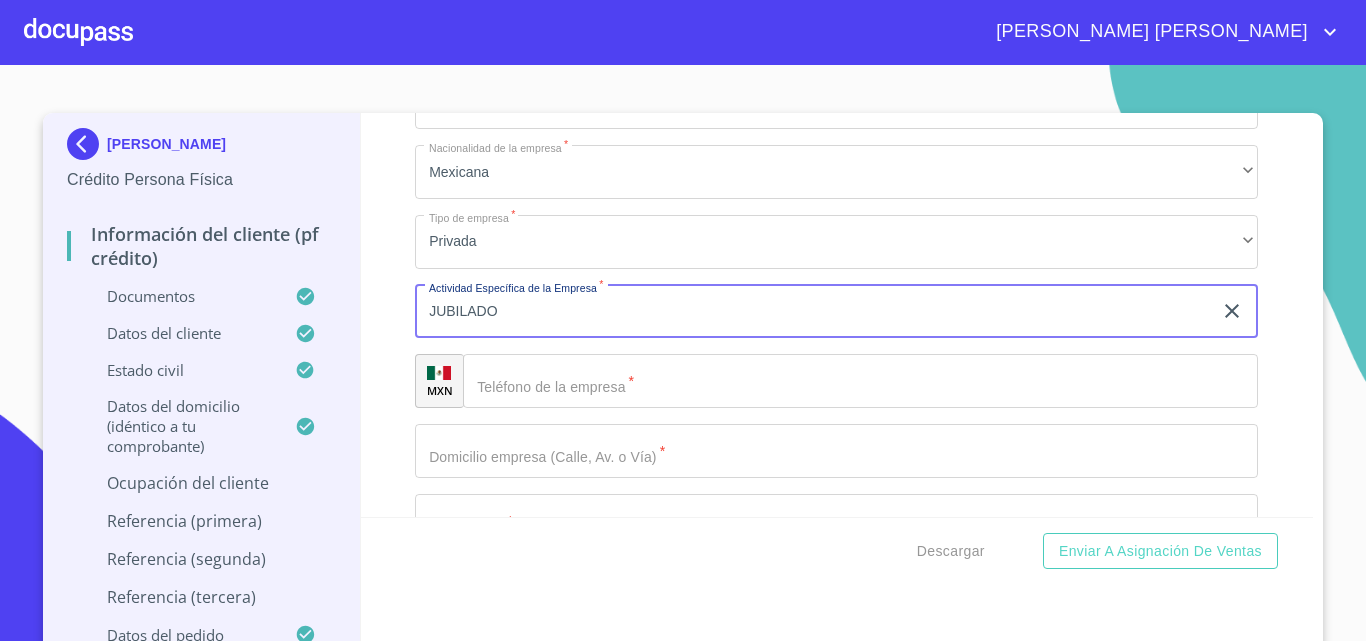type on "JUBILADO" 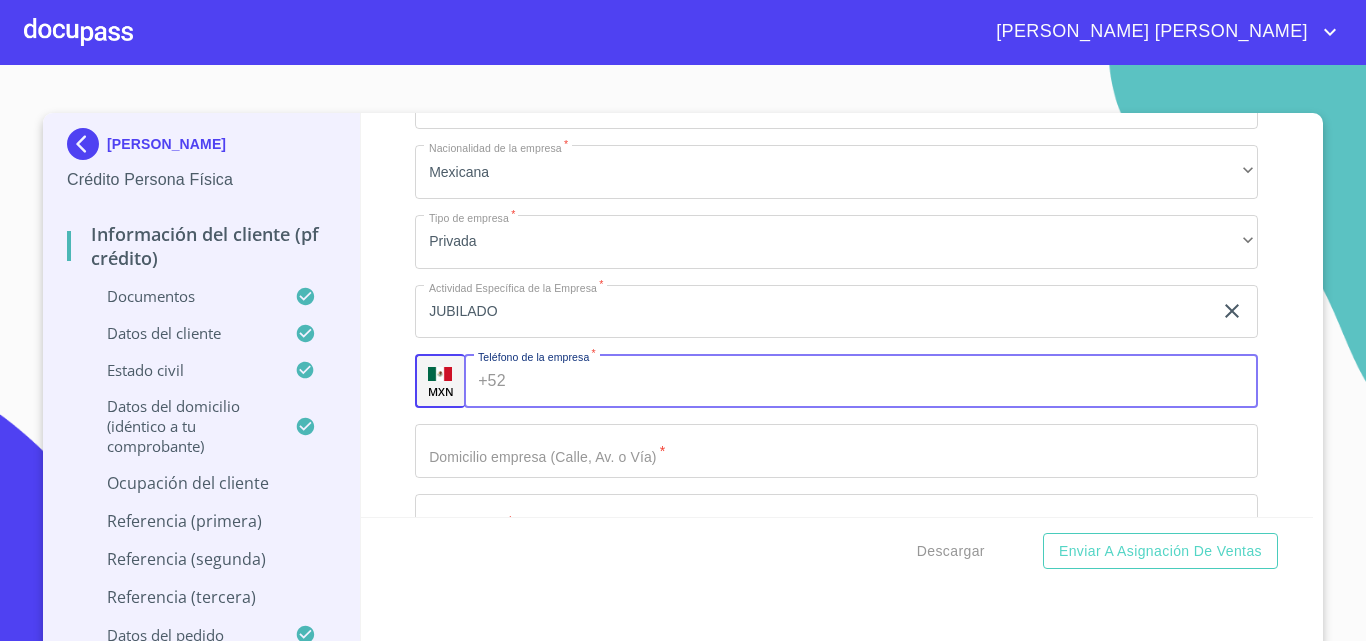 click on "Documento de identificación.   *" at bounding box center [886, 381] 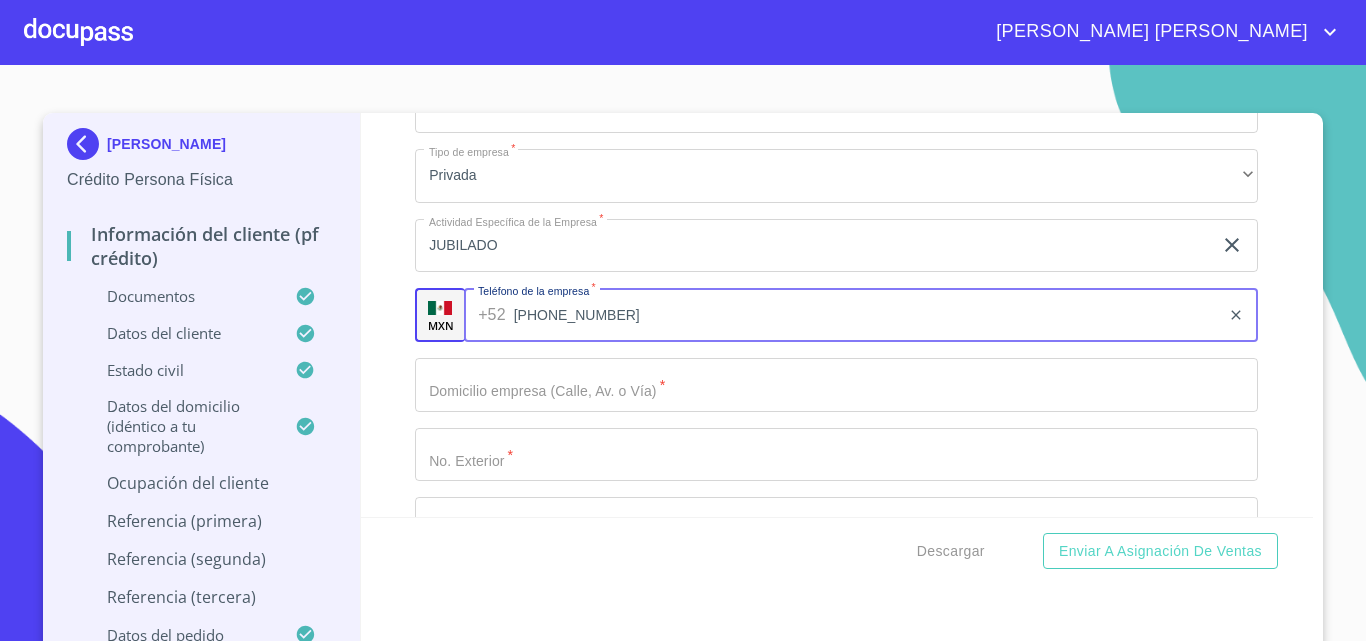 scroll, scrollTop: 9371, scrollLeft: 0, axis: vertical 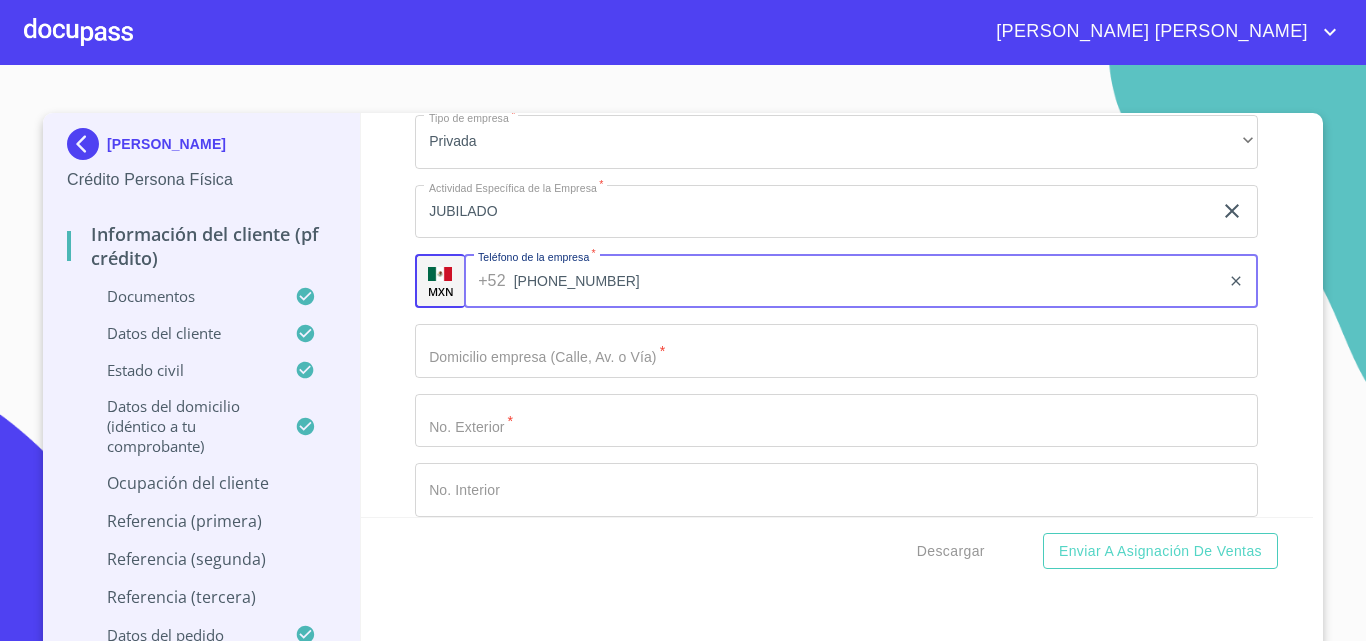 type on "[PHONE_NUMBER]" 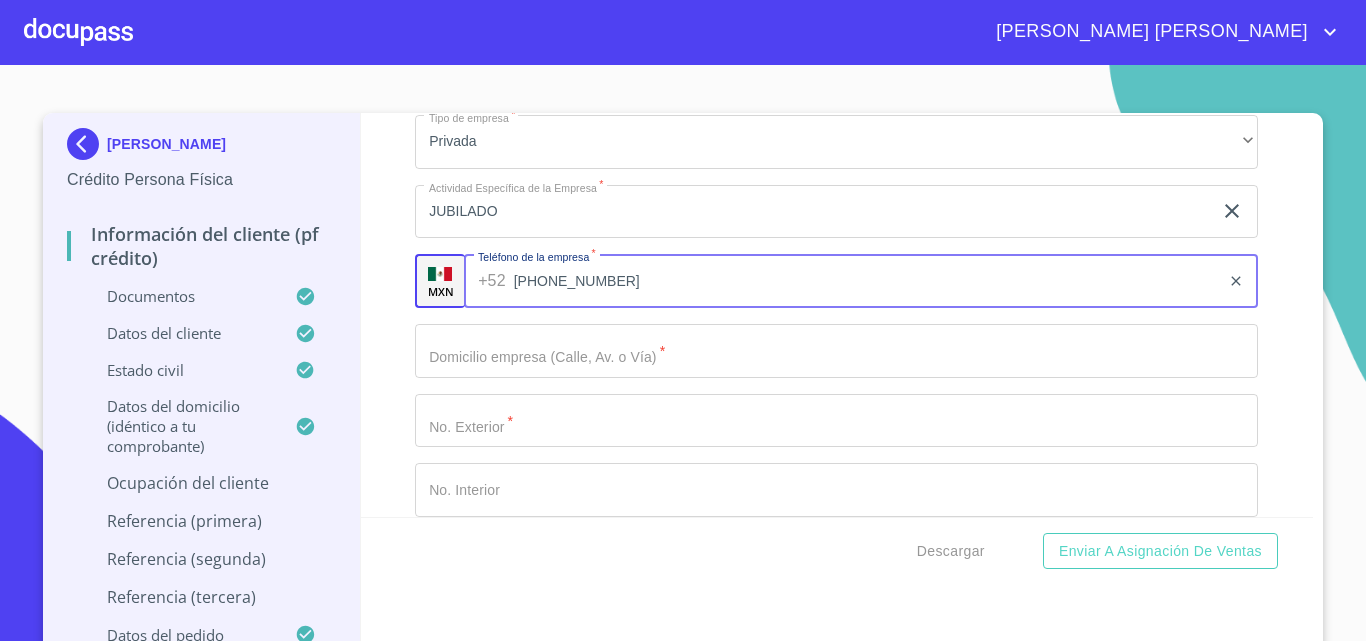 click on "Documento de identificación.   *" at bounding box center [813, -2883] 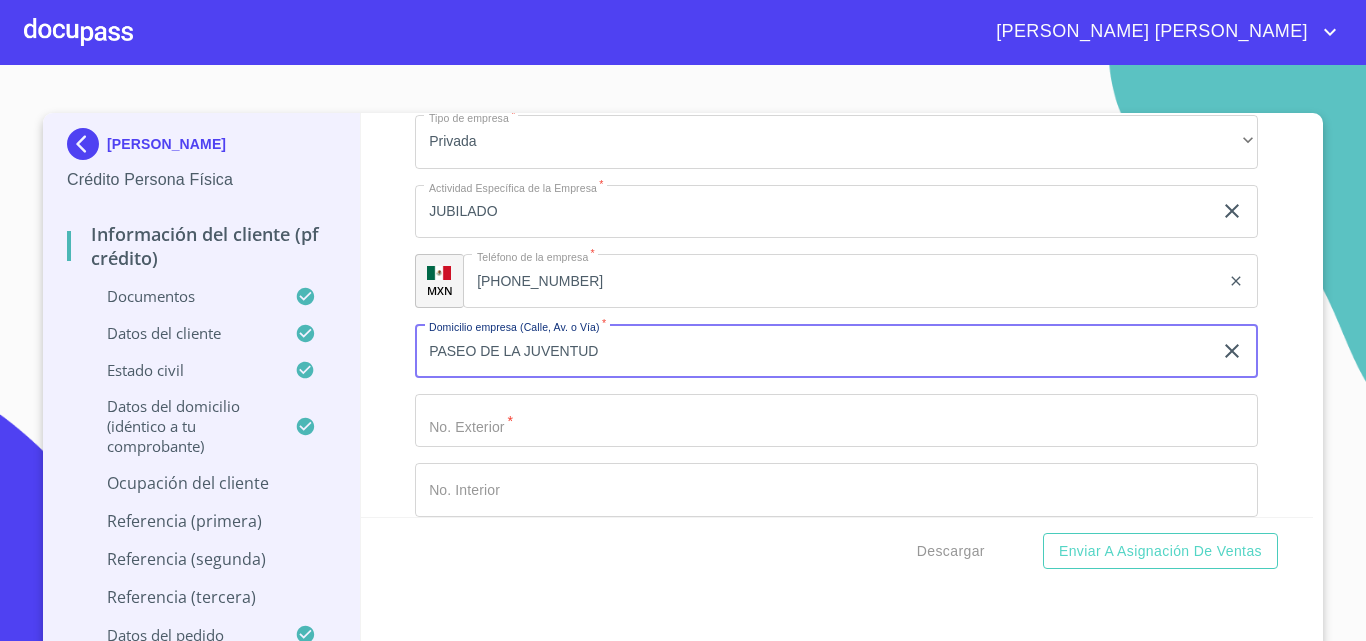 type on "PASEO DE LA JUVENTUD" 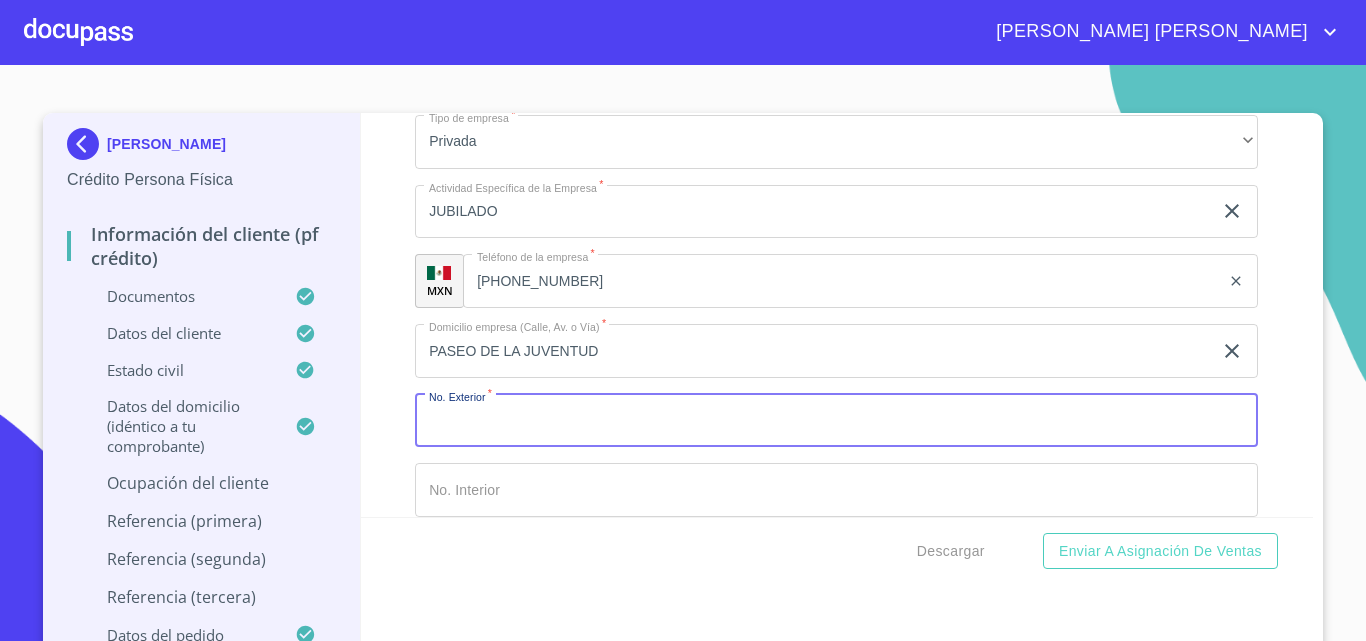 click on "Documento de identificación.   *" at bounding box center (836, 421) 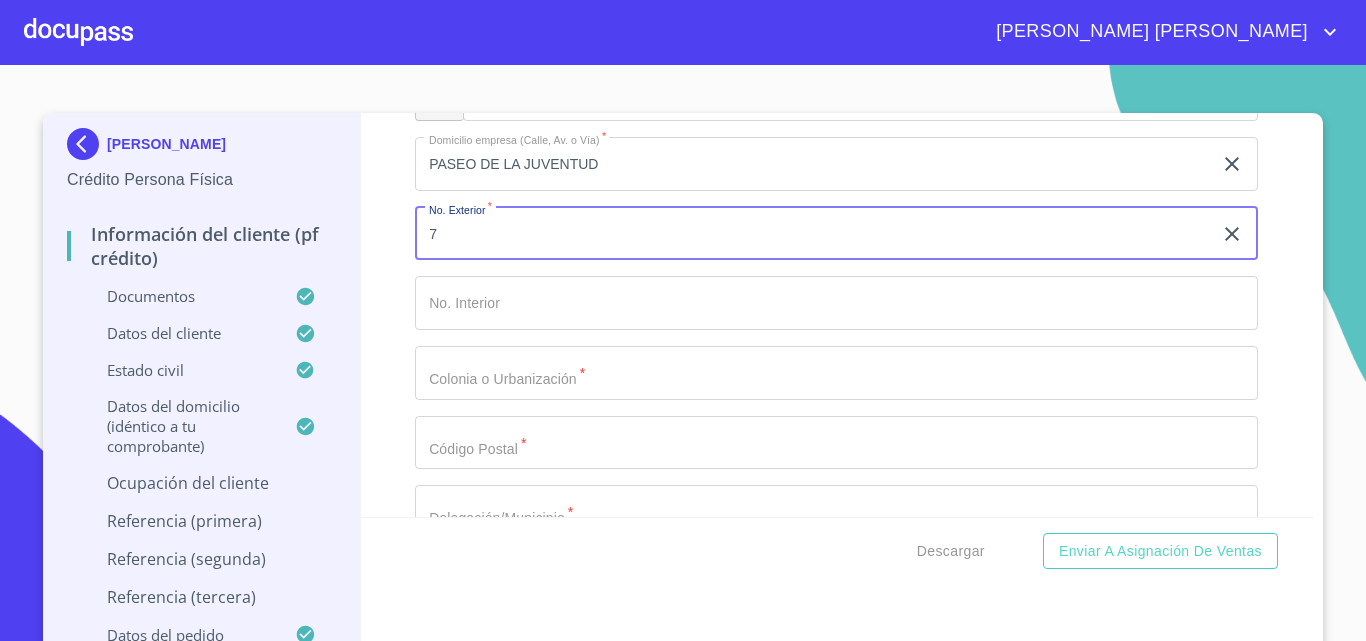 scroll, scrollTop: 9571, scrollLeft: 0, axis: vertical 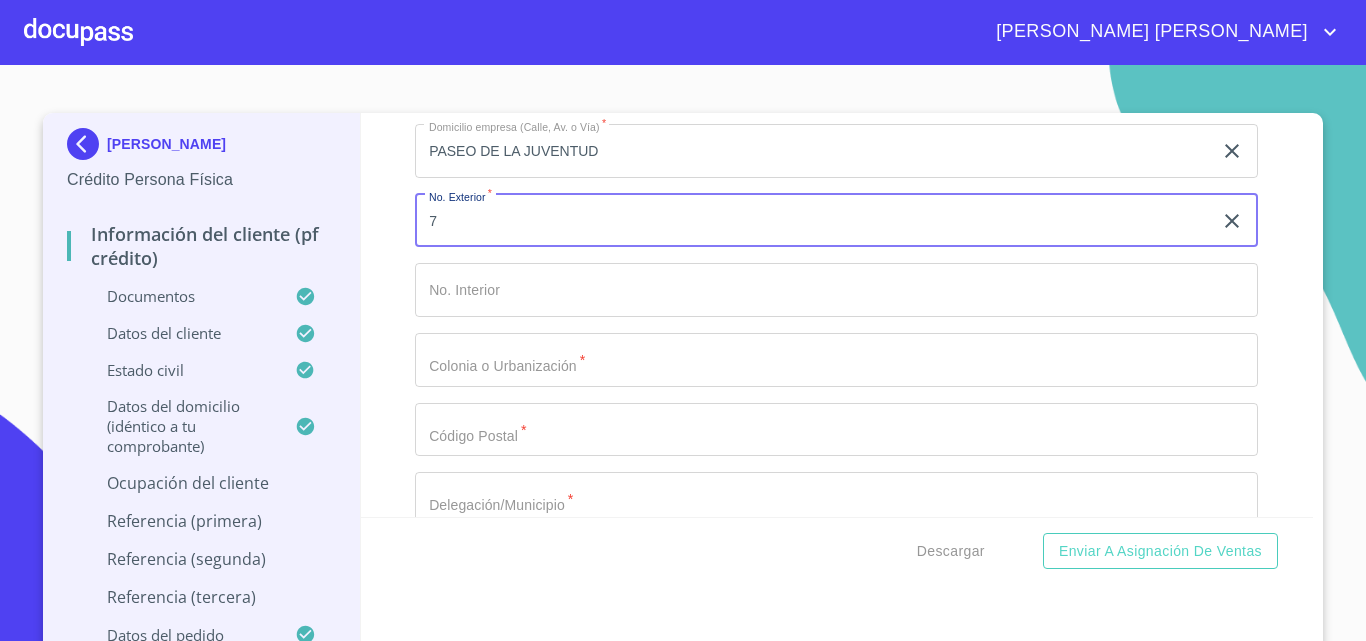type on "7" 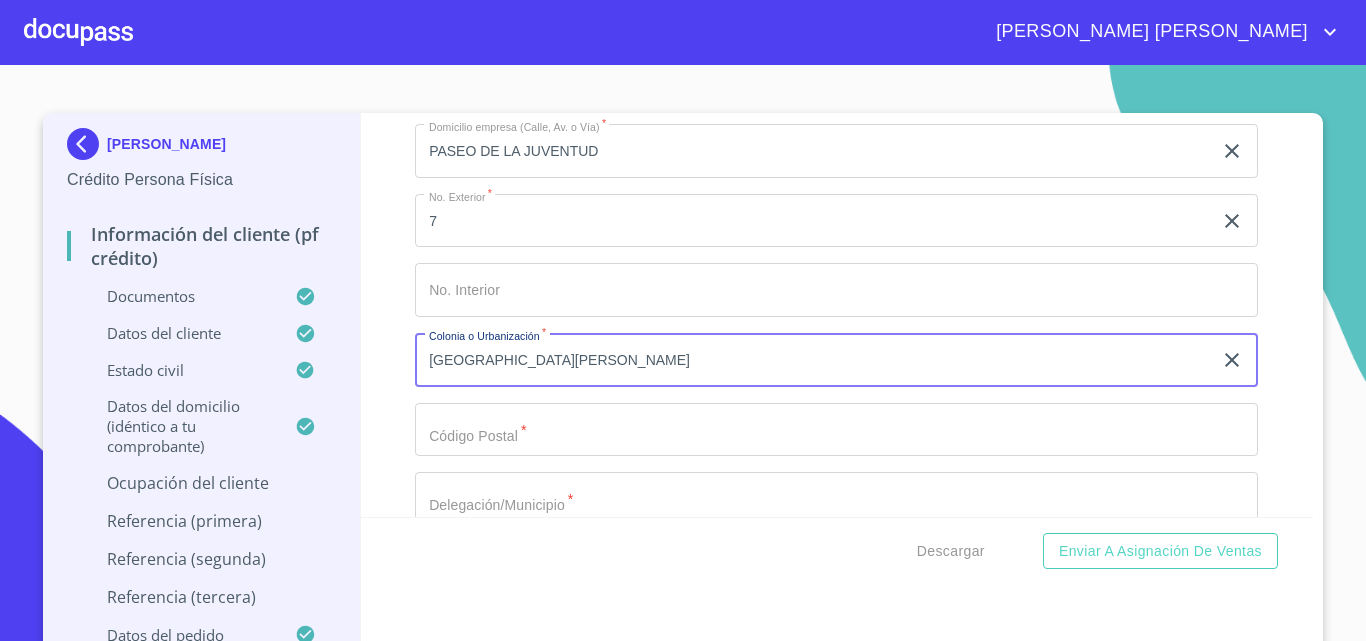 type on "[GEOGRAPHIC_DATA][PERSON_NAME]" 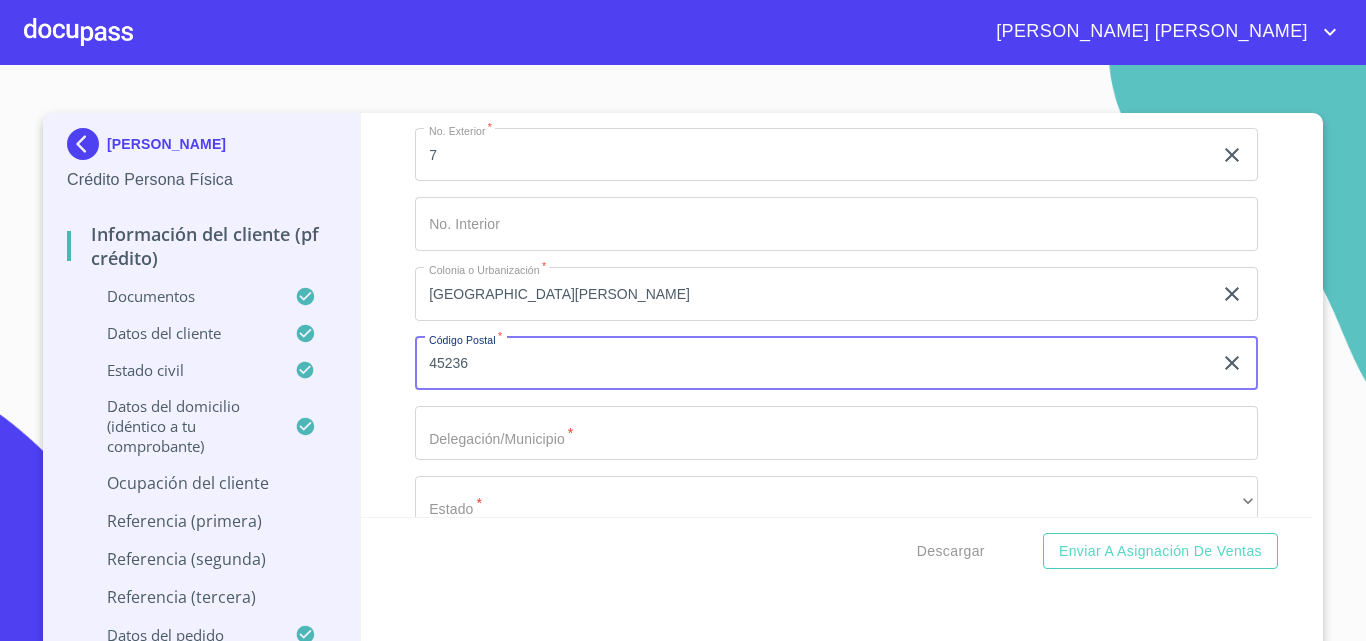 scroll, scrollTop: 9671, scrollLeft: 0, axis: vertical 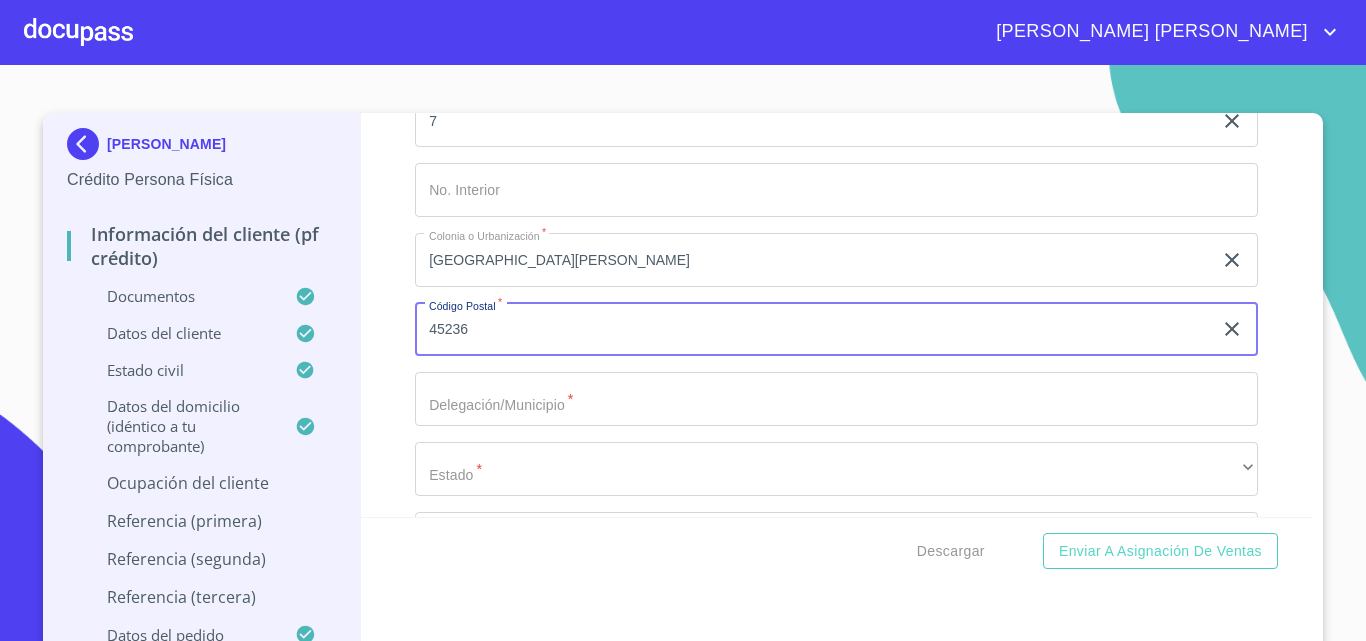type on "45236" 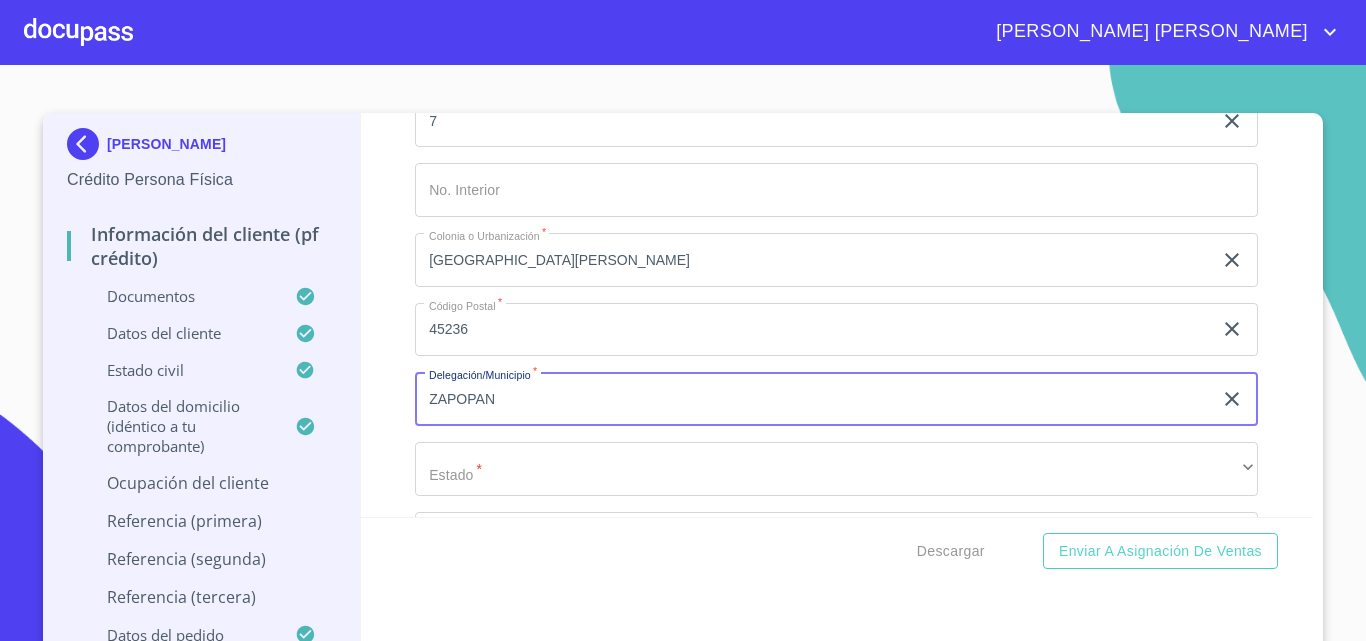 scroll, scrollTop: 9971, scrollLeft: 0, axis: vertical 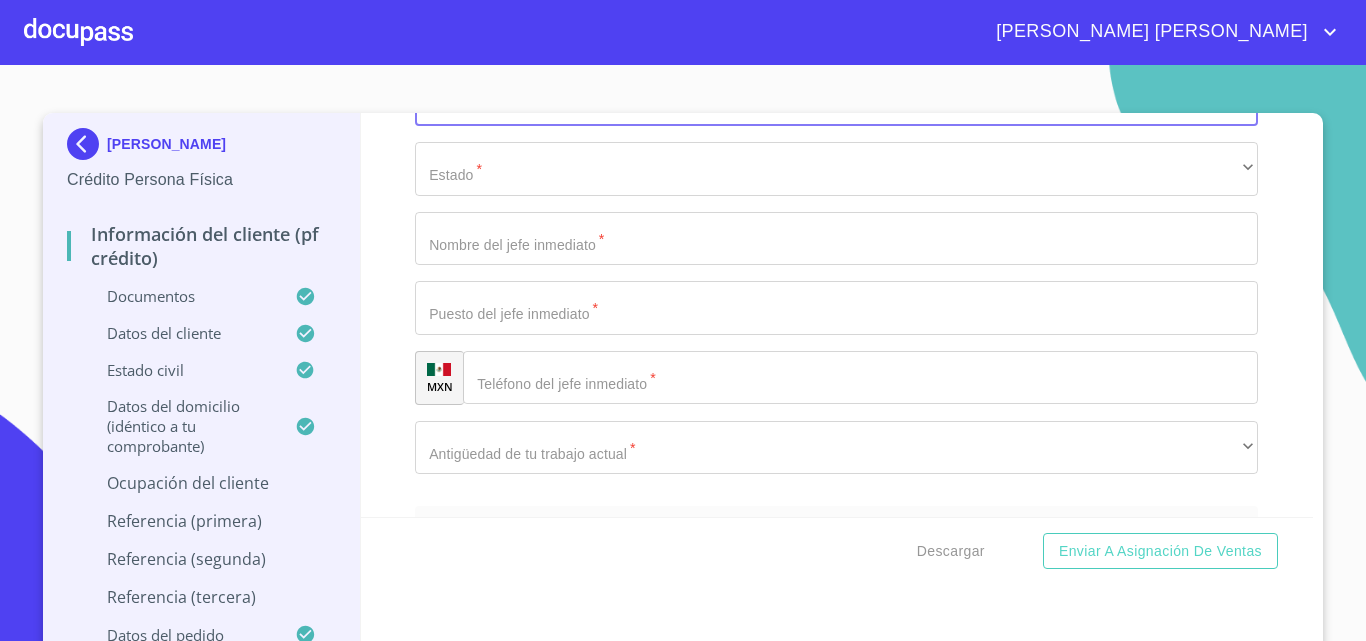 type on "ZAPOPAN" 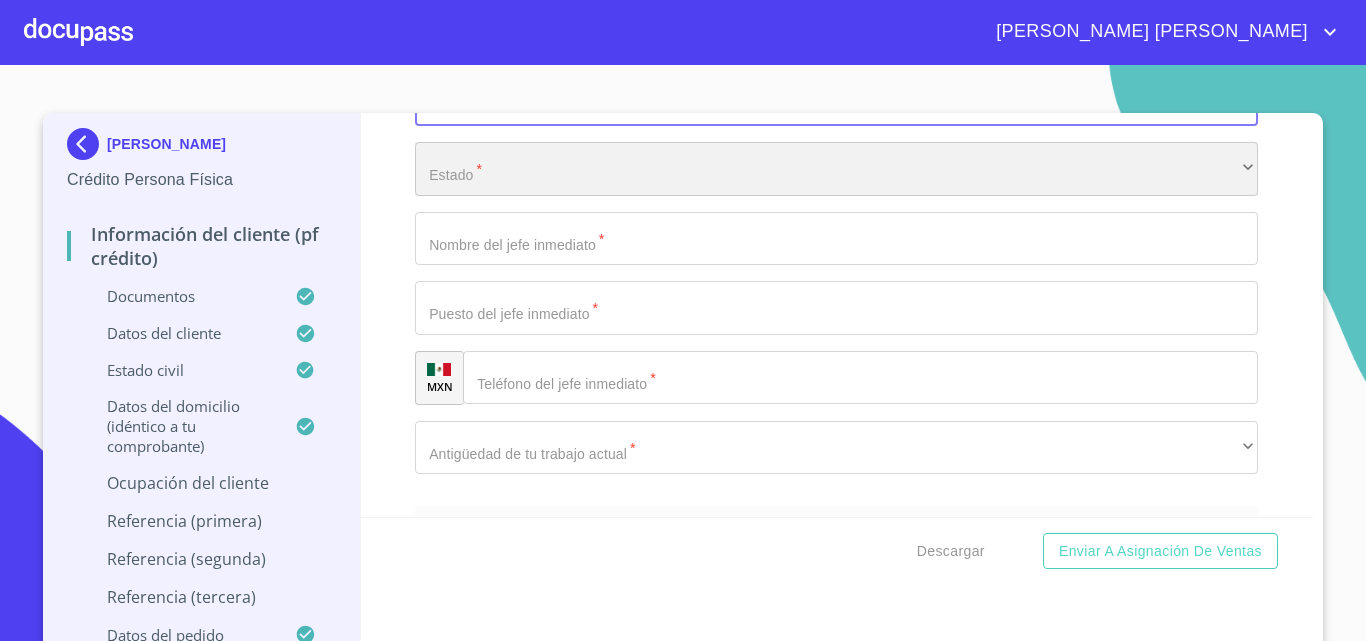 click on "​" at bounding box center [836, 169] 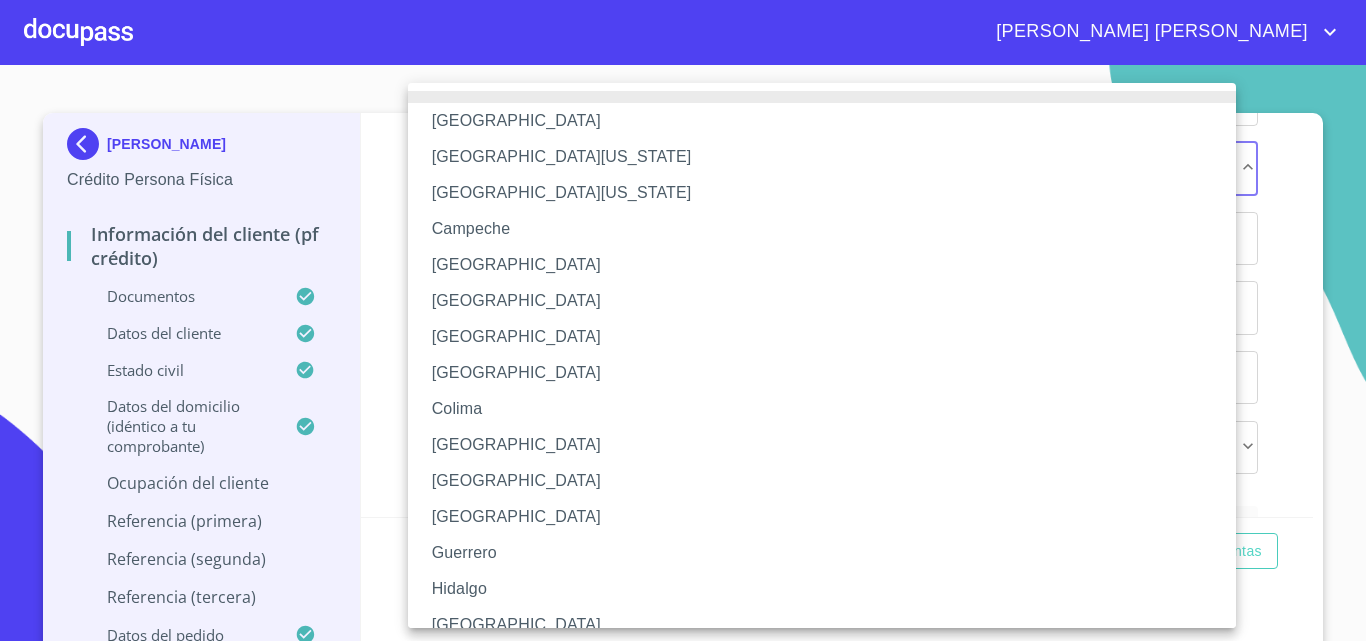type 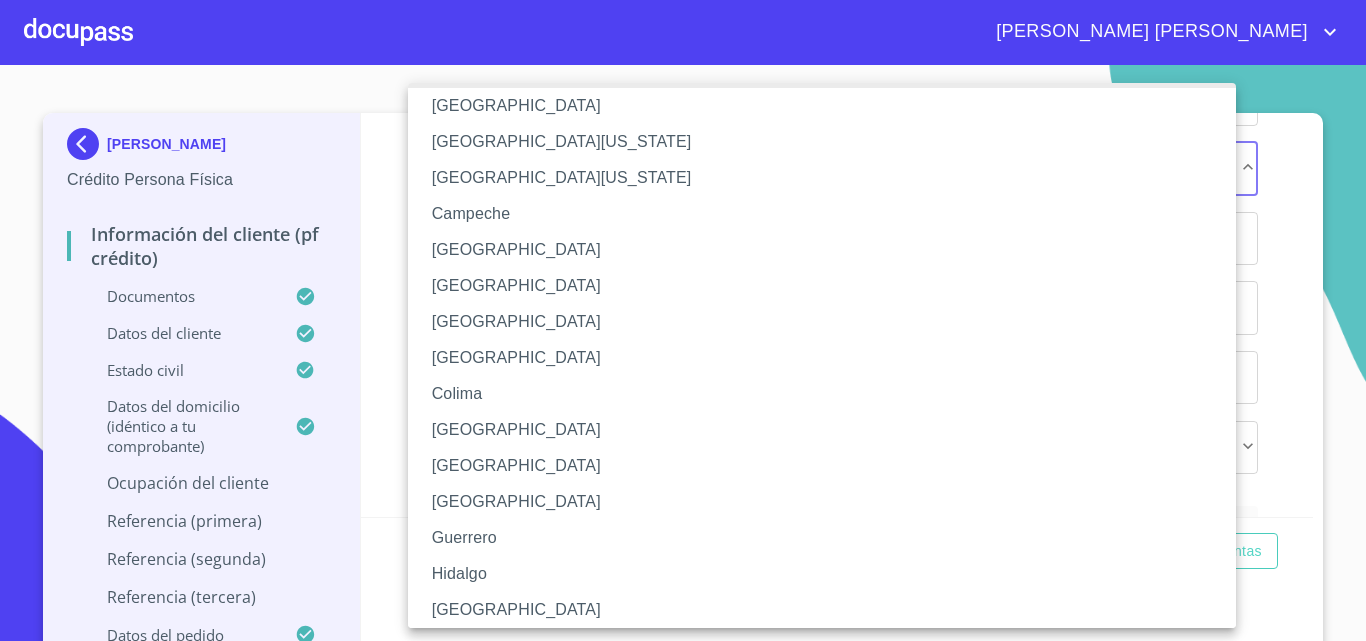 click on "[GEOGRAPHIC_DATA]" at bounding box center [829, 610] 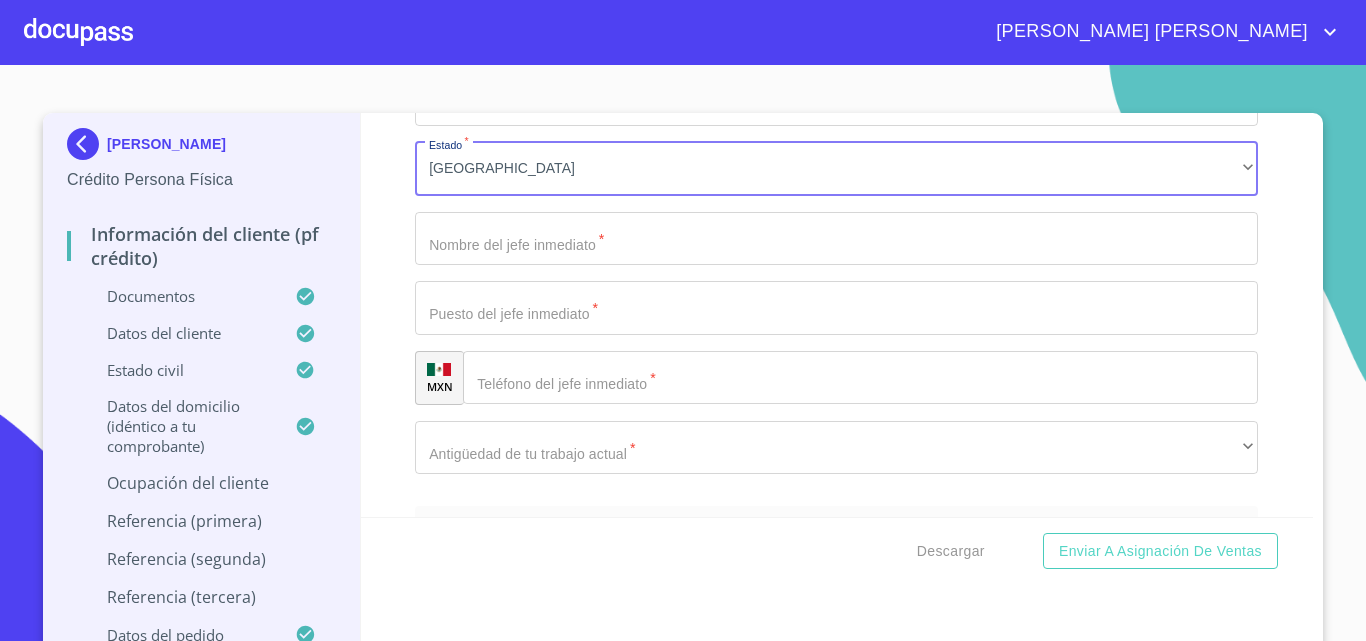 click on "Documento de identificación.   *" at bounding box center (813, -3483) 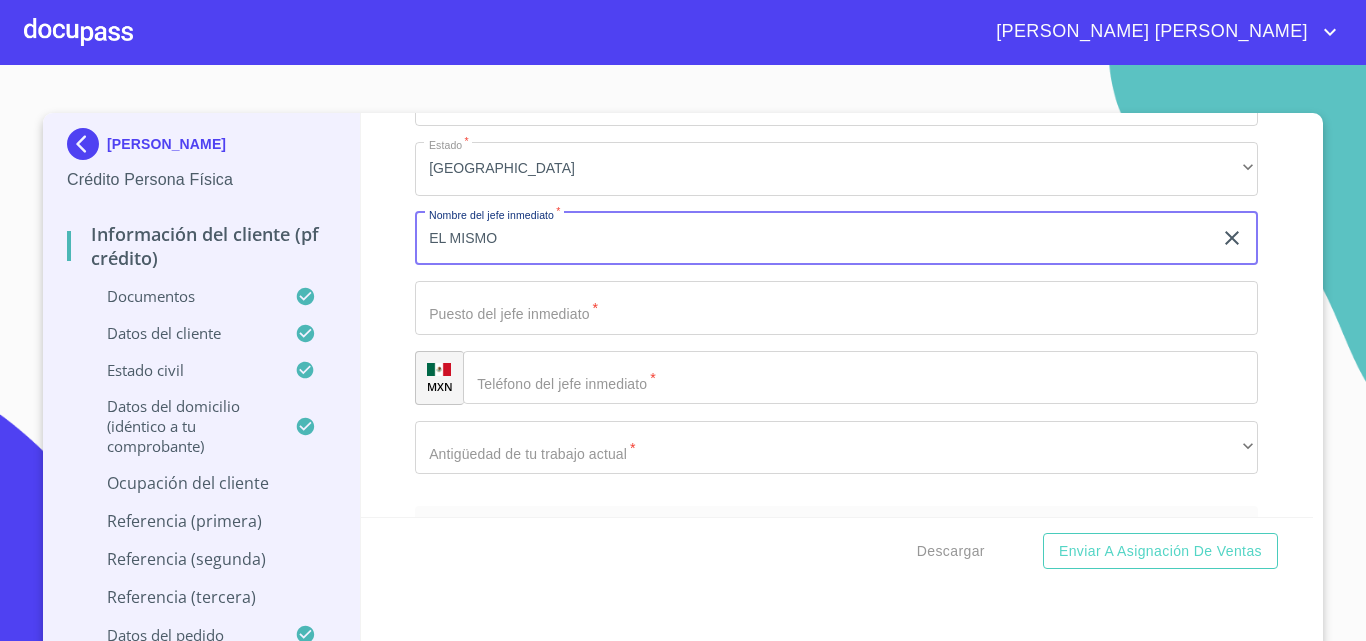 type on "EL MISMO" 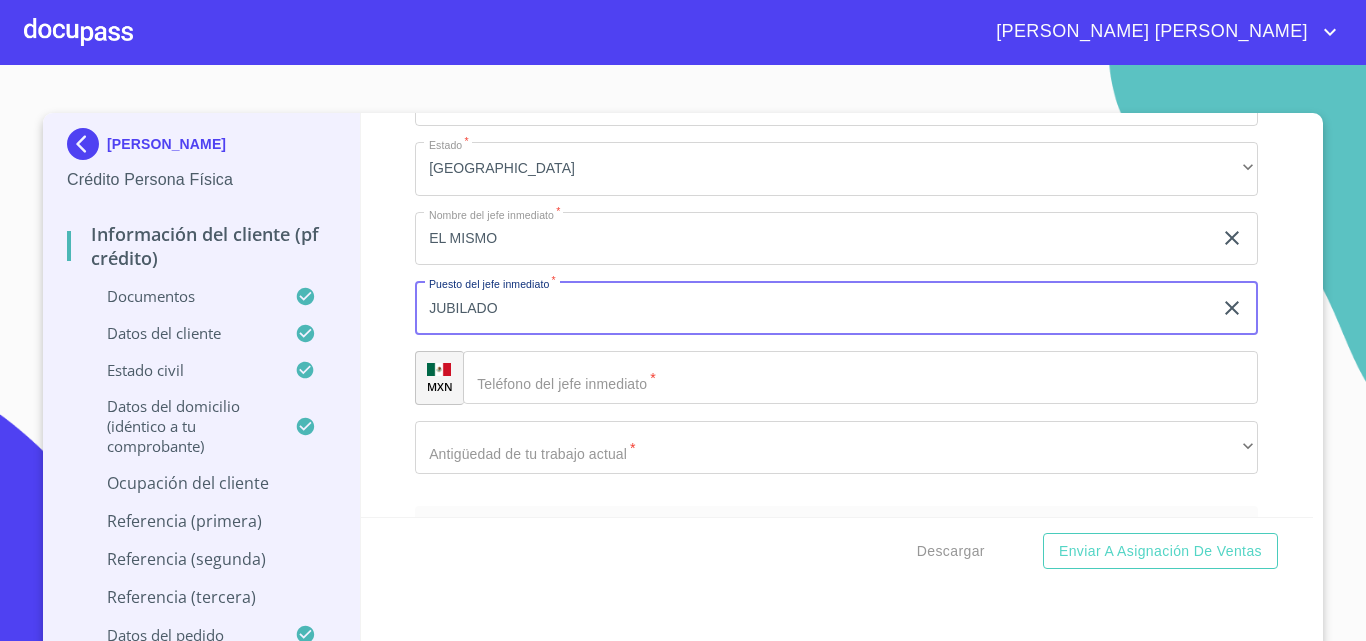 type on "JUBILADO" 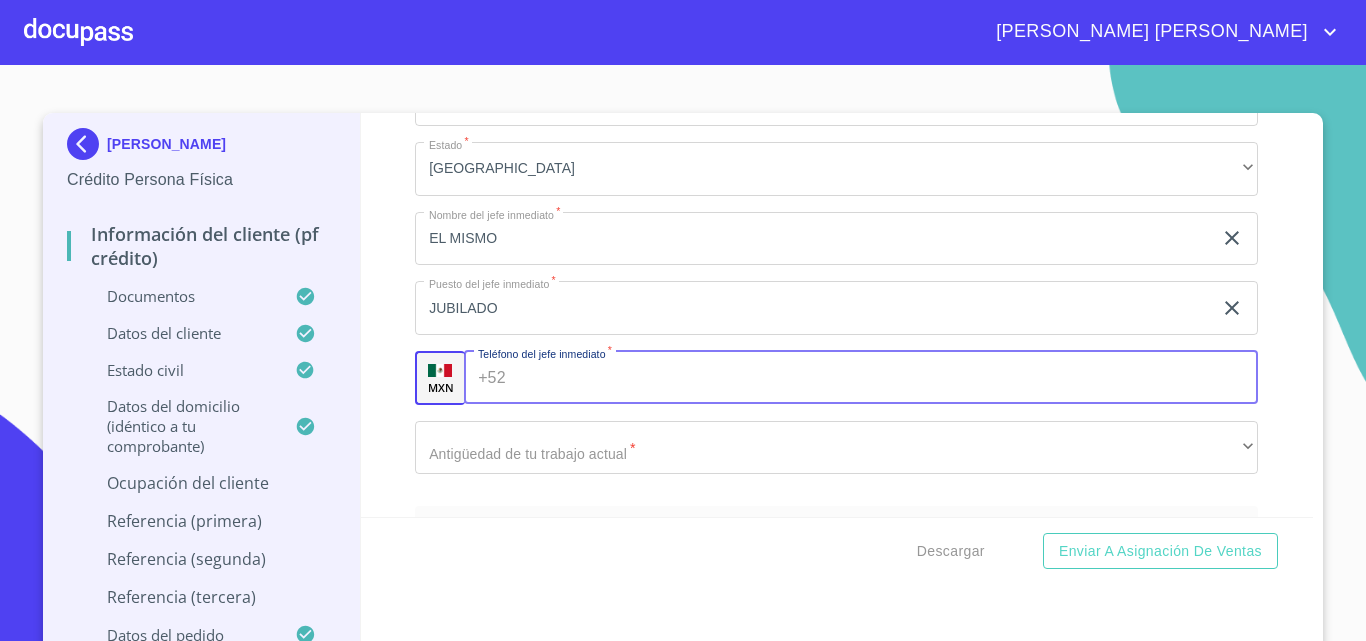 click on "Documento de identificación.   *" at bounding box center [886, 378] 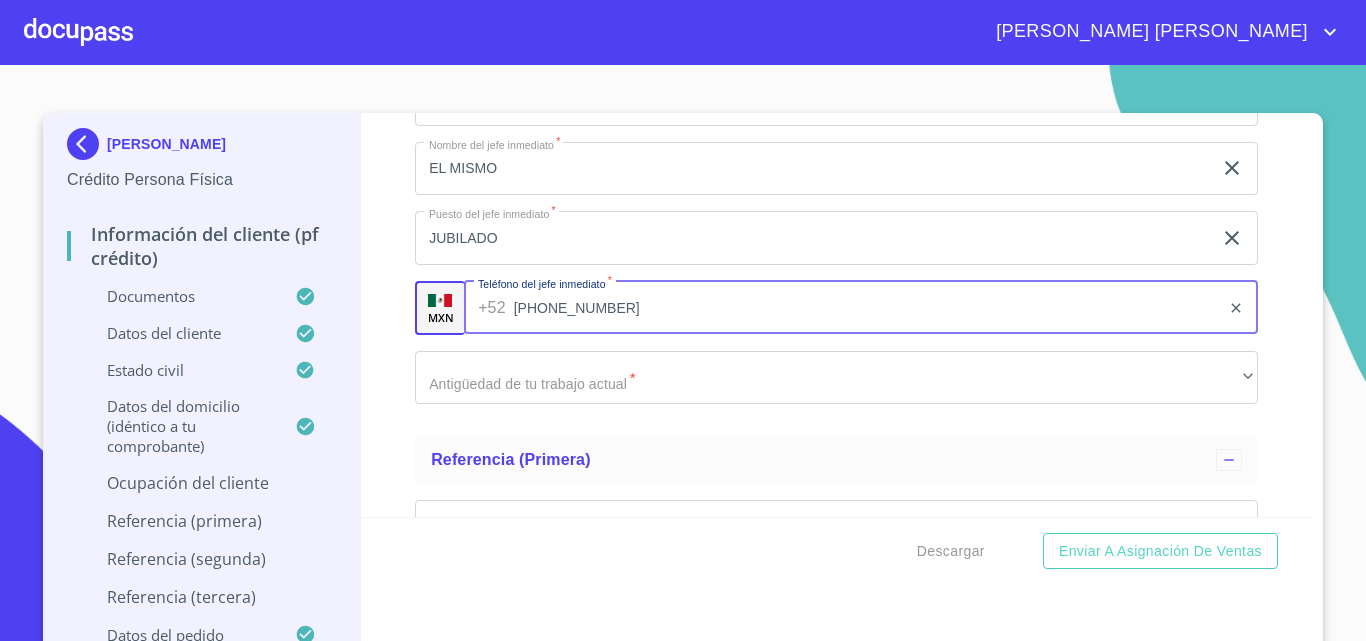 scroll, scrollTop: 10071, scrollLeft: 0, axis: vertical 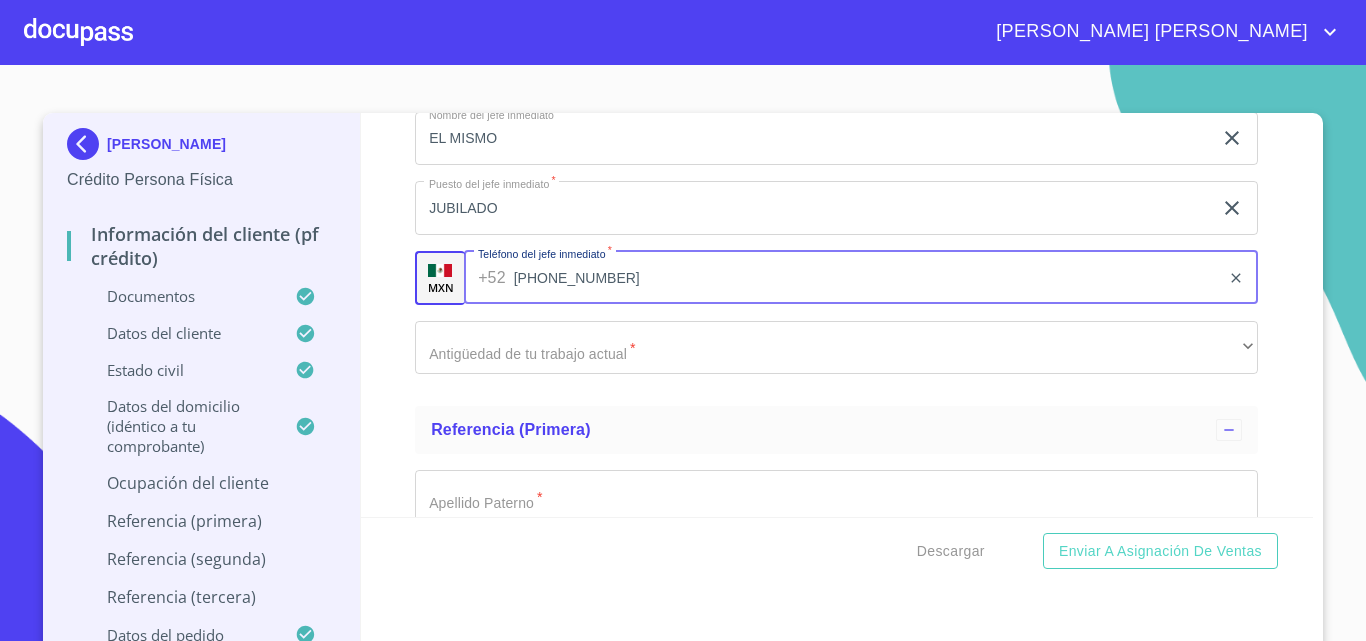 type on "[PHONE_NUMBER]" 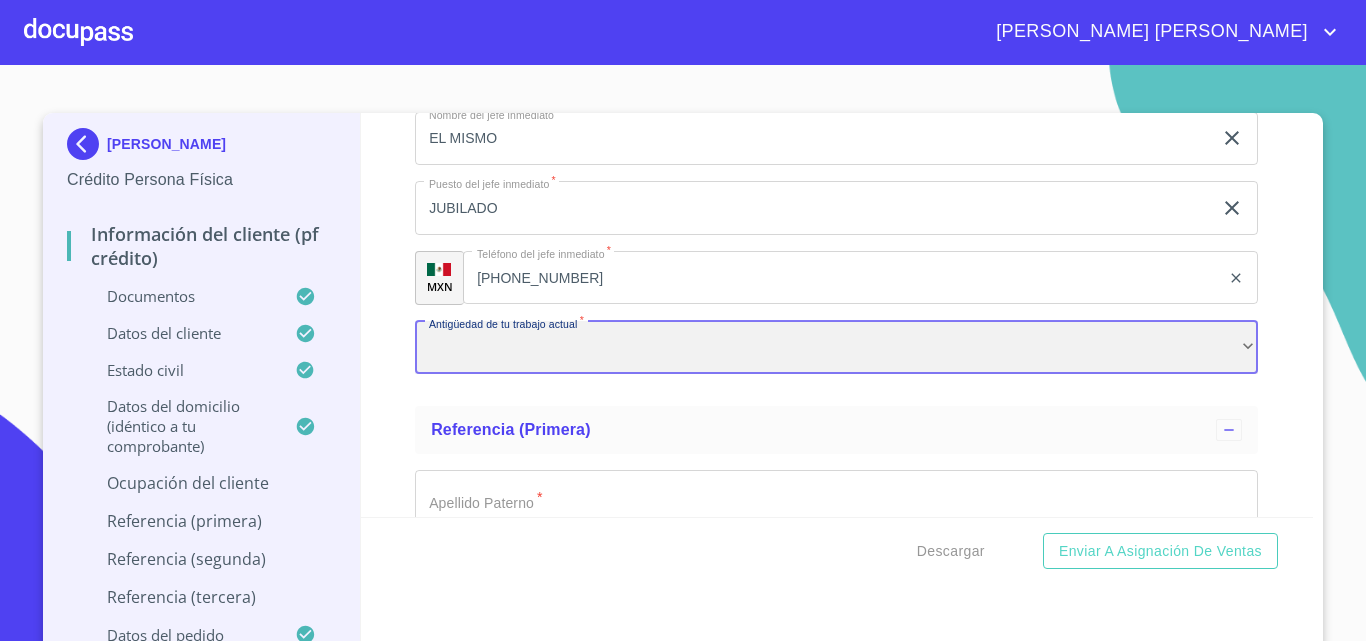 click on "​" at bounding box center (836, 348) 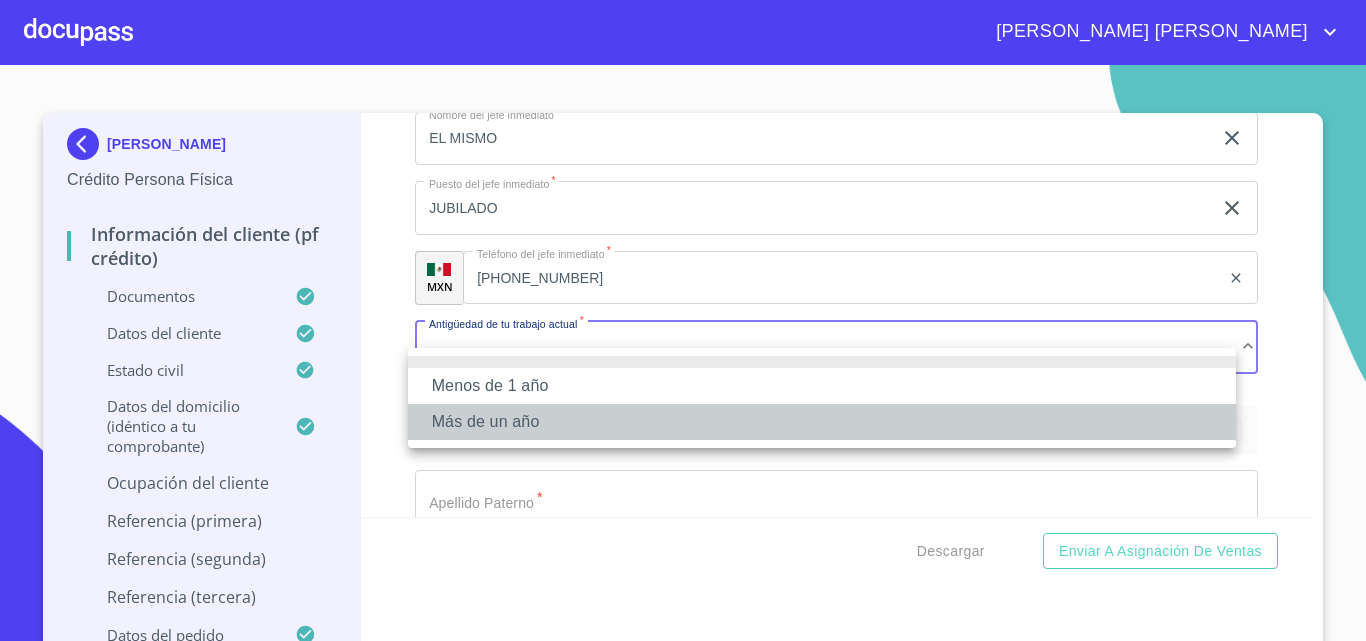 click on "Más de un año" at bounding box center (822, 422) 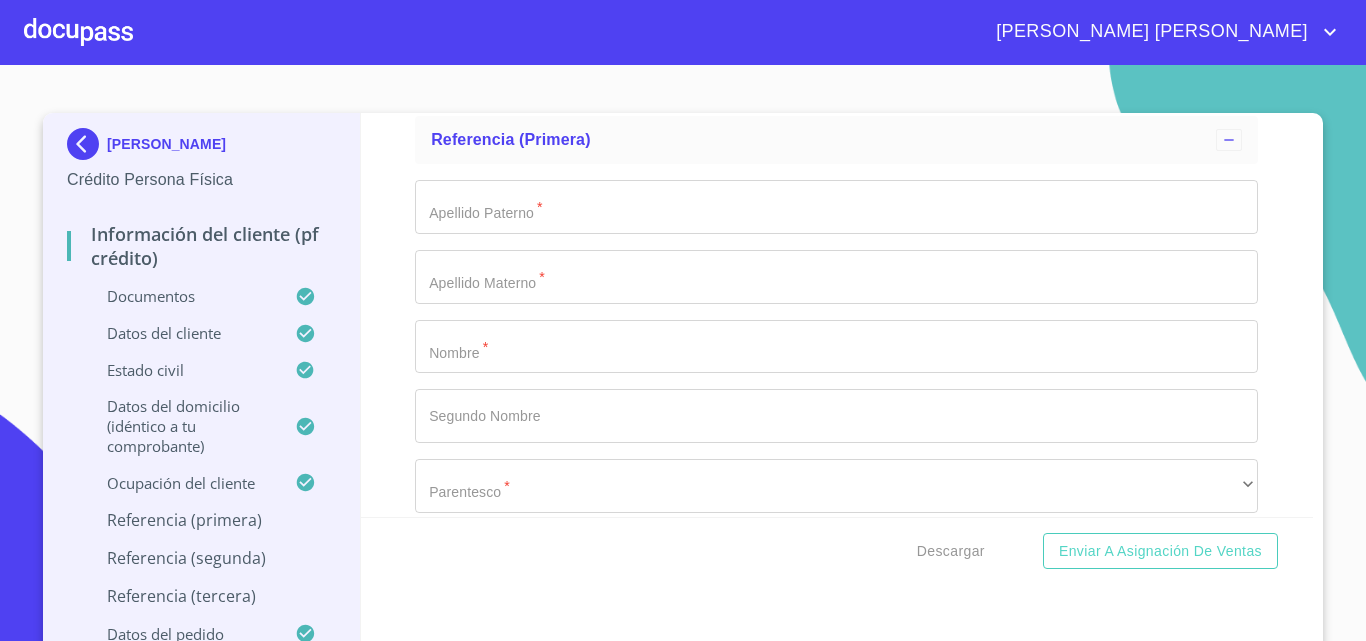 scroll, scrollTop: 10371, scrollLeft: 0, axis: vertical 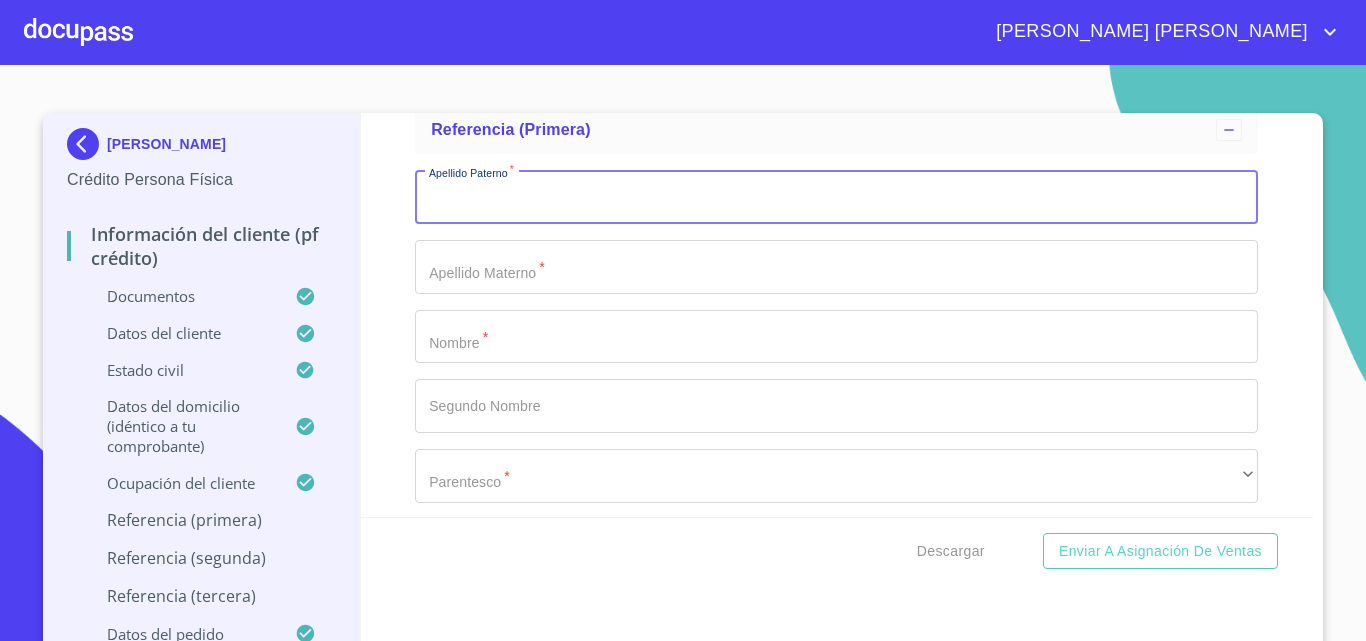 click on "Documento de identificación.   *" at bounding box center [836, 197] 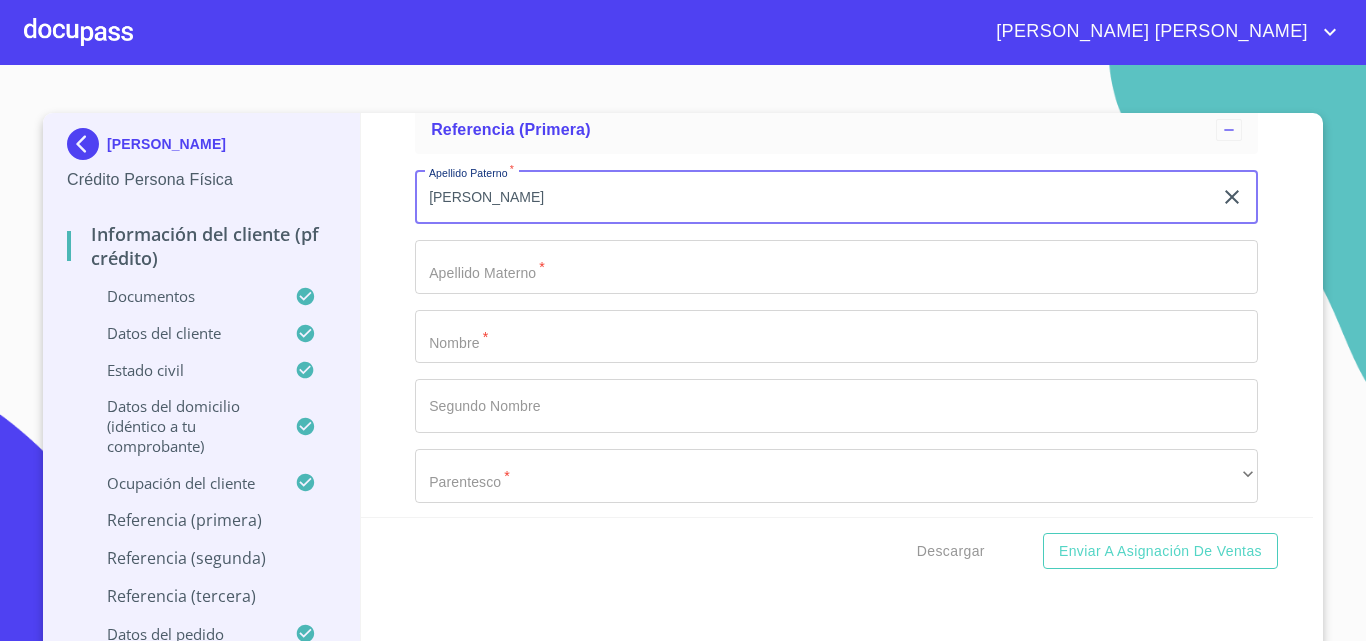 type on "[PERSON_NAME]" 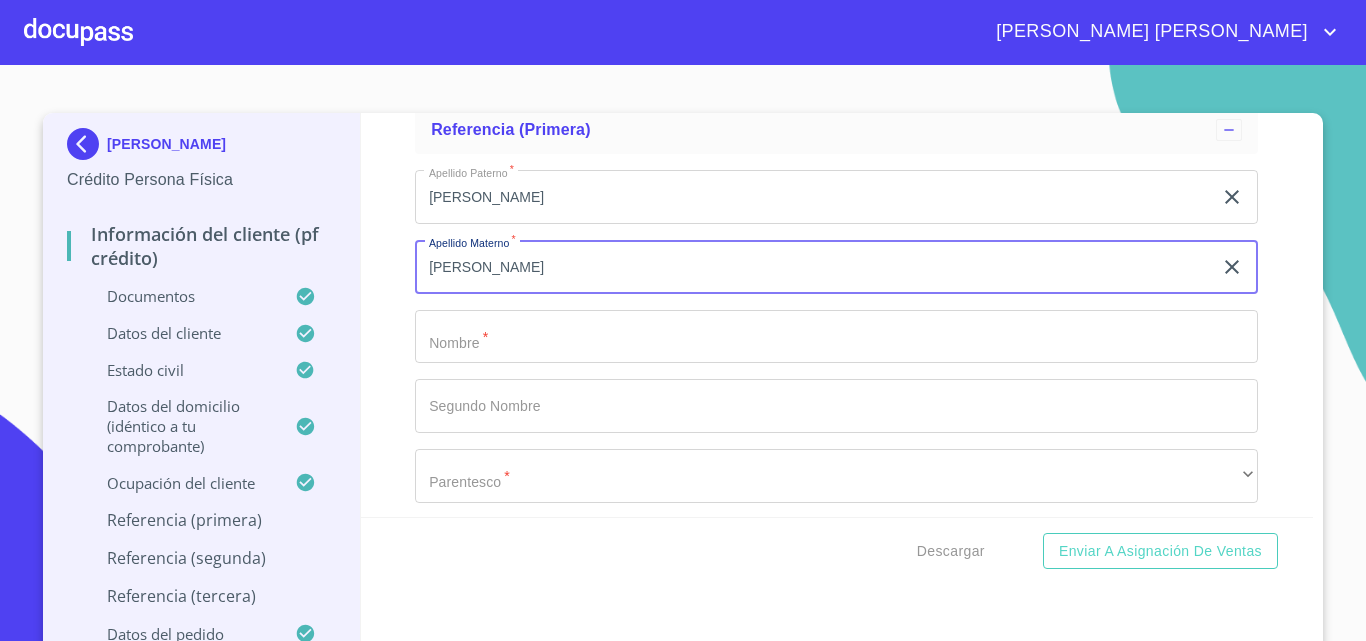type on "[PERSON_NAME]" 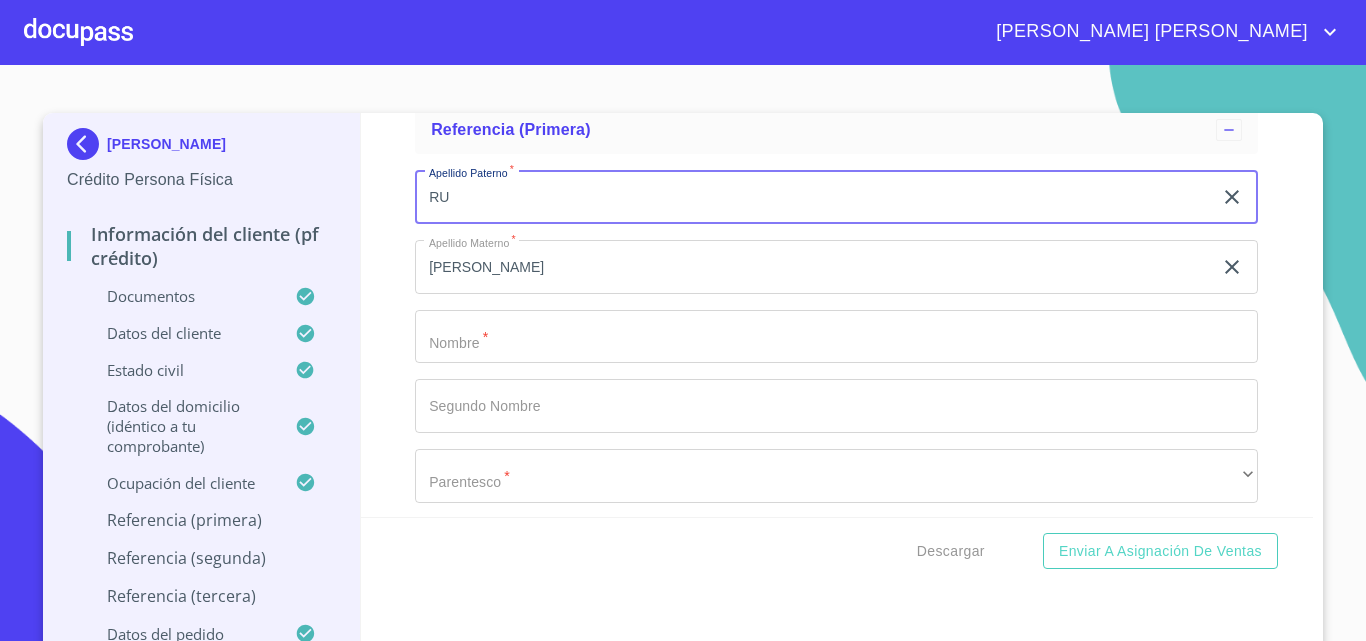 type on "R" 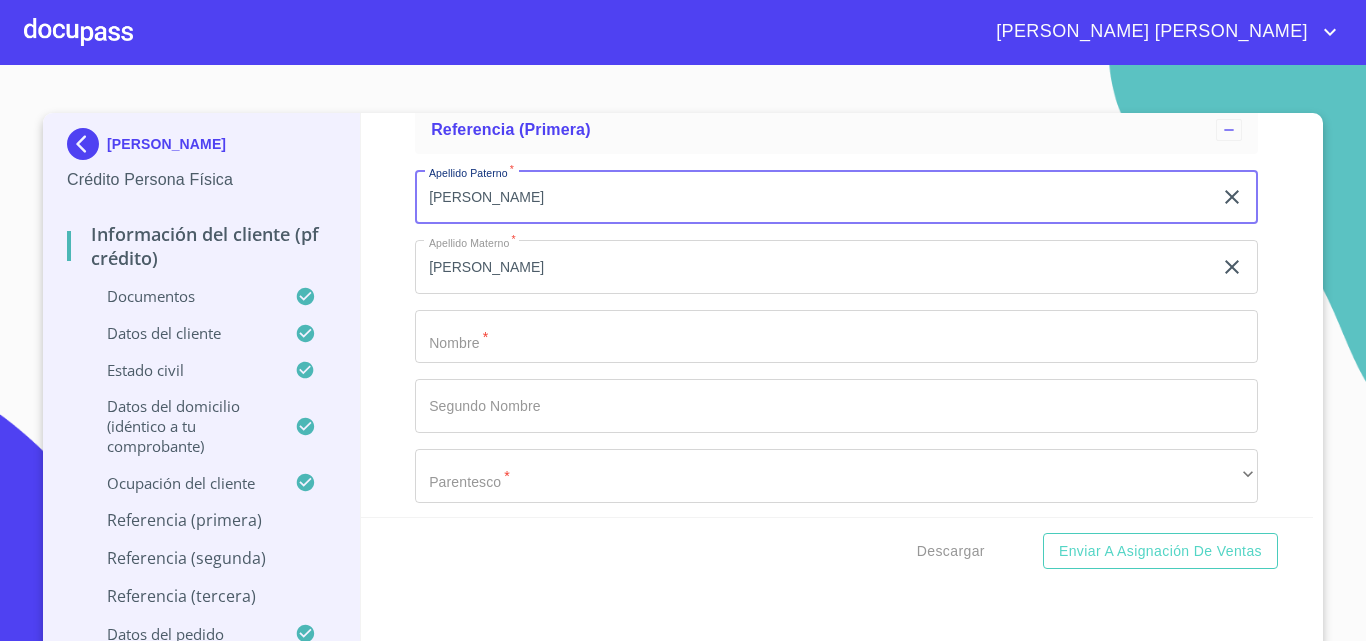type on "[PERSON_NAME]" 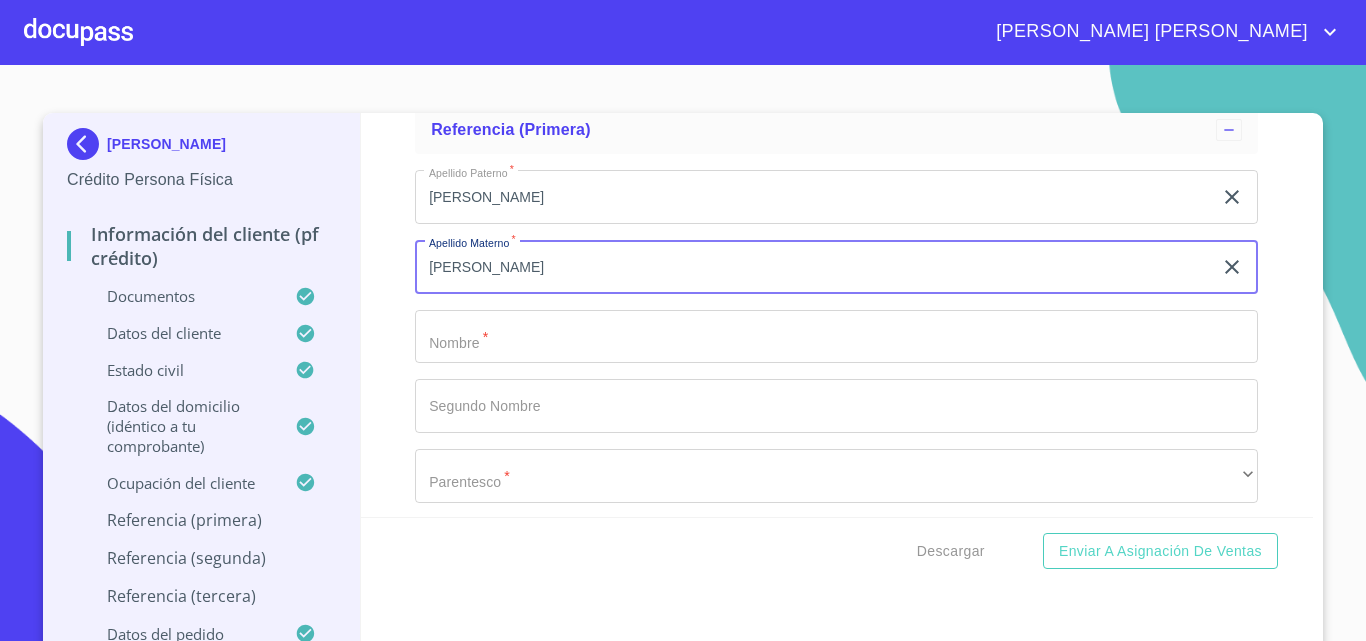 type on "[PERSON_NAME]" 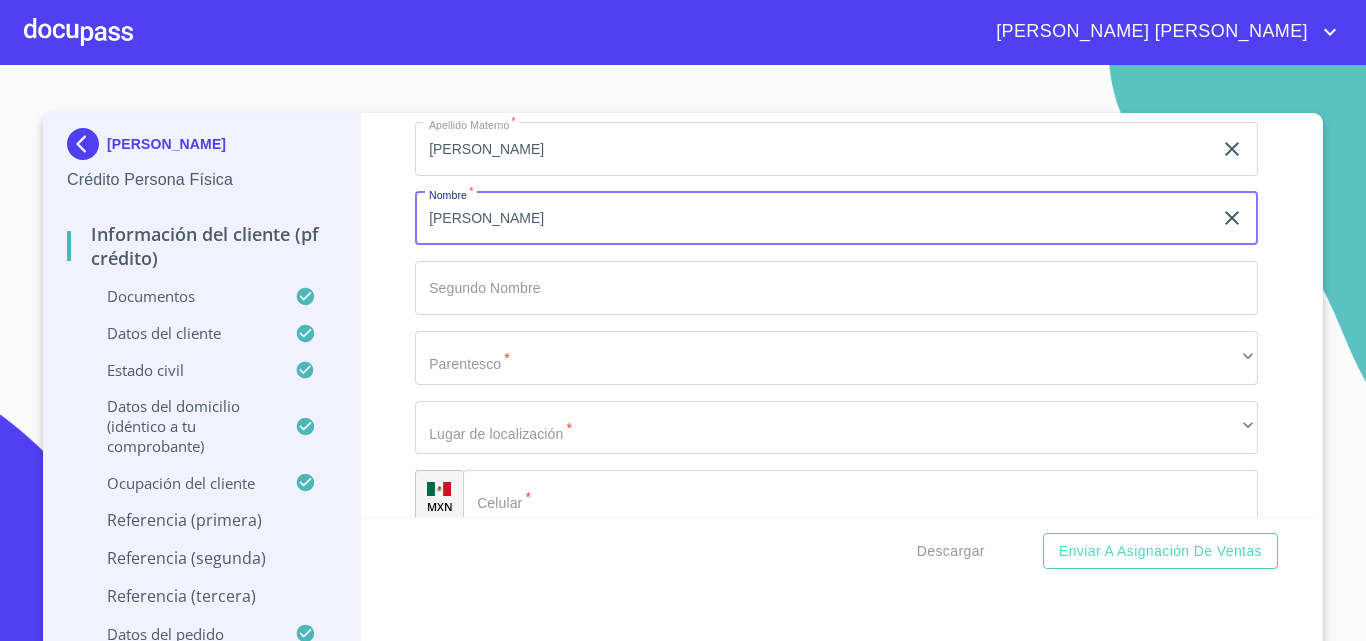 scroll, scrollTop: 10671, scrollLeft: 0, axis: vertical 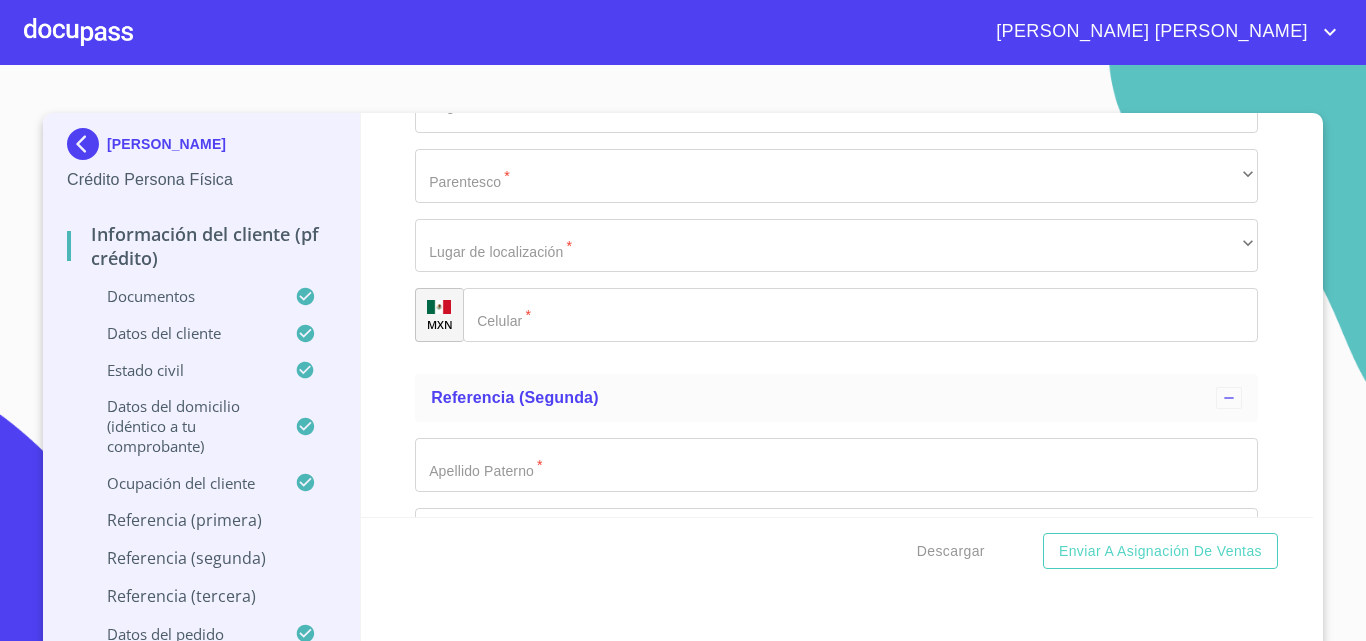 type on "[PERSON_NAME]" 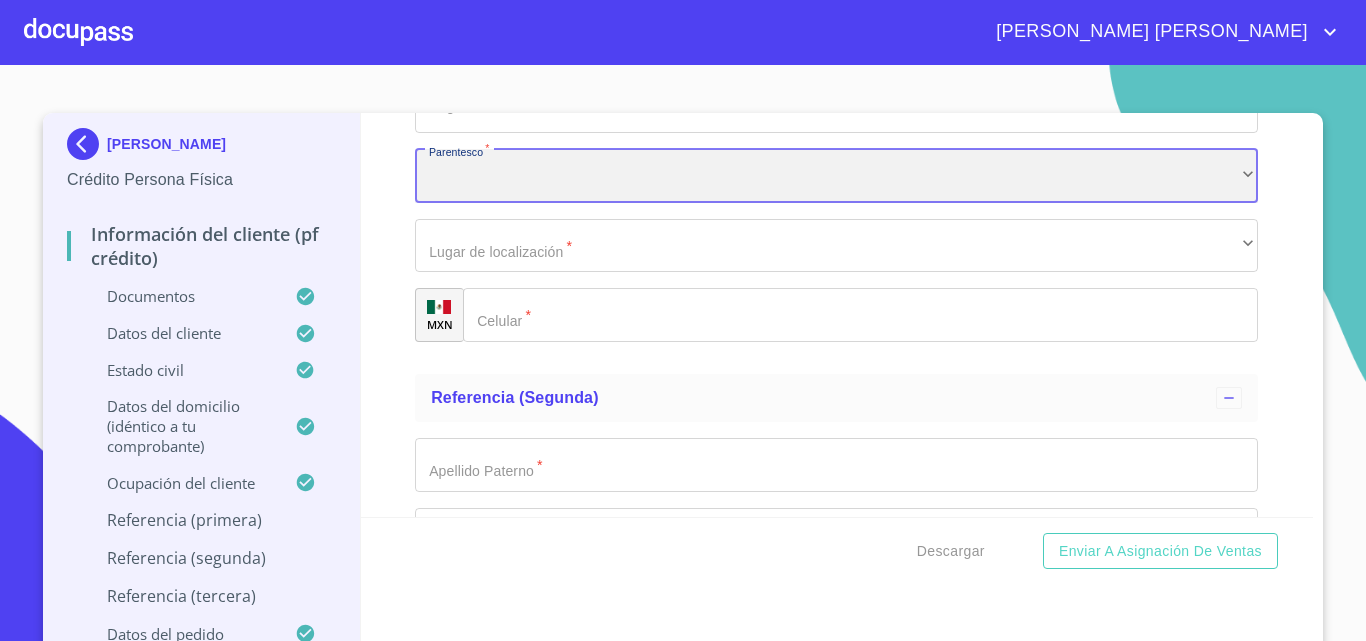 click on "​" at bounding box center (836, 176) 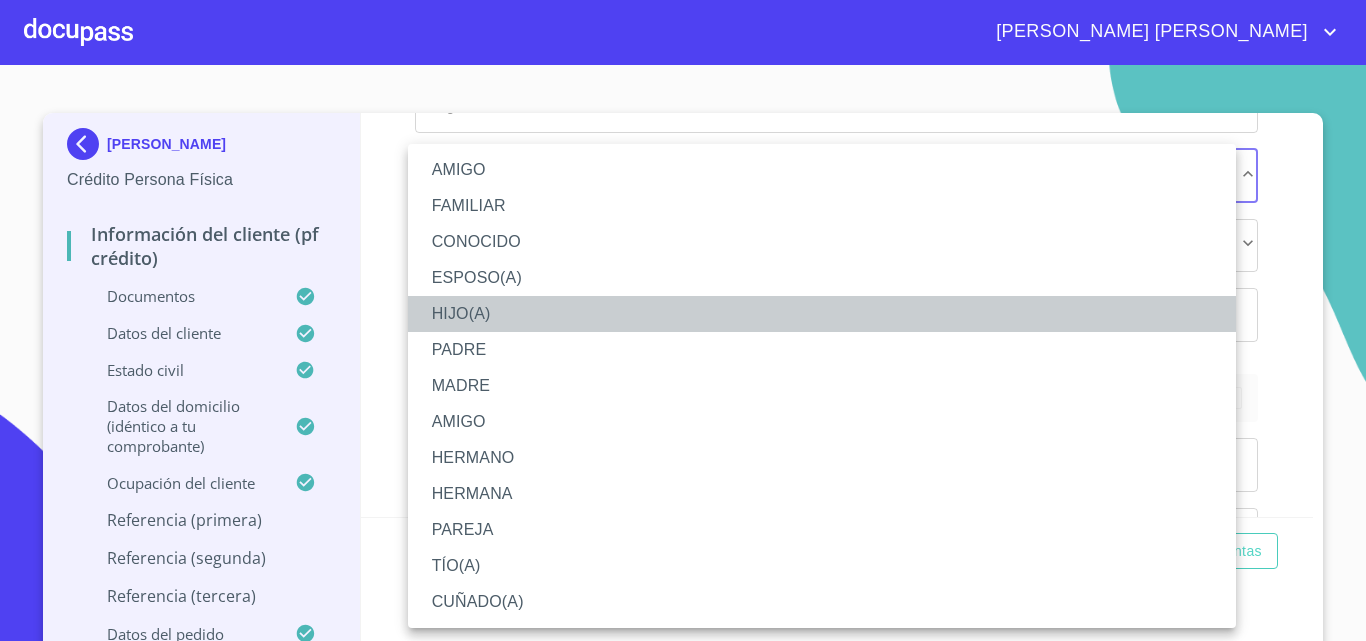 click on "HIJO(A)" at bounding box center [822, 314] 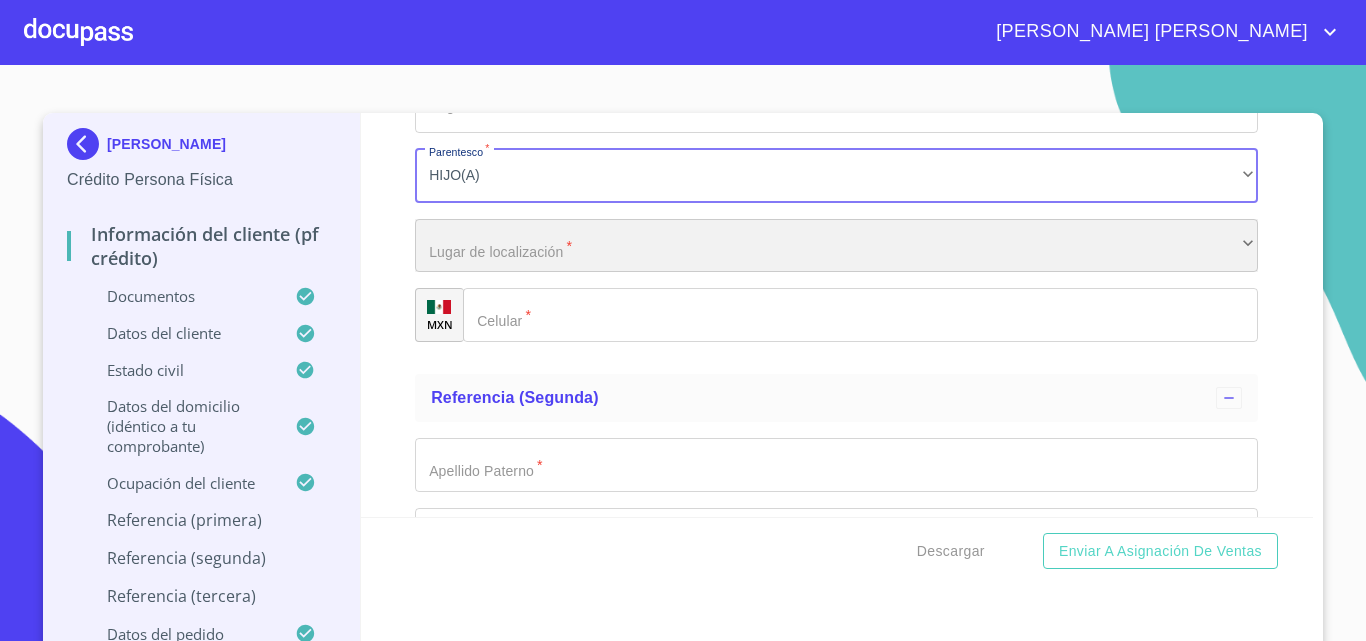 click on "​" at bounding box center (836, 246) 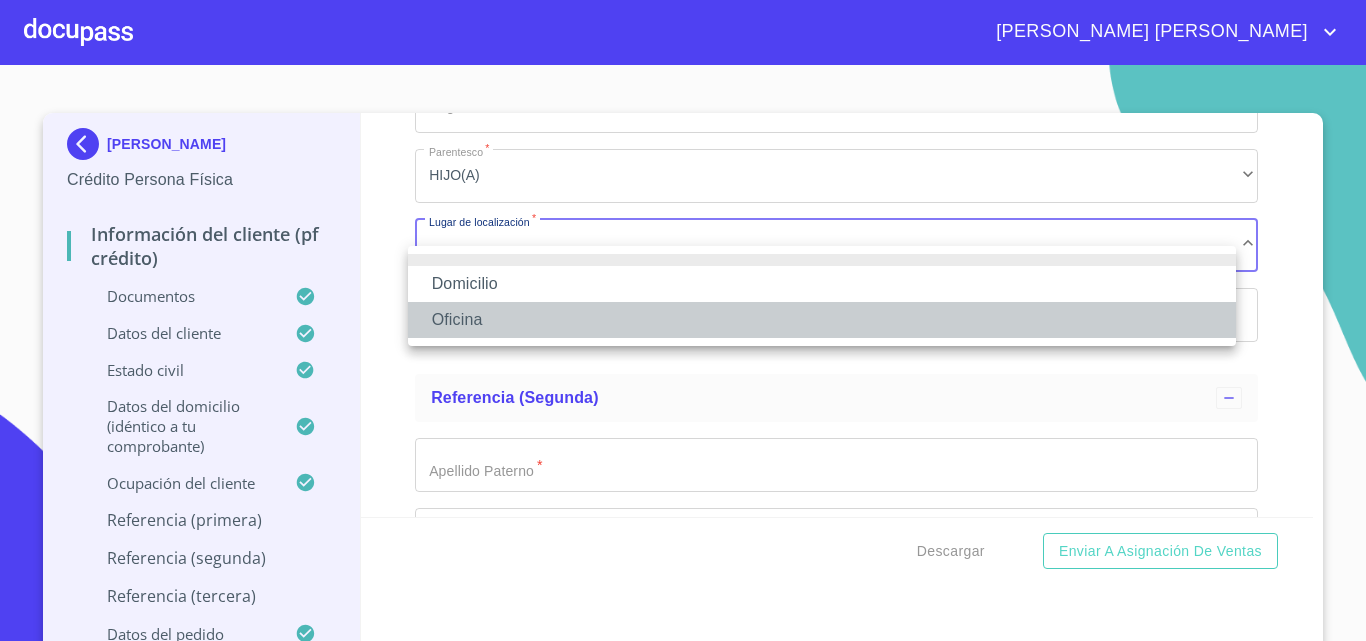 click on "Oficina" at bounding box center (822, 320) 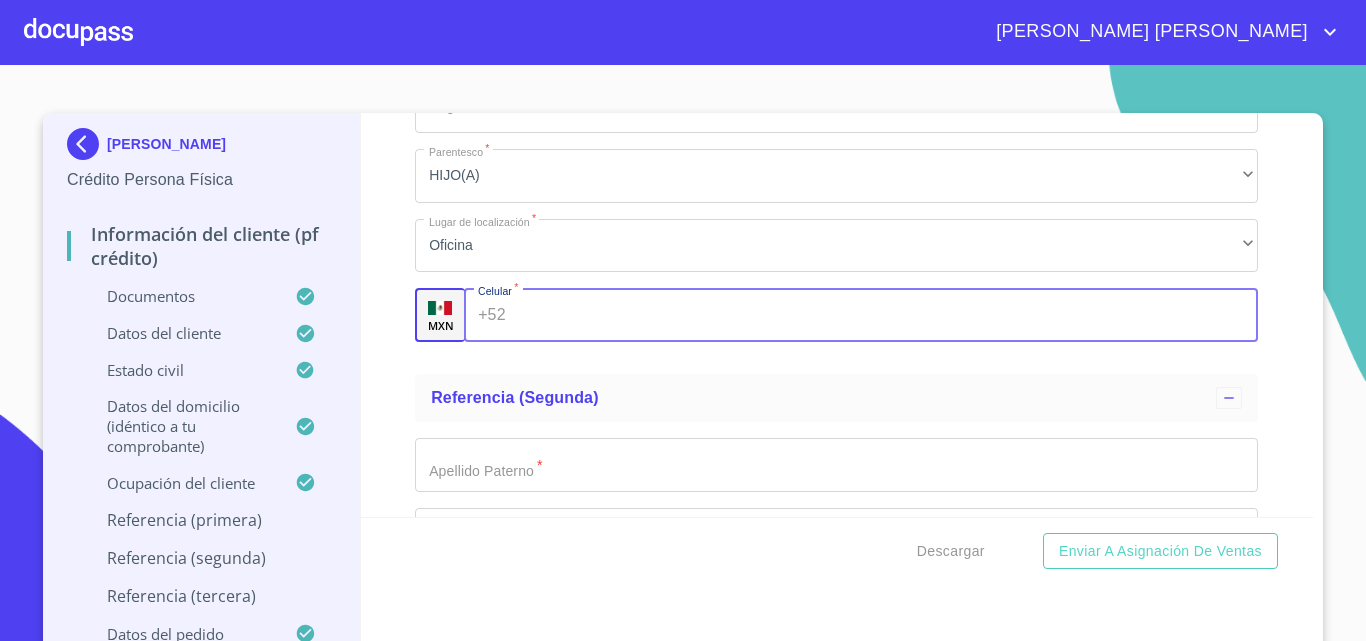 click on "Documento de identificación.   *" at bounding box center [886, 315] 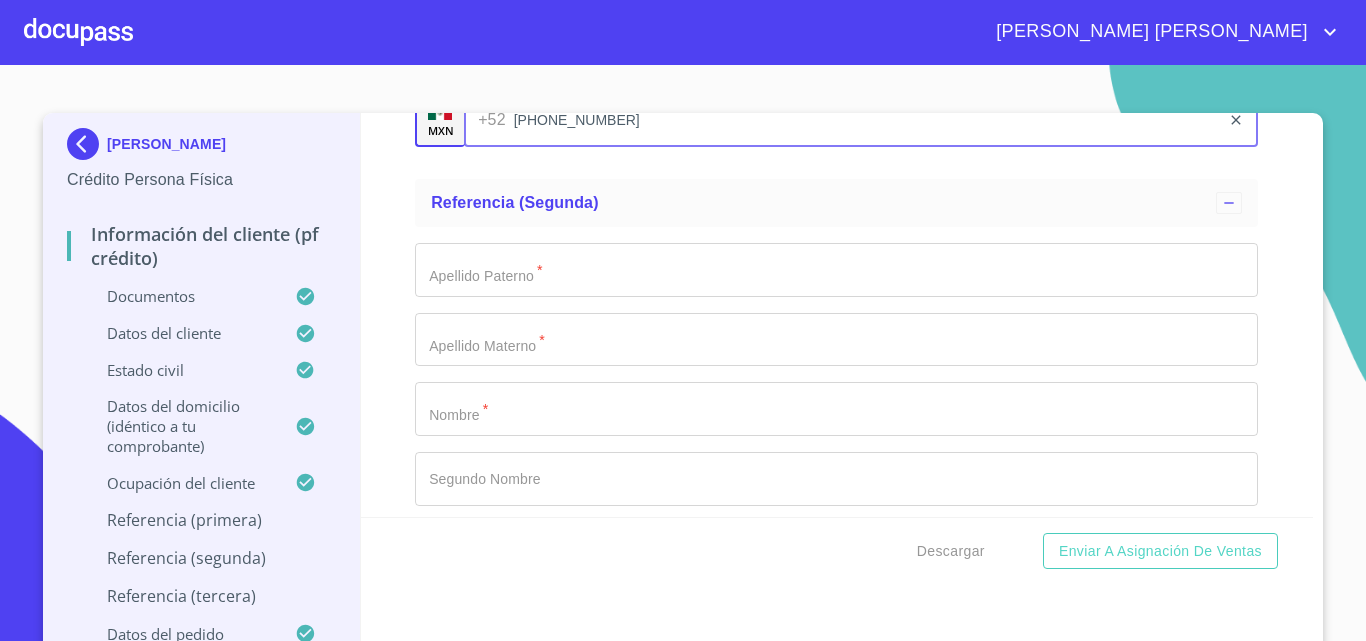scroll, scrollTop: 10871, scrollLeft: 0, axis: vertical 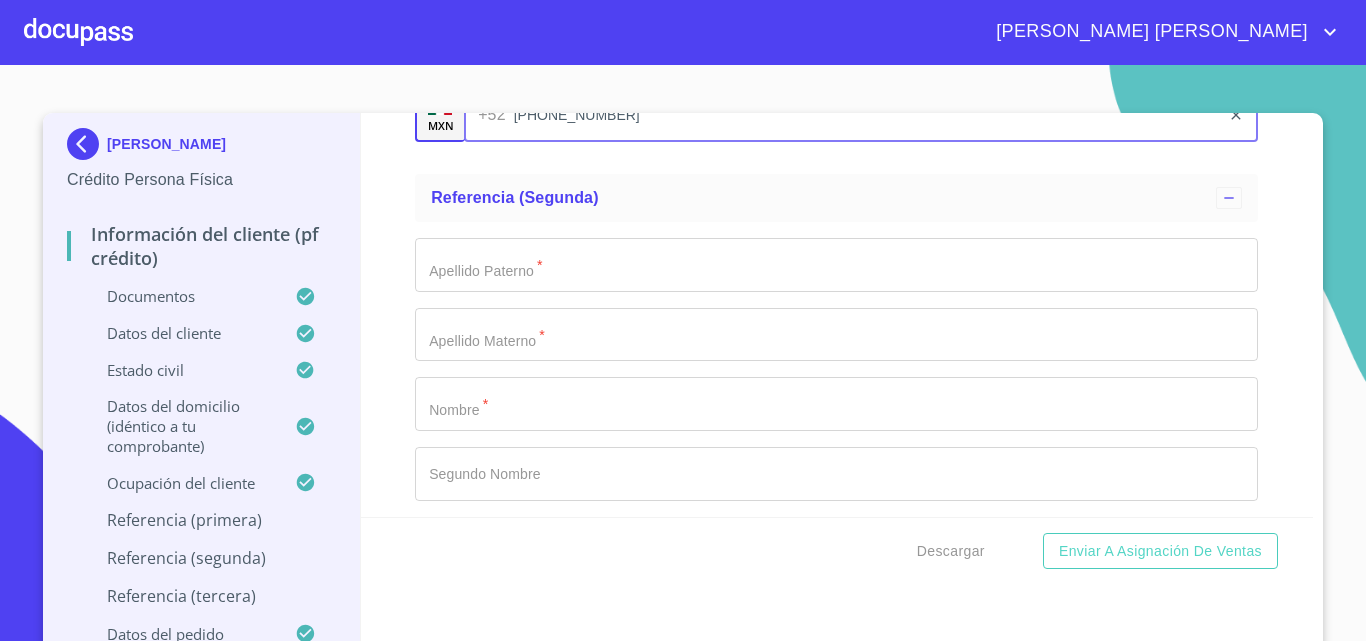 type on "[PHONE_NUMBER]" 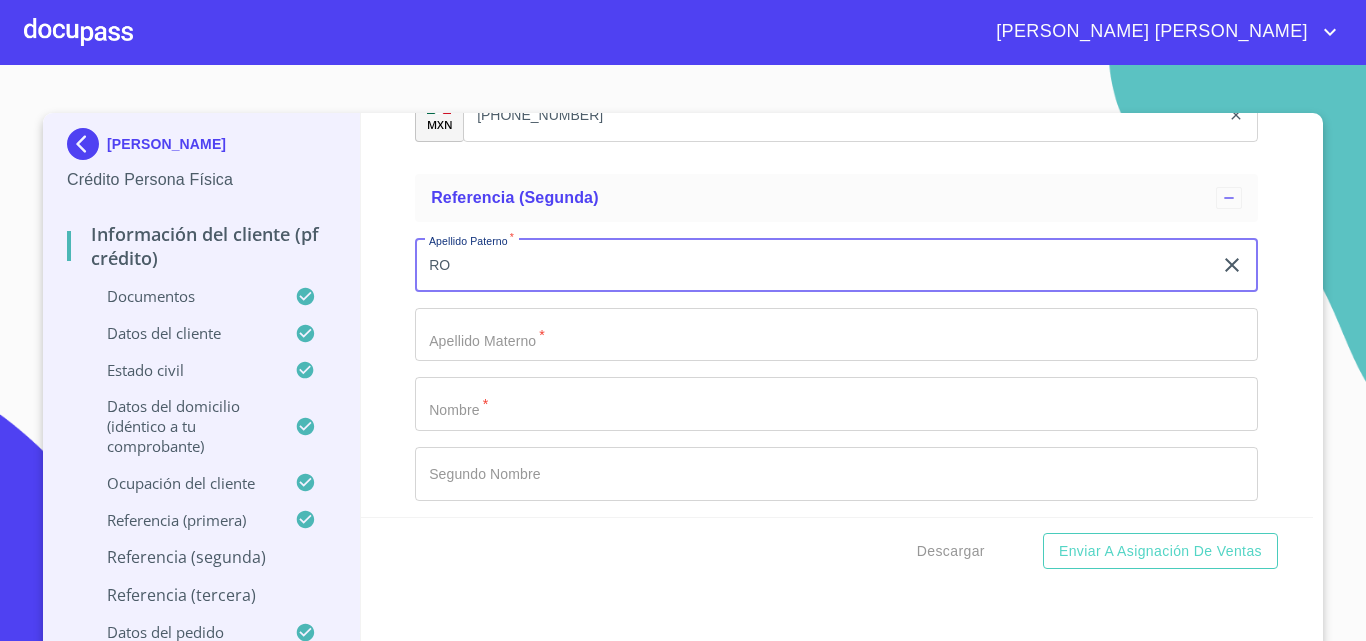 type on "R" 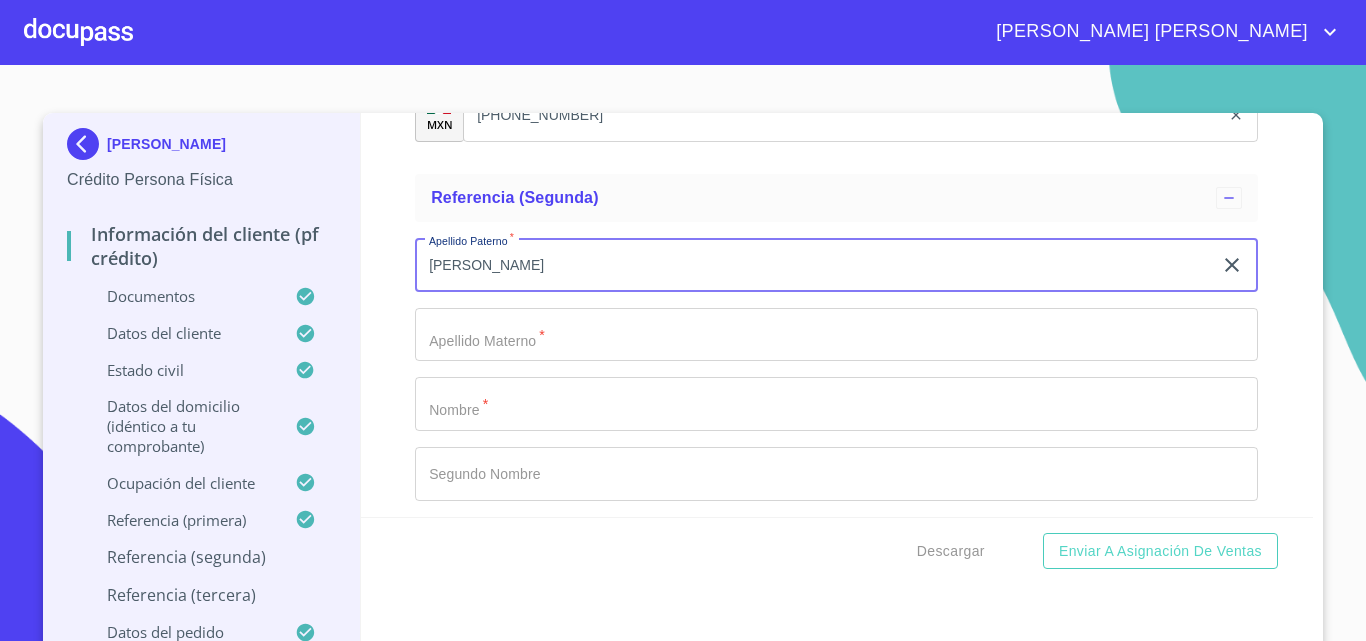 type on "[PERSON_NAME]" 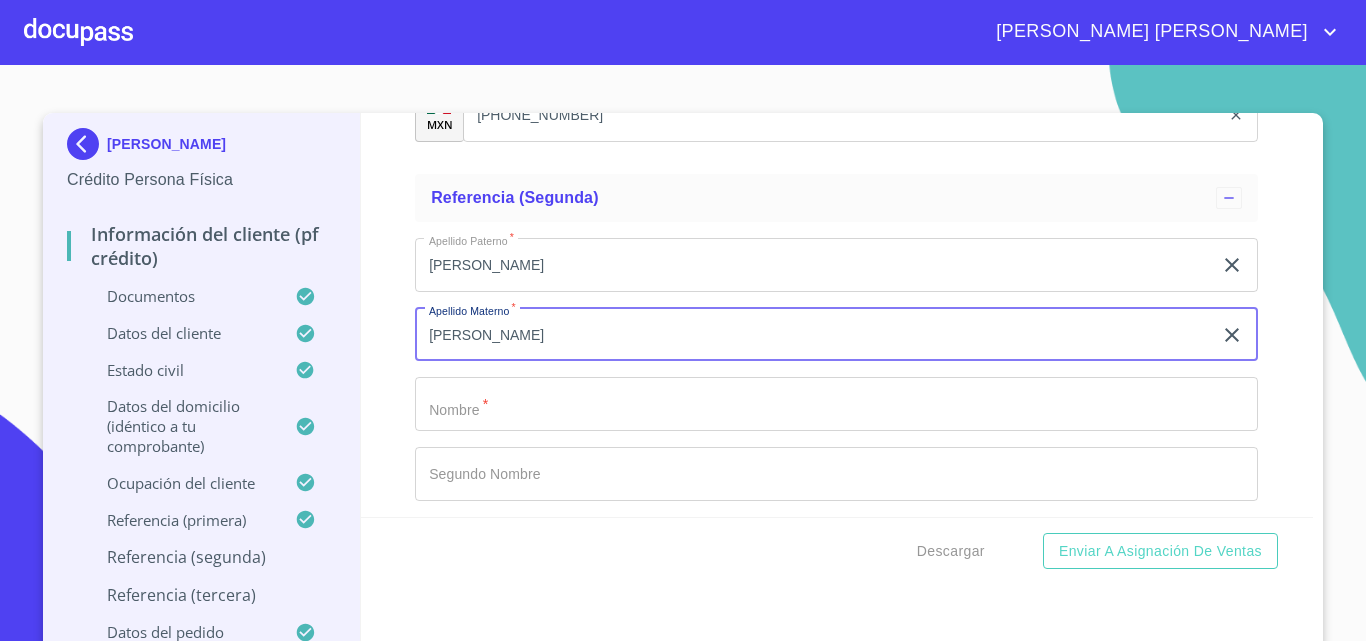 type on "[PERSON_NAME]" 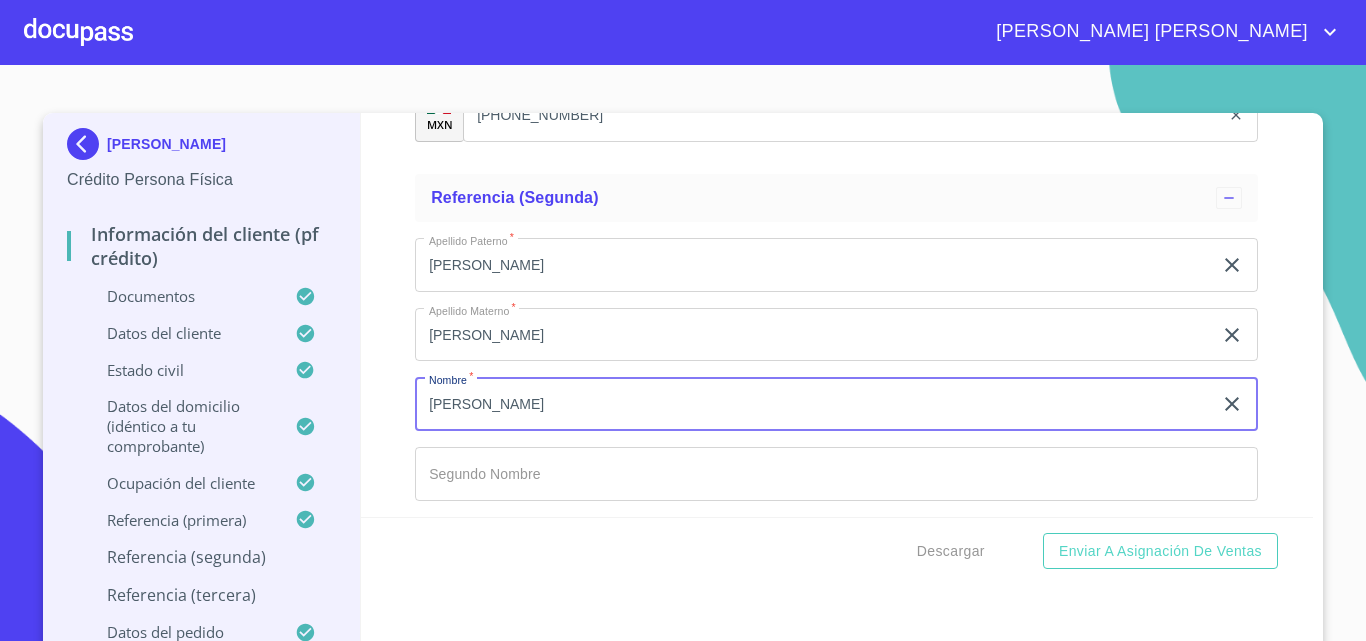 type on "[PERSON_NAME]" 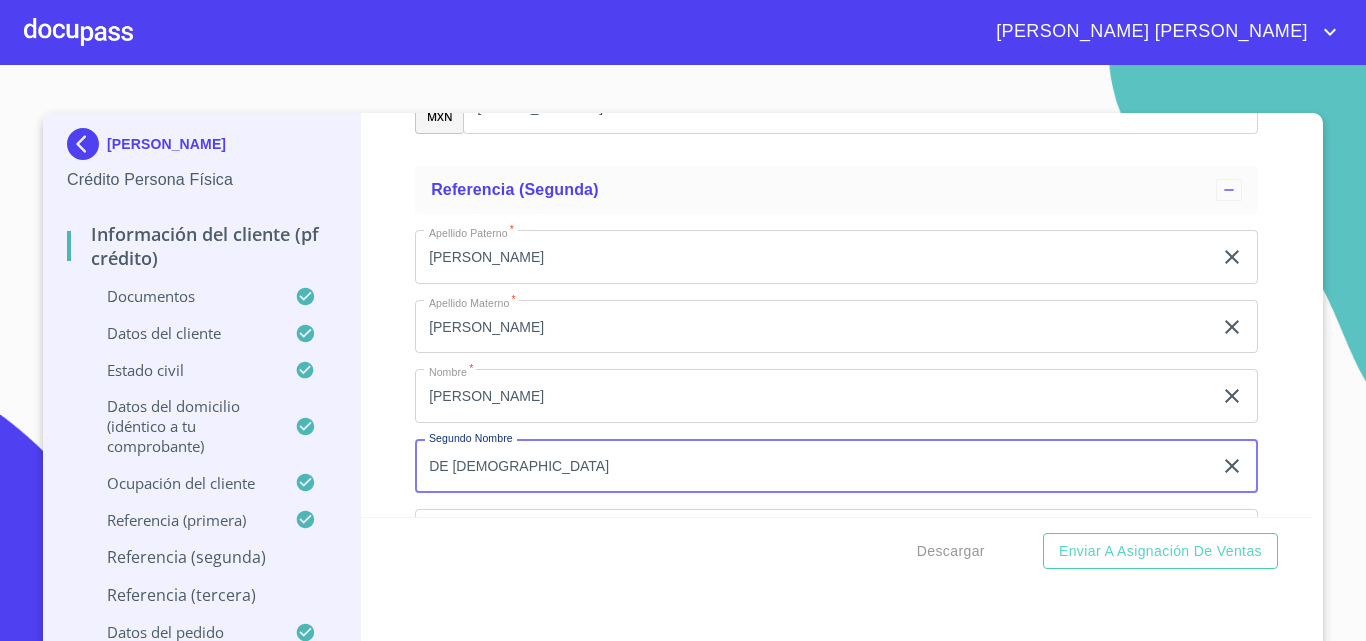 scroll, scrollTop: 10979, scrollLeft: 0, axis: vertical 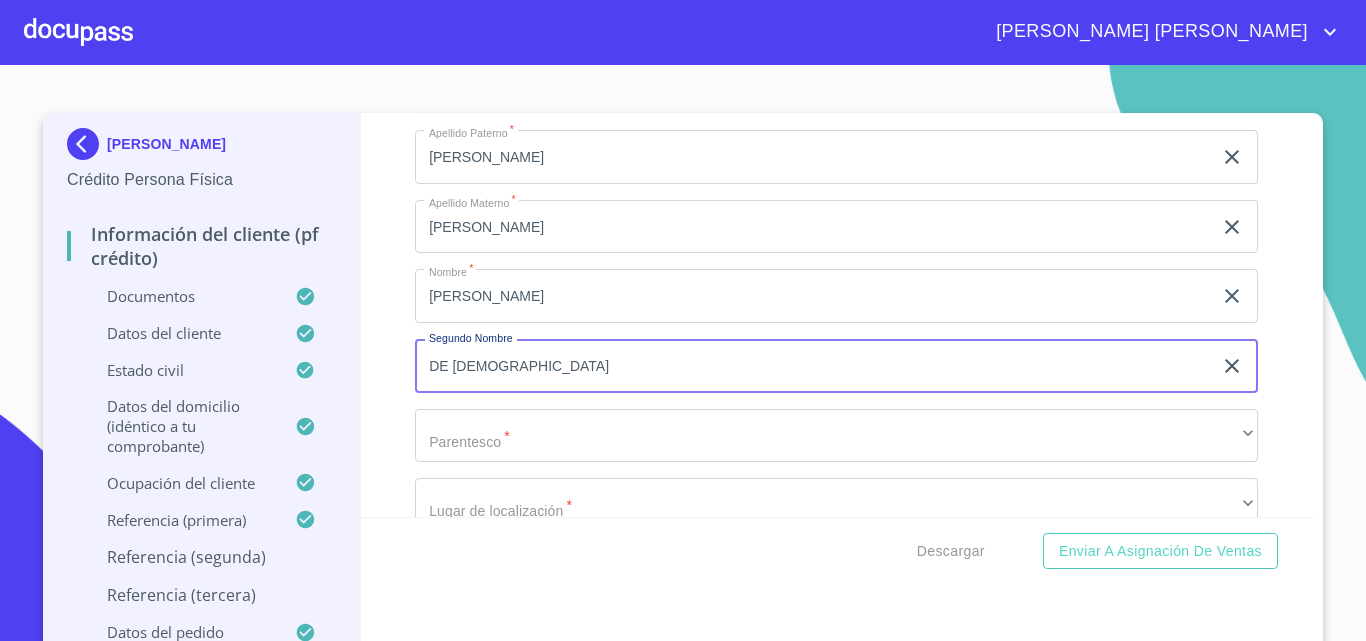 type on "DE [DEMOGRAPHIC_DATA]" 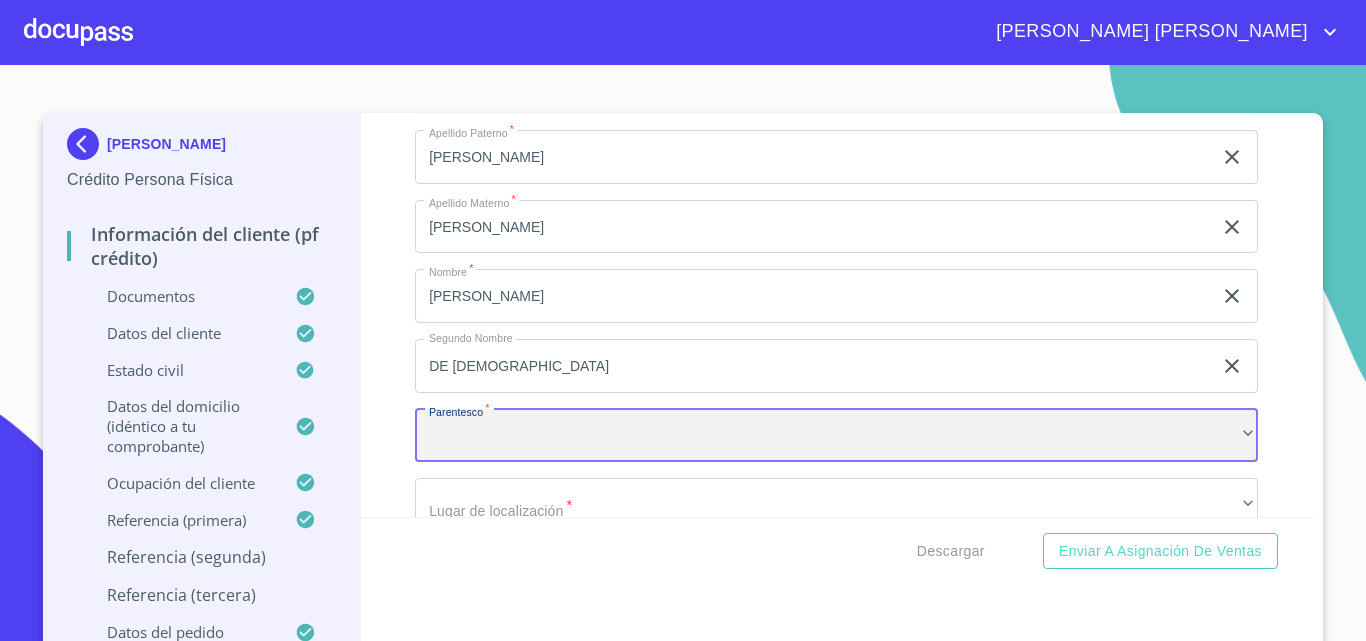 click on "​" at bounding box center (836, 436) 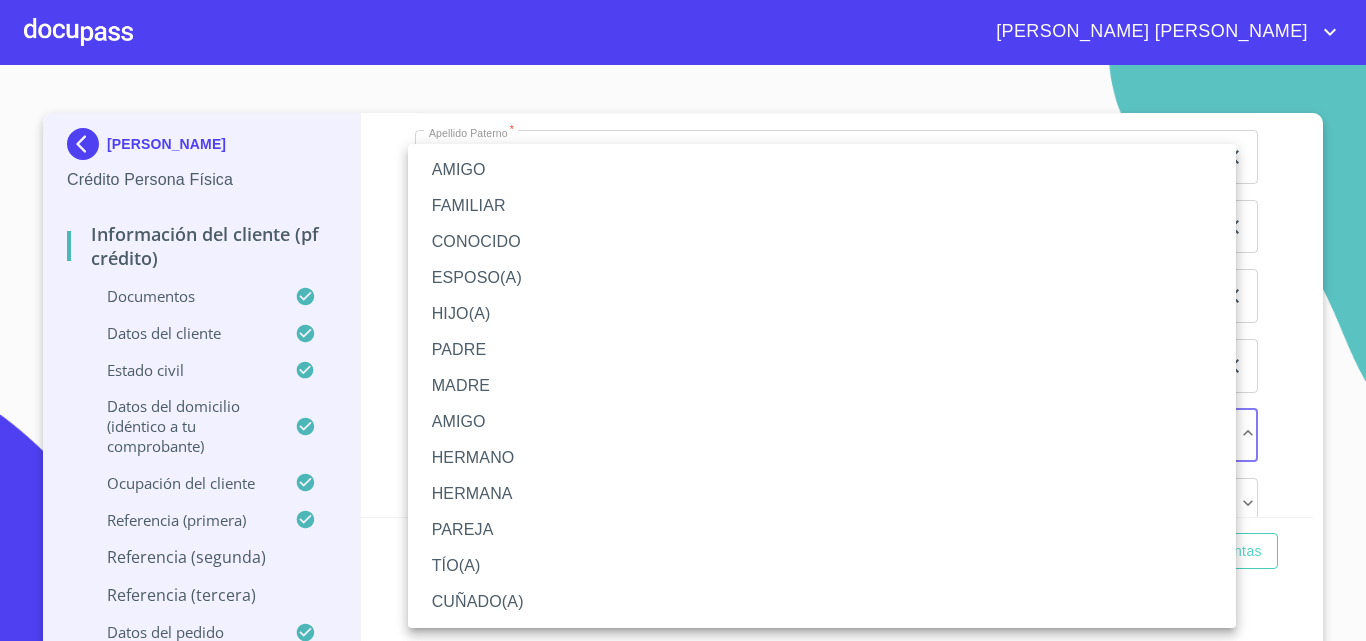 click on "HIJO(A)" at bounding box center (822, 314) 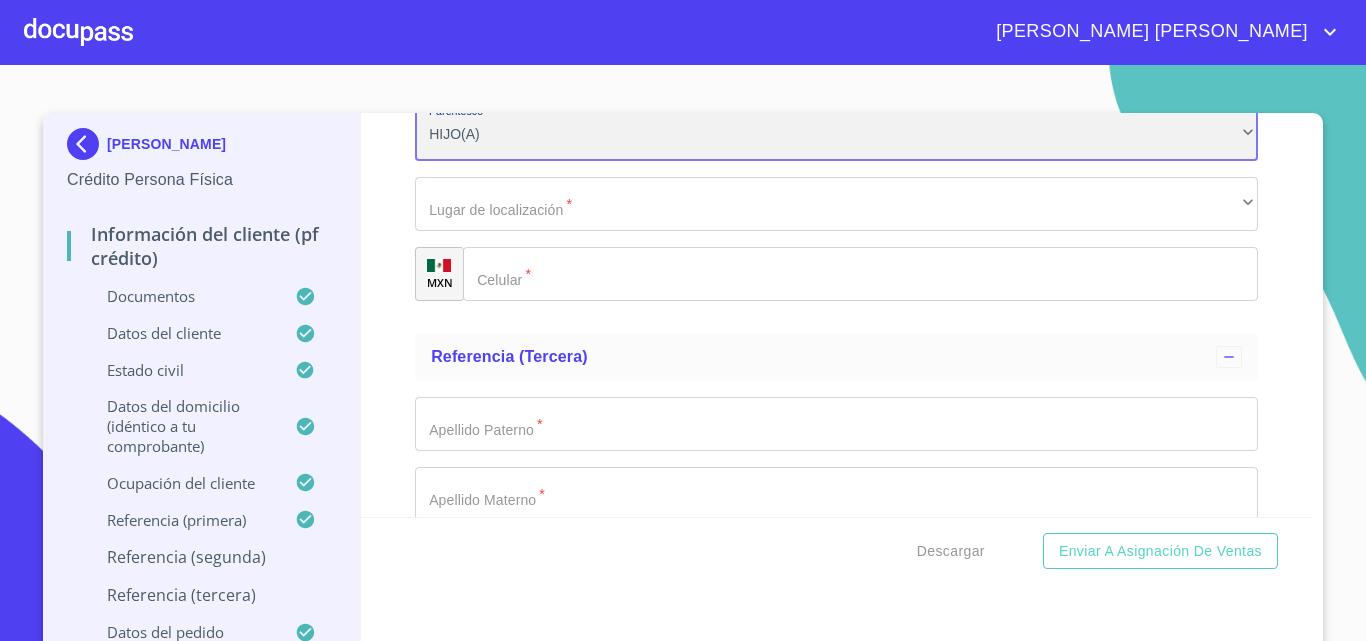 scroll, scrollTop: 11279, scrollLeft: 0, axis: vertical 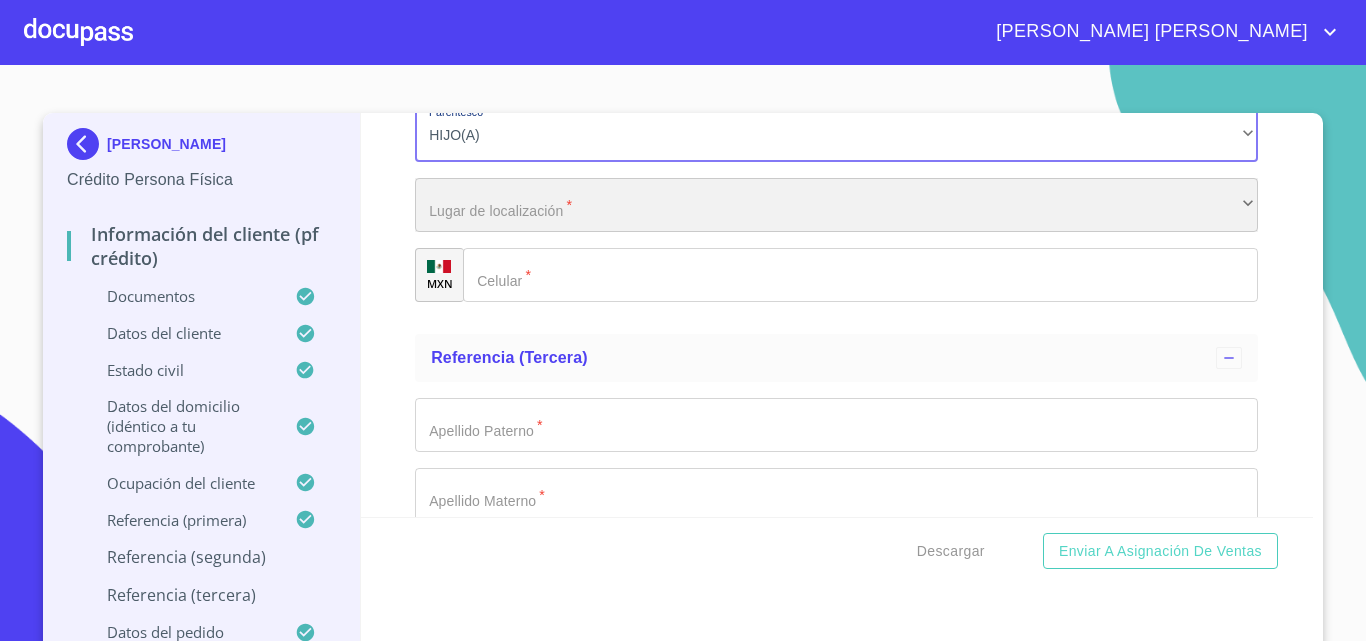click on "​" at bounding box center [836, 205] 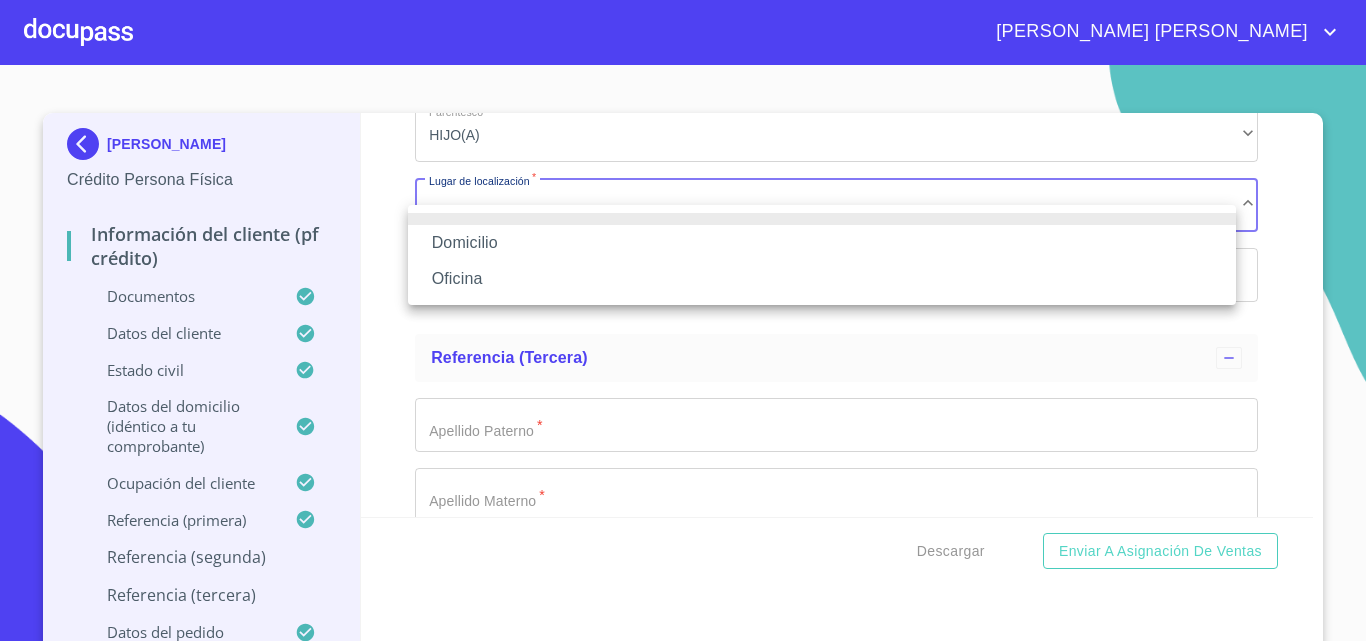 click on "Oficina" at bounding box center [822, 279] 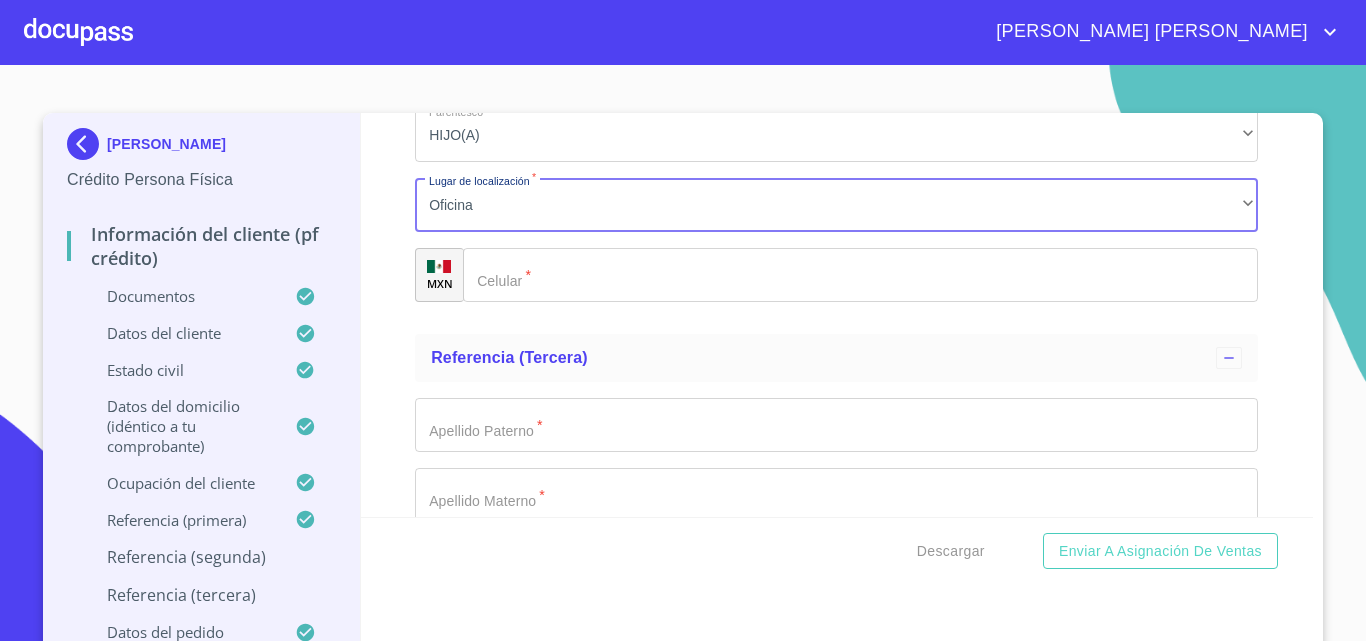 click on "Documento de identificación.   *" 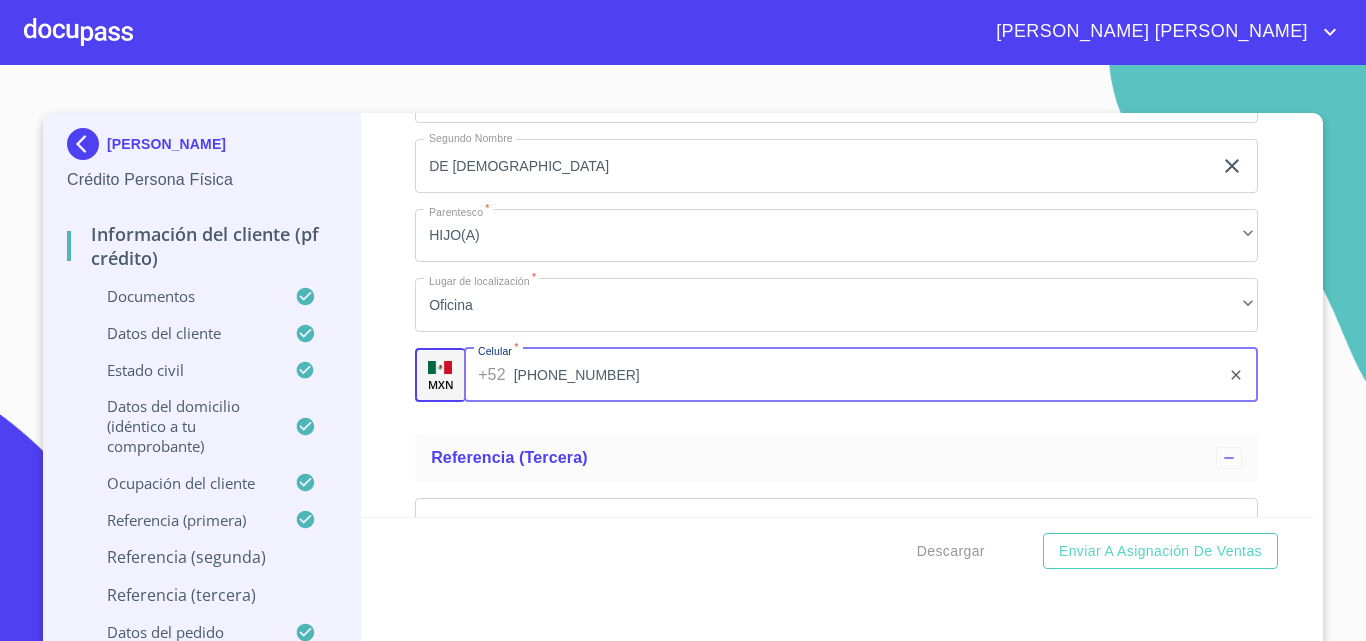 scroll, scrollTop: 11079, scrollLeft: 0, axis: vertical 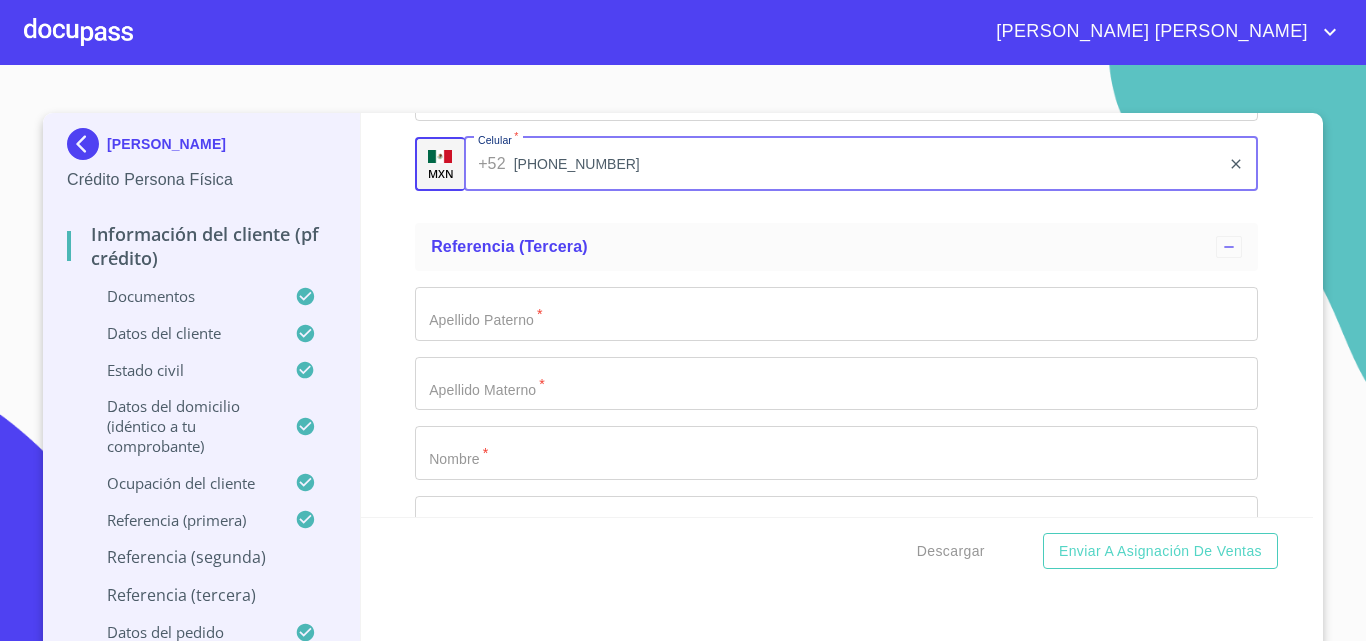 type on "[PHONE_NUMBER]" 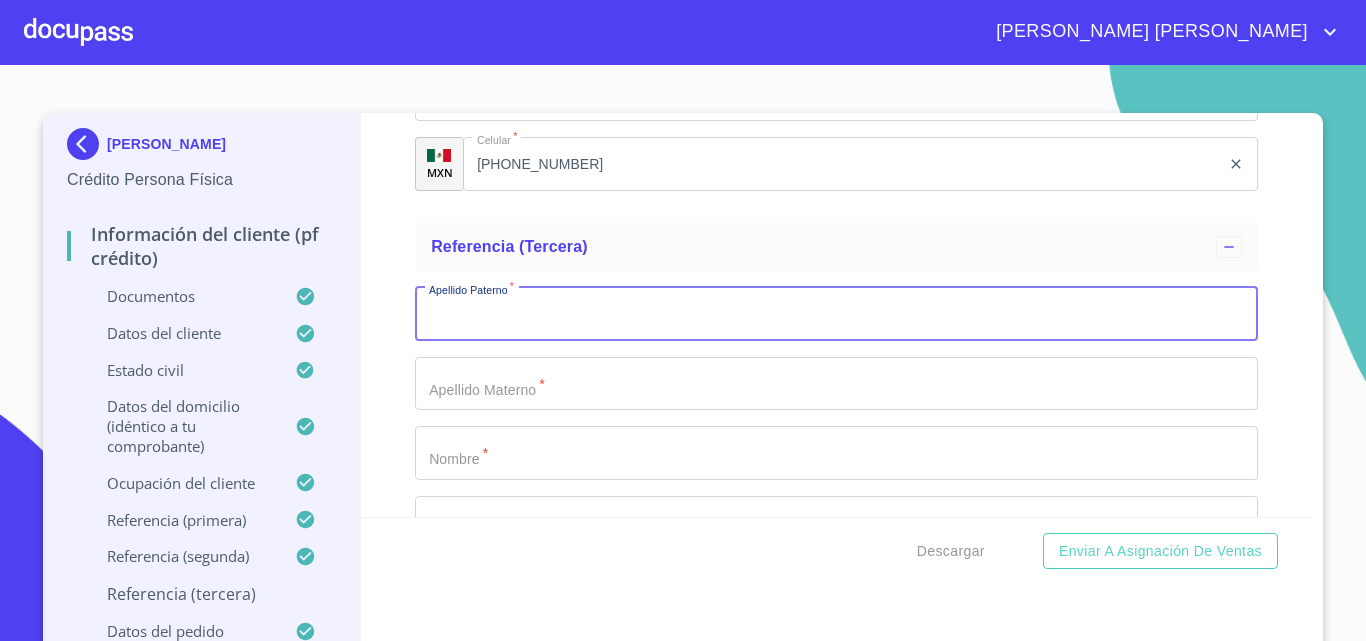 click on "Documento de identificación.   *" at bounding box center (836, 314) 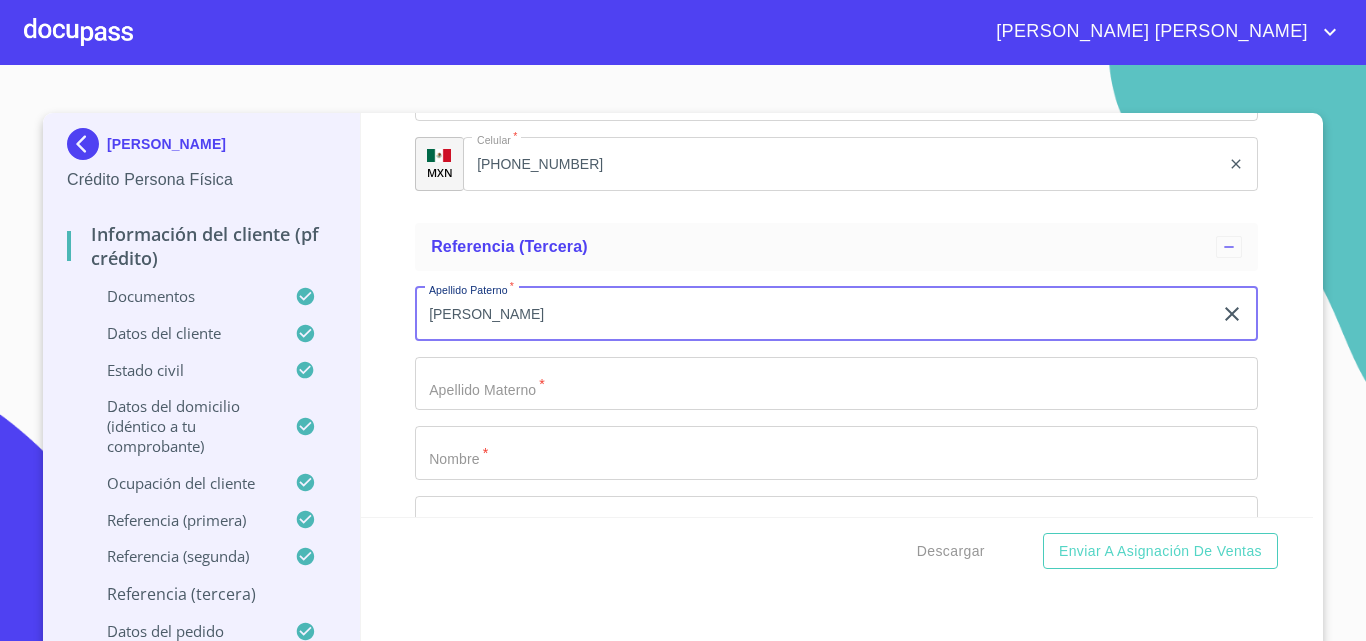 type on "[PERSON_NAME]" 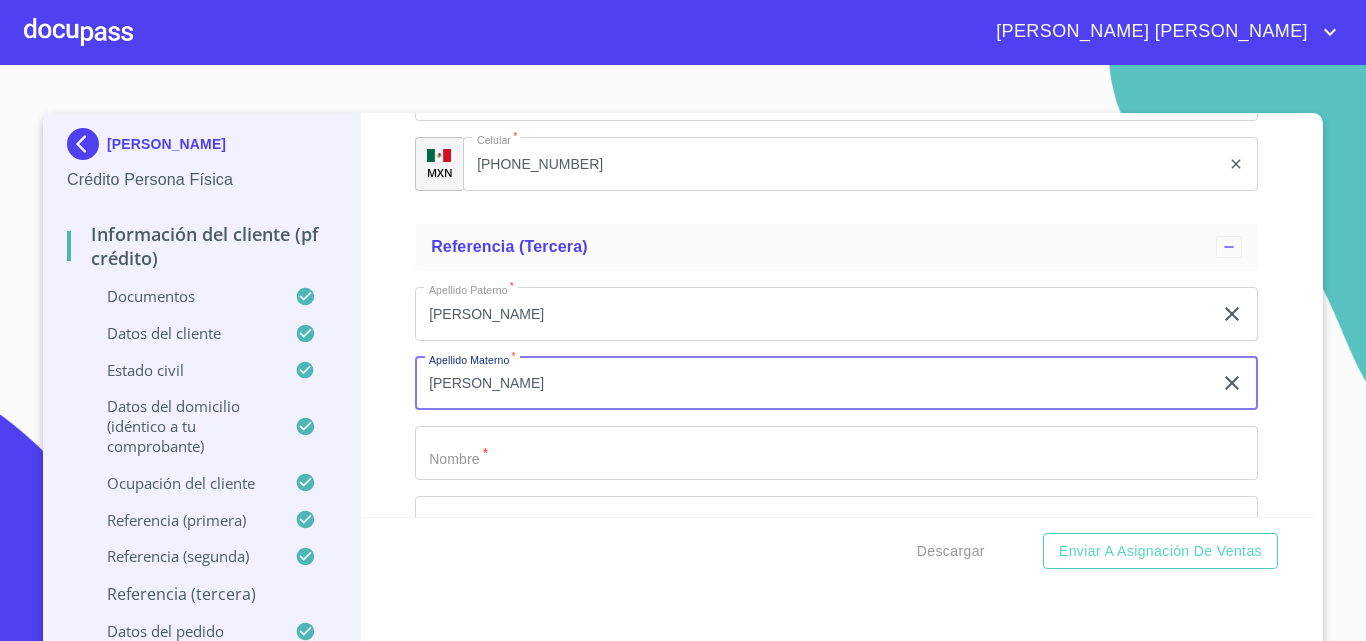 type on "[PERSON_NAME]" 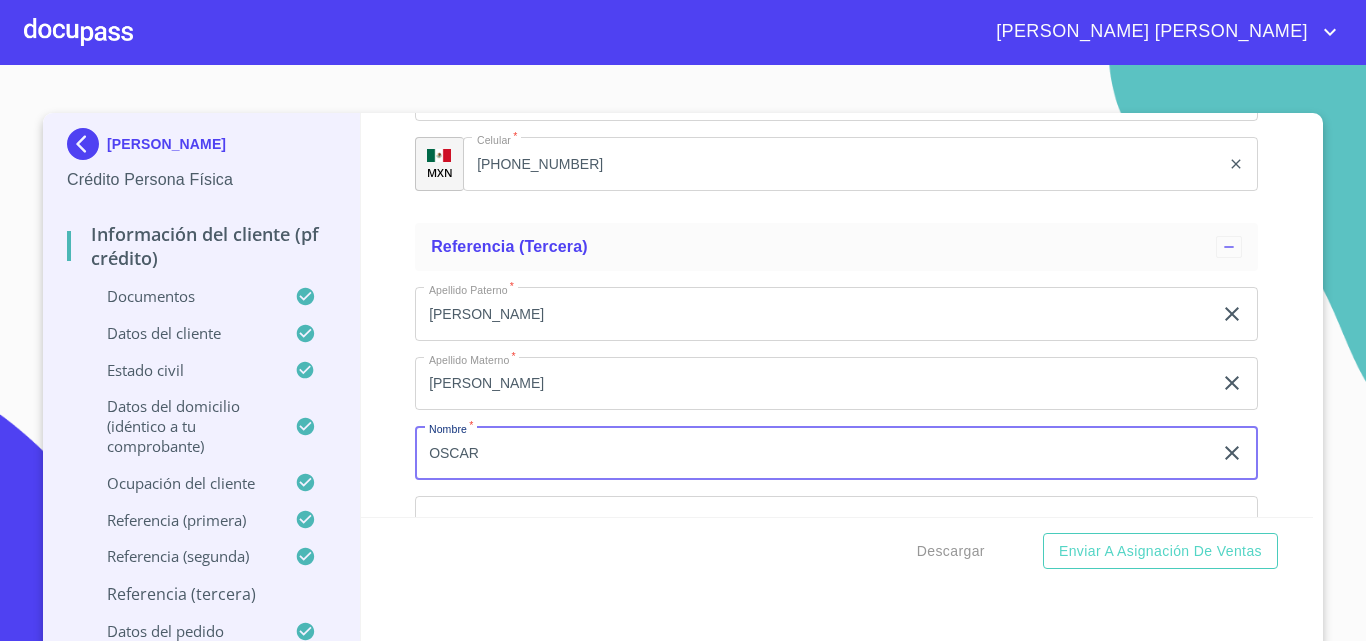type on "OSCAR" 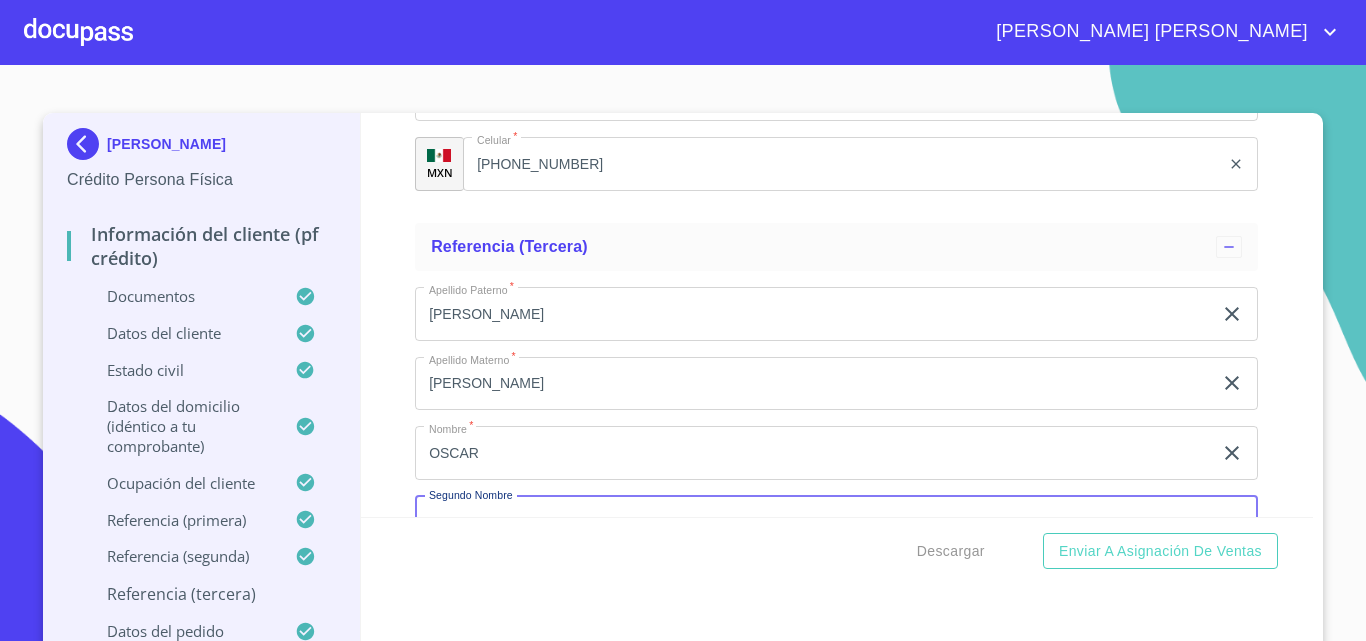 scroll, scrollTop: 11622, scrollLeft: 0, axis: vertical 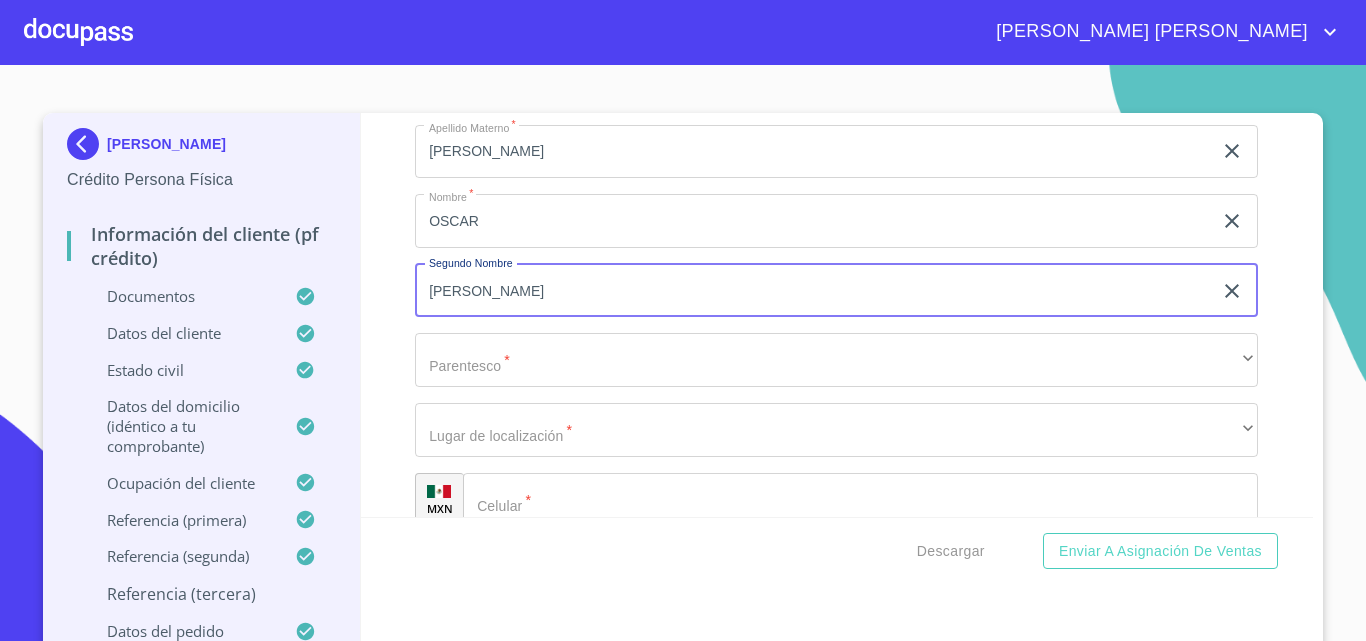 type on "[PERSON_NAME]" 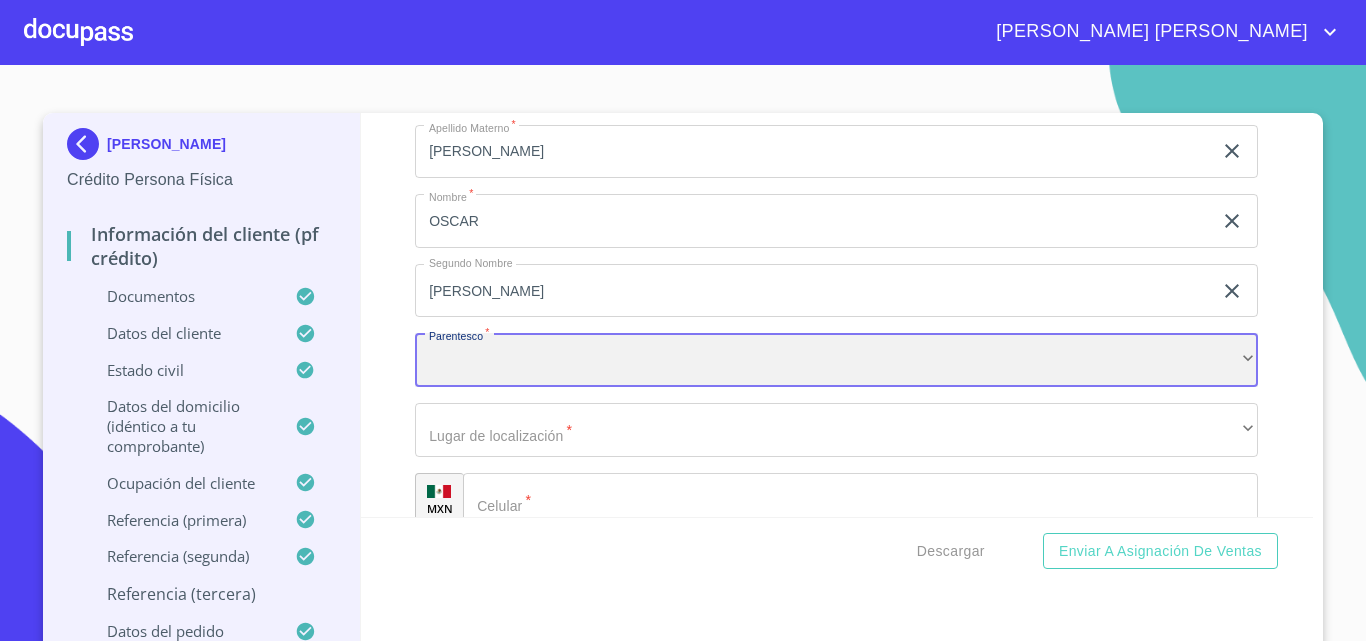 click on "​" at bounding box center [836, 360] 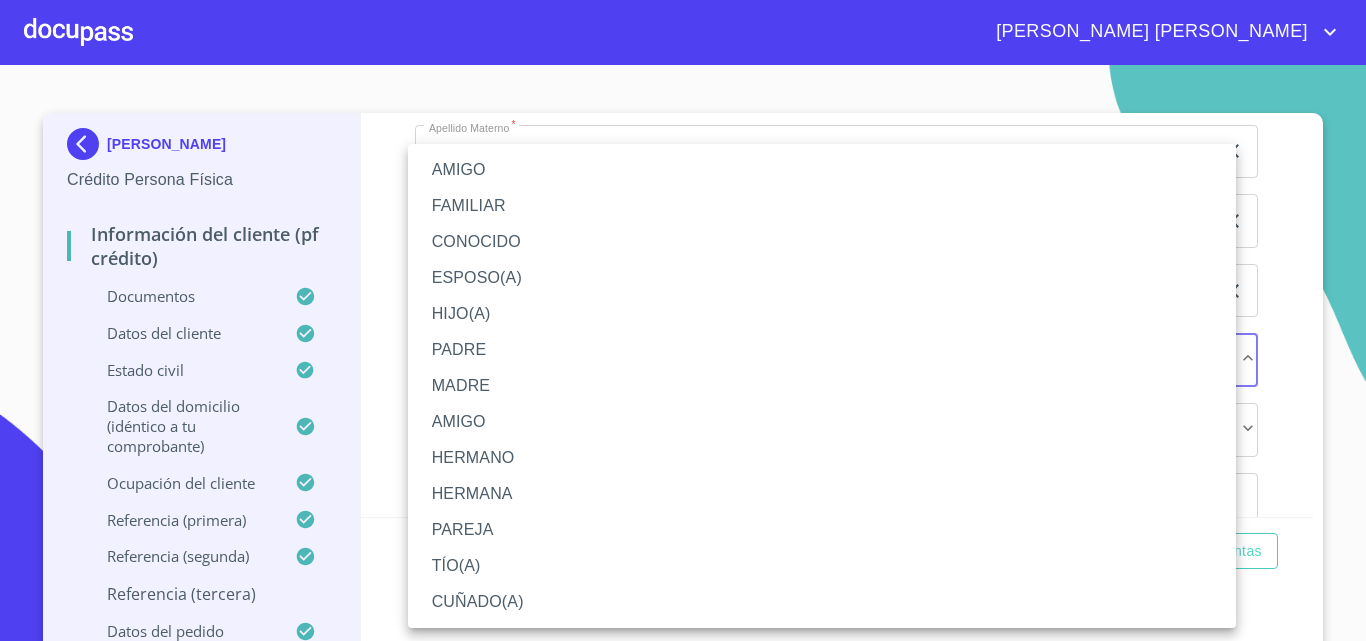 click on "HIJO(A)" at bounding box center (822, 314) 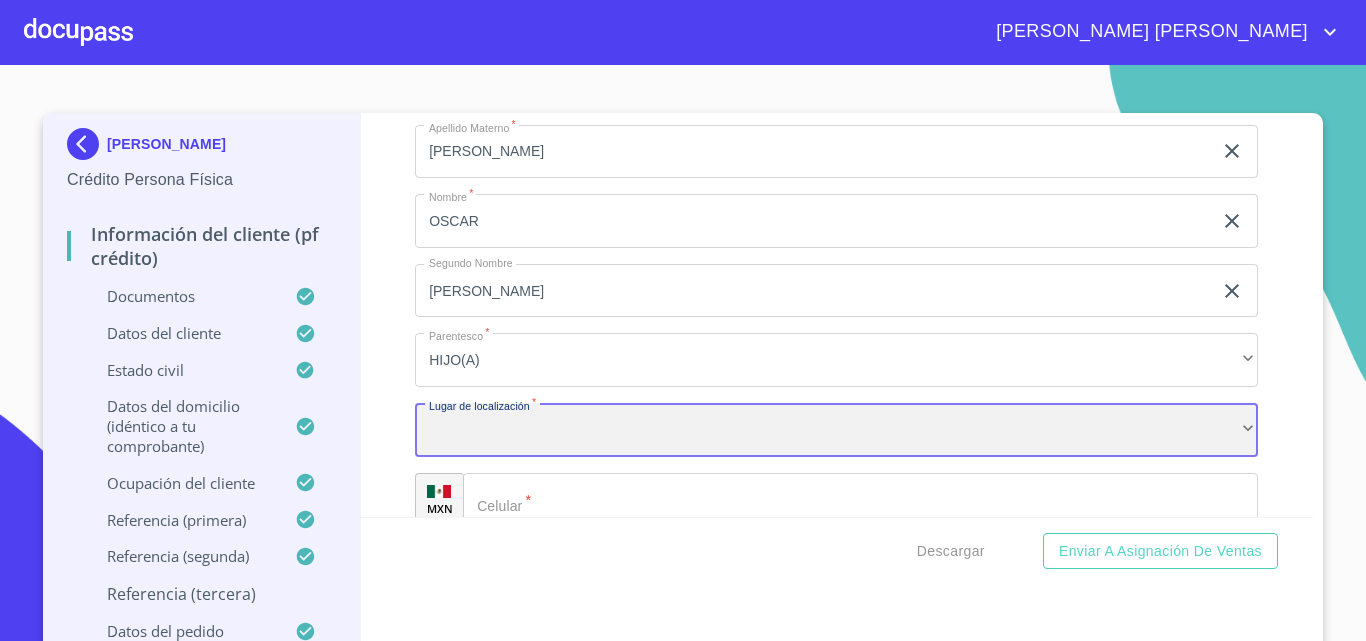 click on "​" at bounding box center [836, 430] 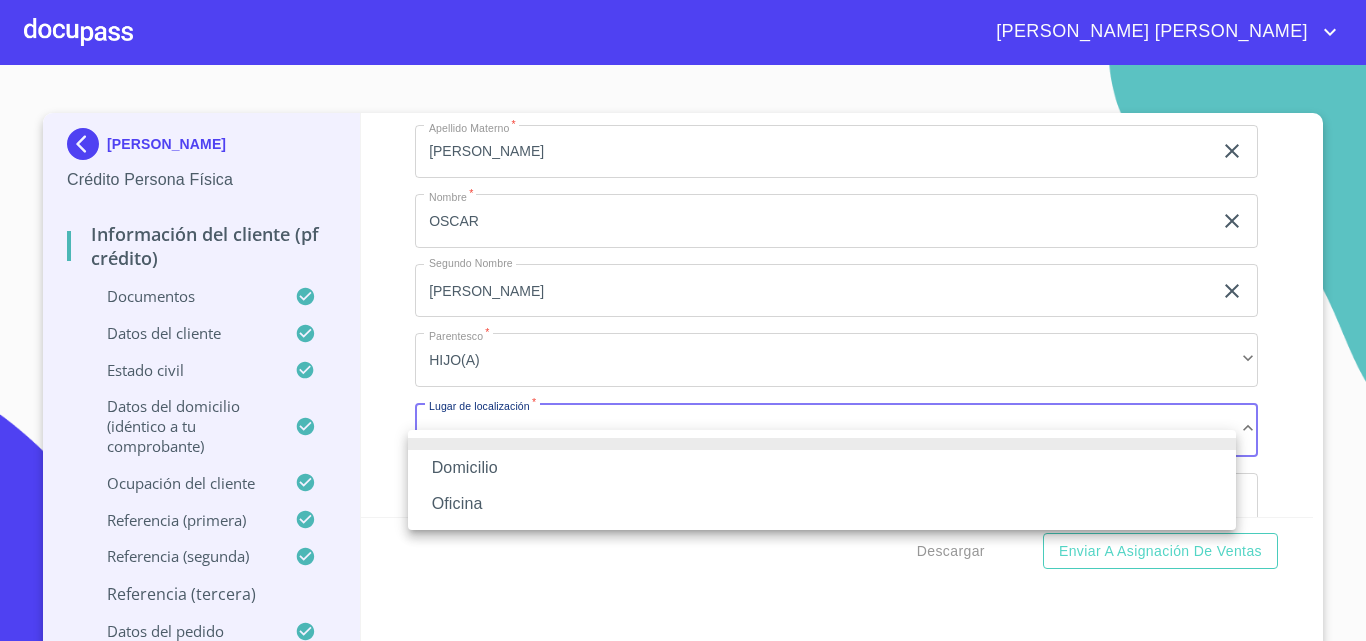 click on "Oficina" at bounding box center (822, 504) 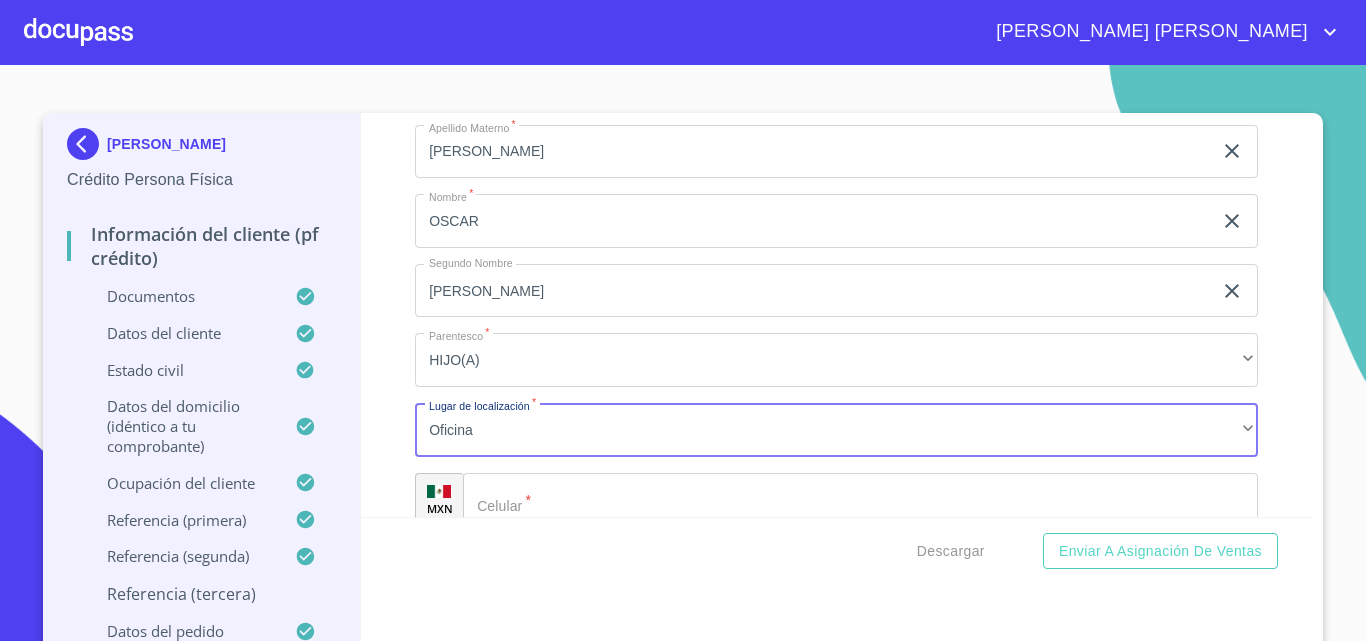 scroll, scrollTop: 11656, scrollLeft: 0, axis: vertical 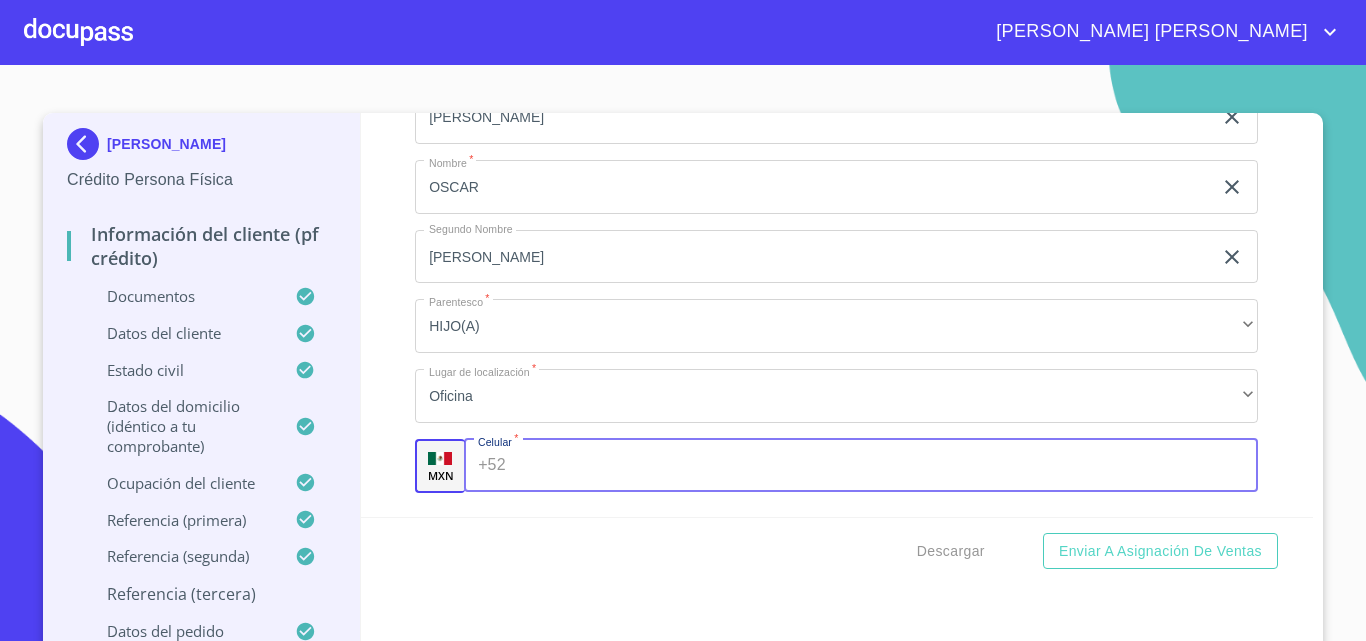 click on "Documento de identificación.   *" at bounding box center [886, 466] 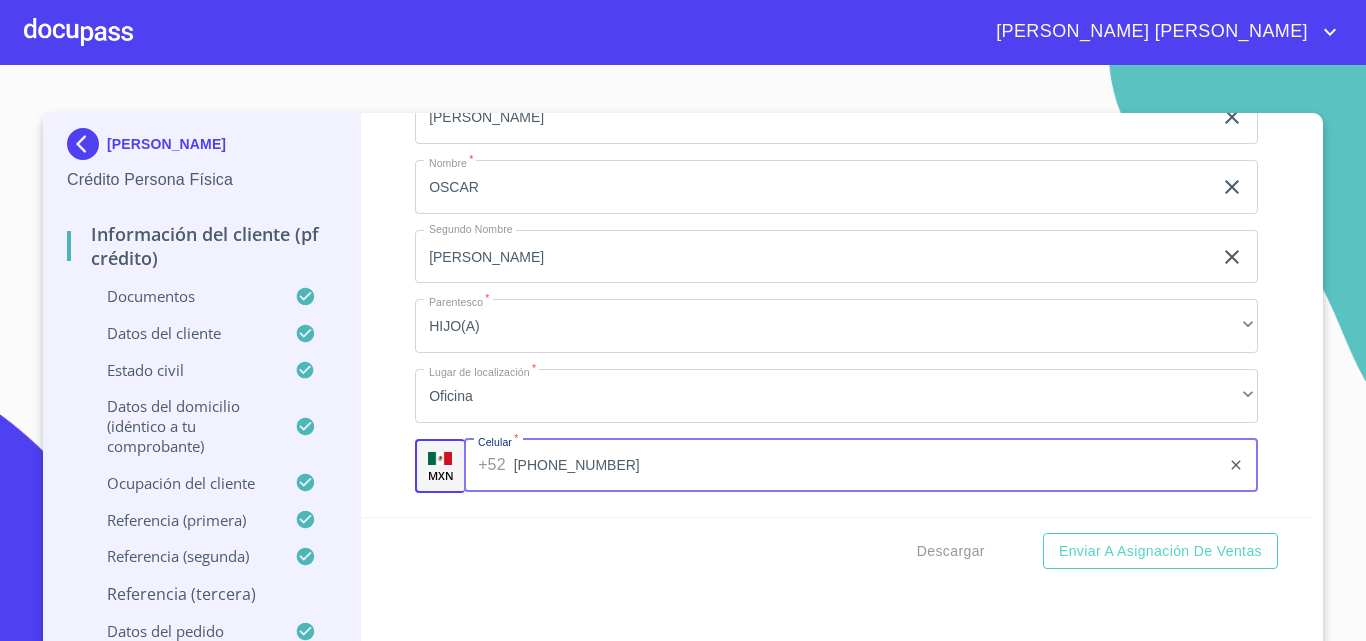 type on "[PHONE_NUMBER]" 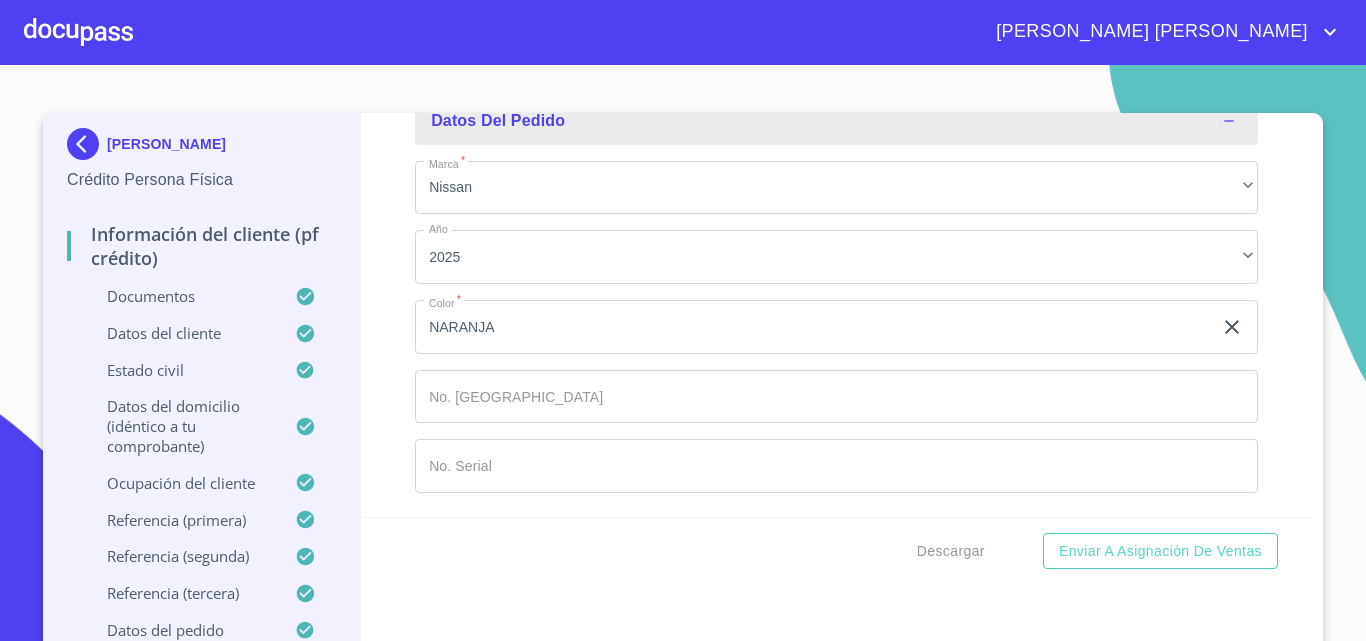 scroll, scrollTop: 12108, scrollLeft: 0, axis: vertical 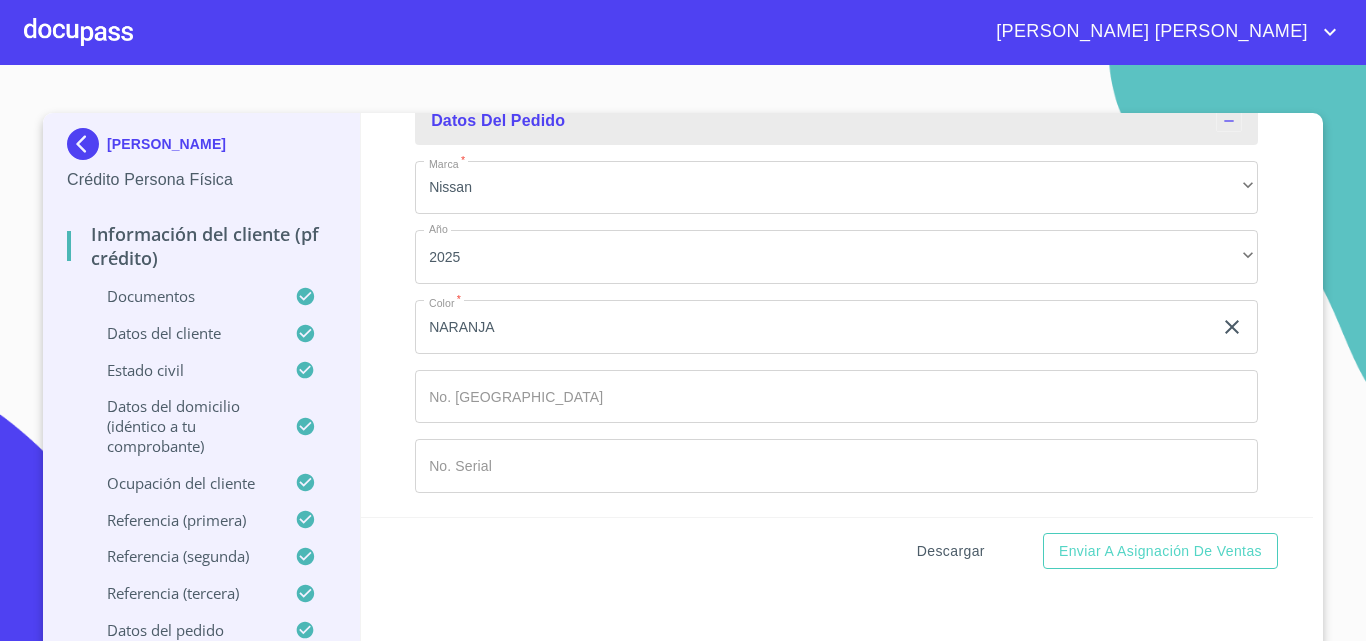 click on "Descargar" at bounding box center (951, 551) 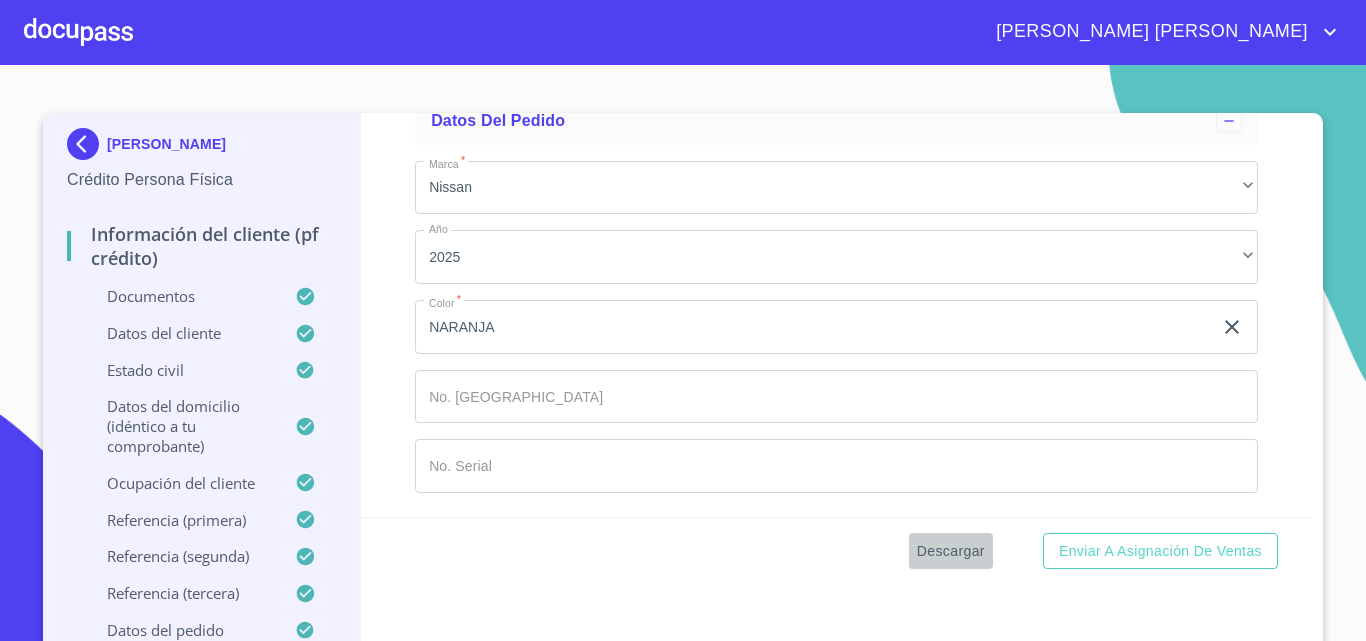 click on "Descargar" at bounding box center [951, 551] 